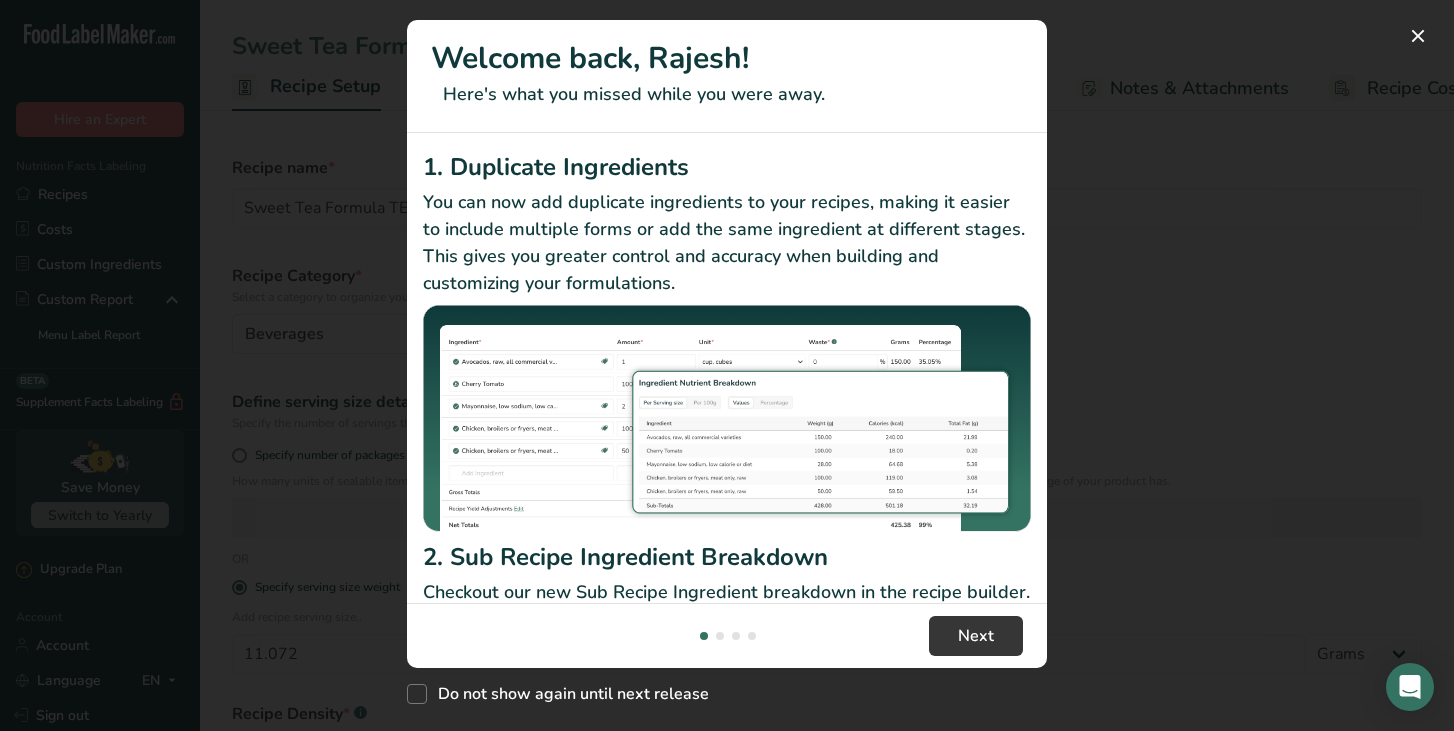 select on "22" 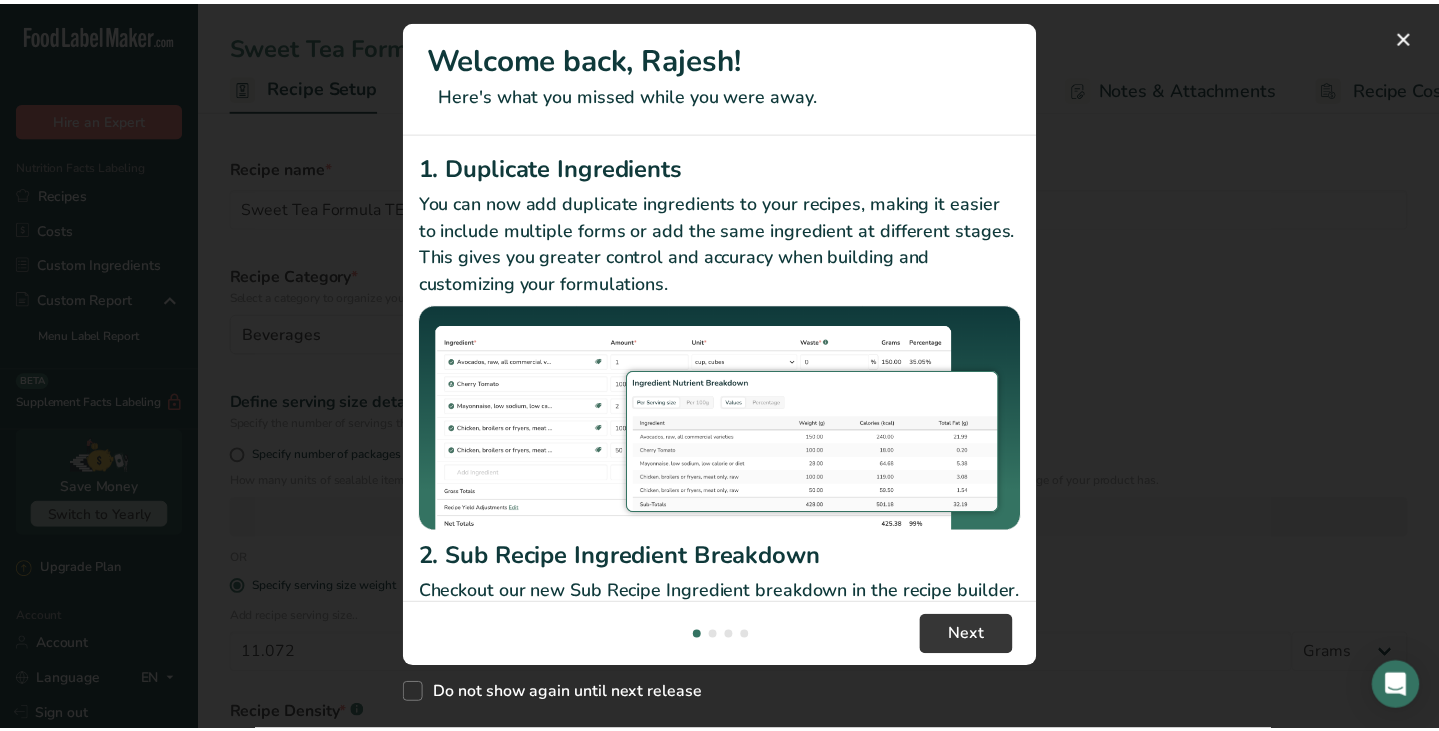 scroll, scrollTop: 0, scrollLeft: 0, axis: both 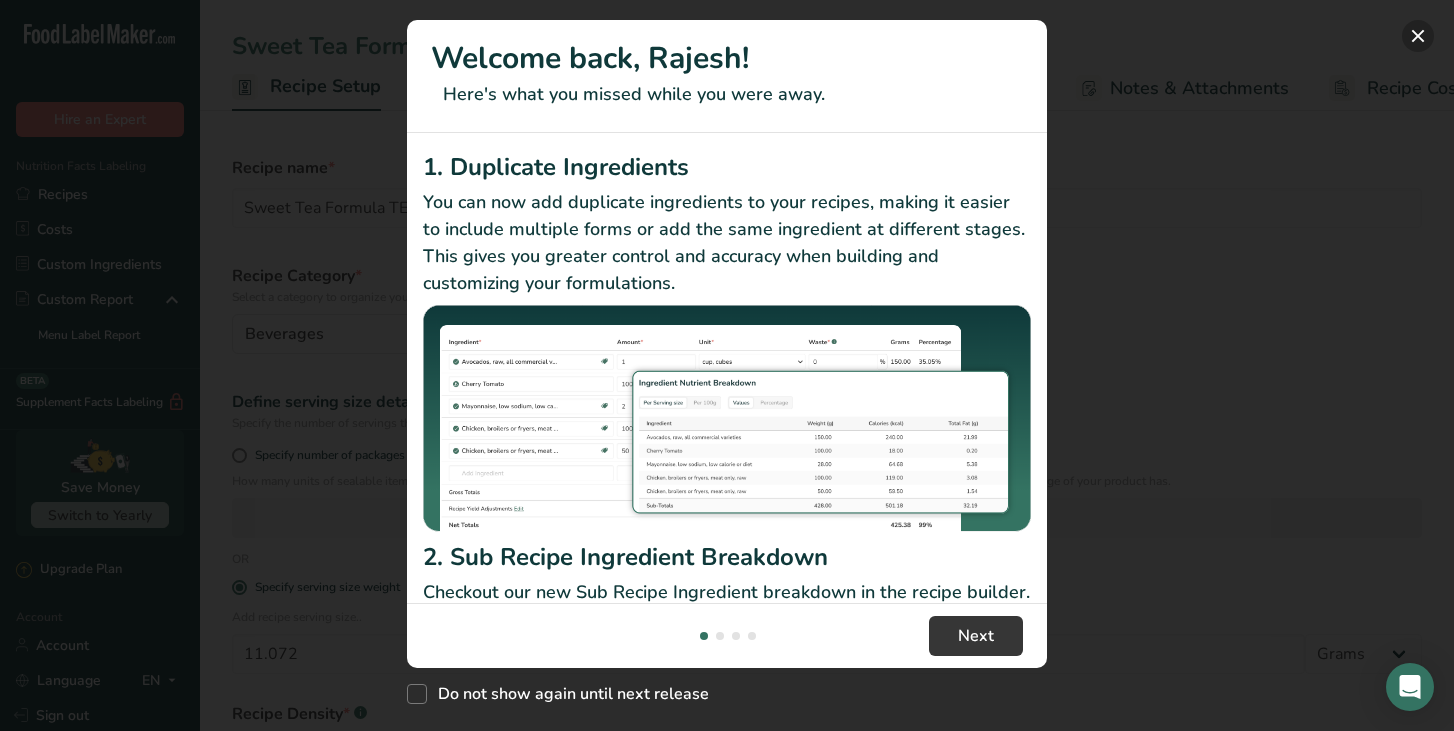 click at bounding box center [1418, 36] 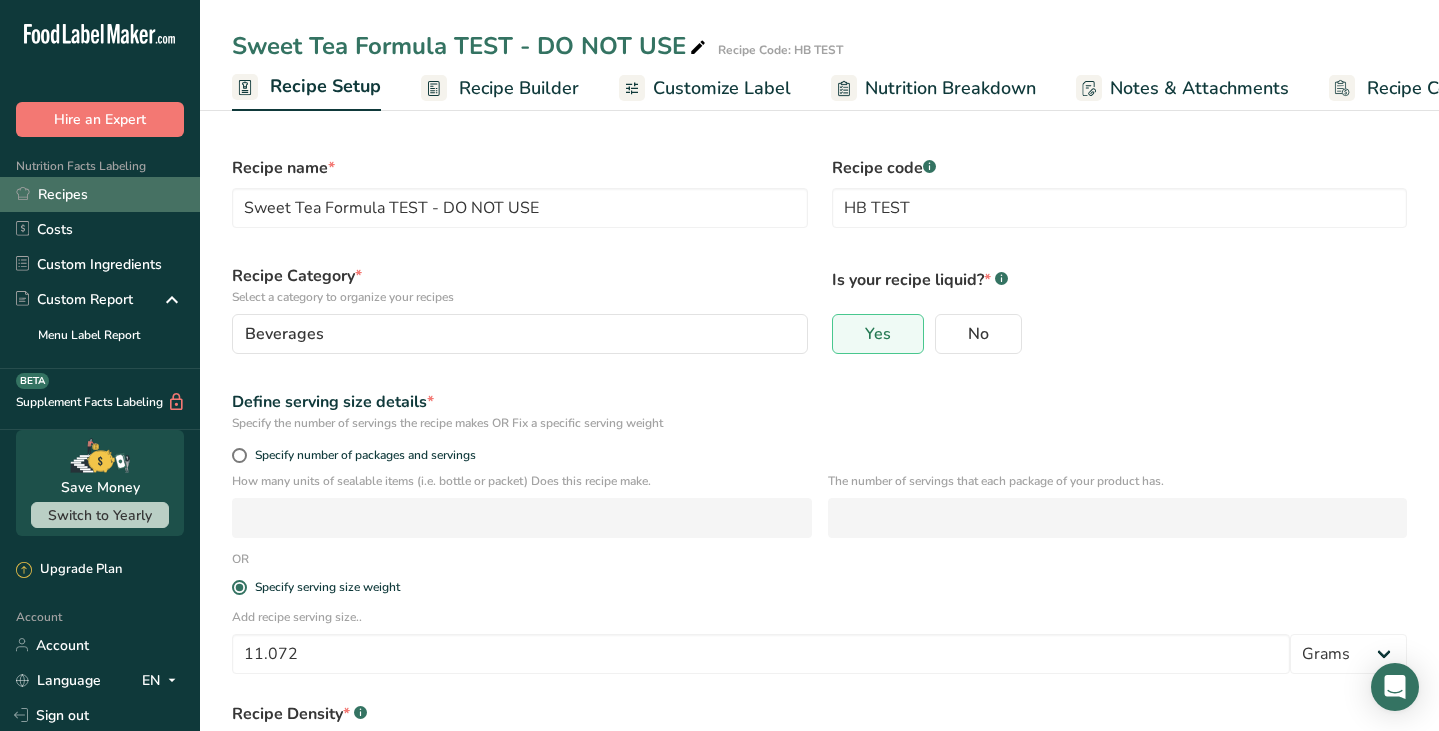 click on "Recipes" at bounding box center [100, 194] 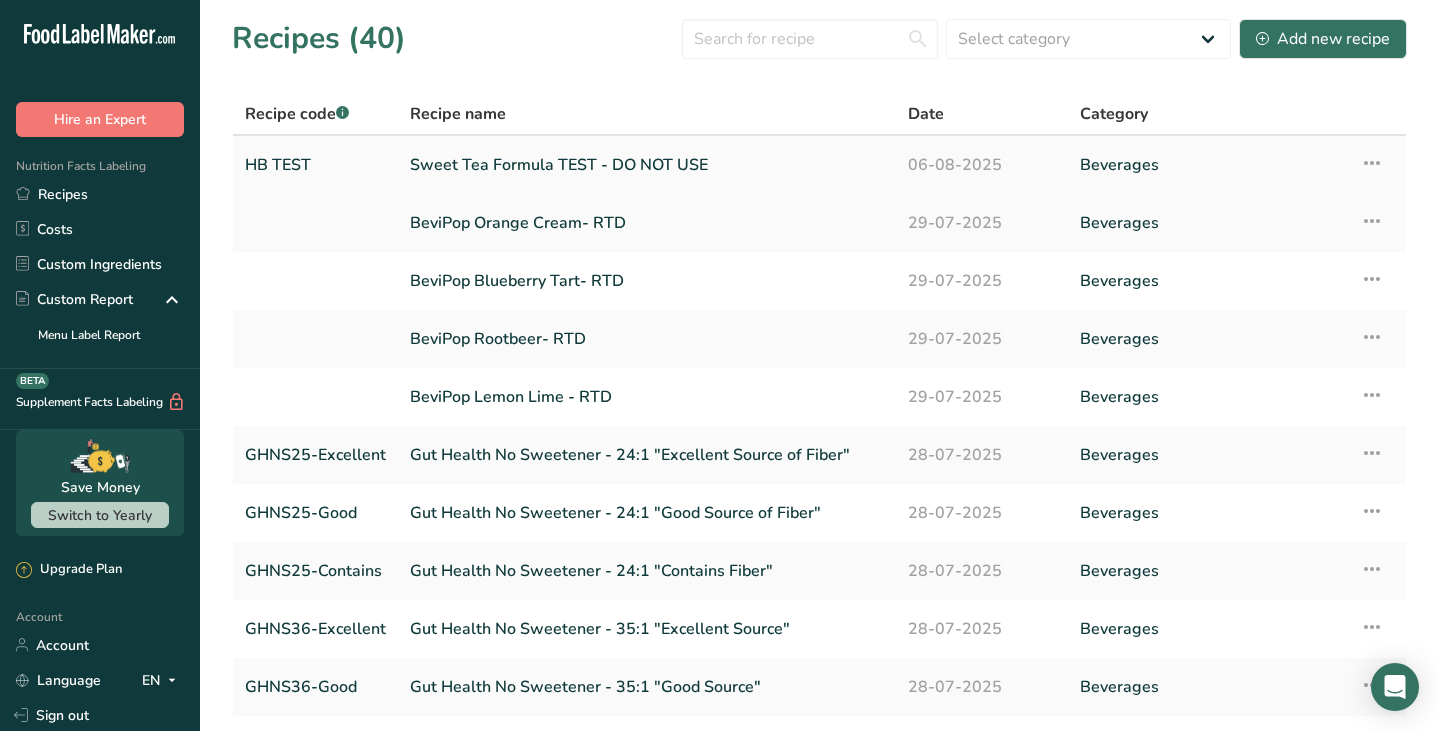 click at bounding box center (1372, 163) 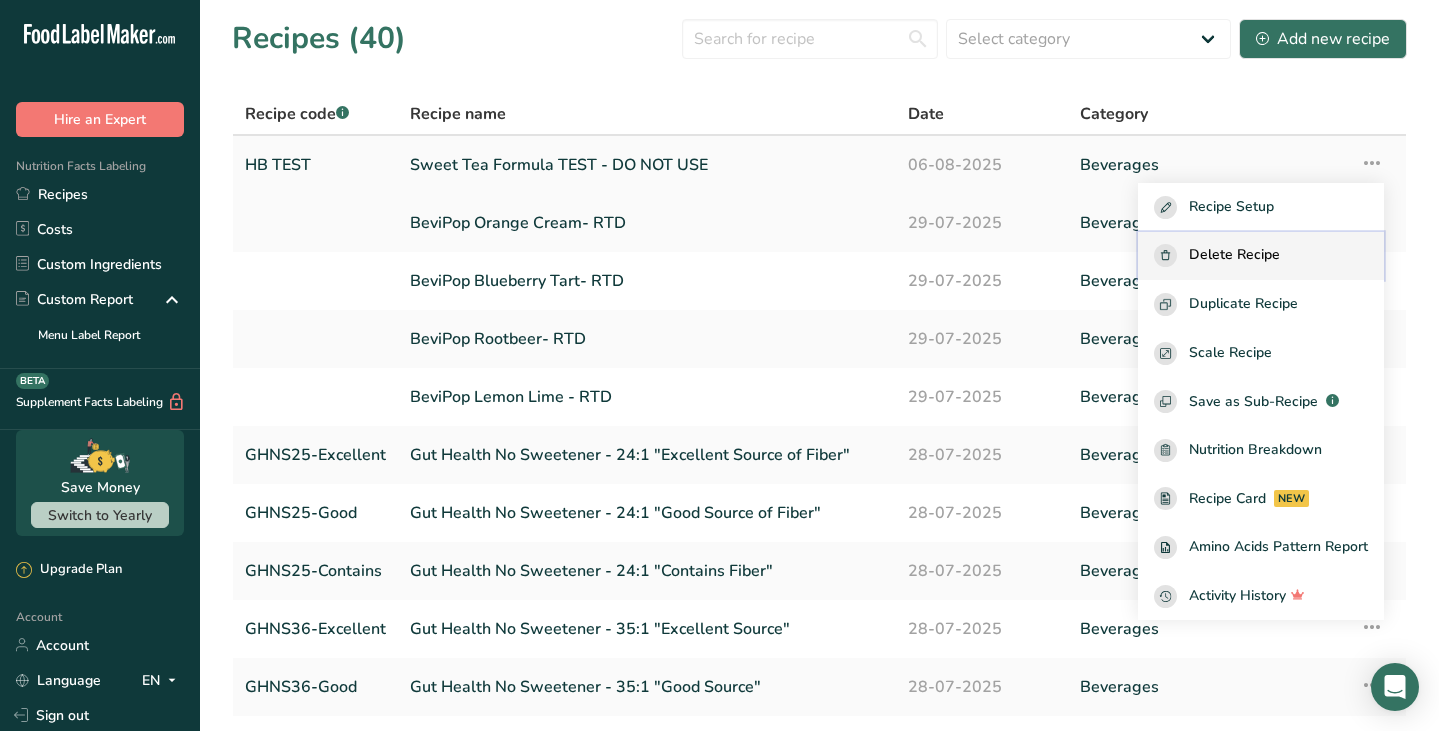 click on "Delete Recipe" at bounding box center (1234, 255) 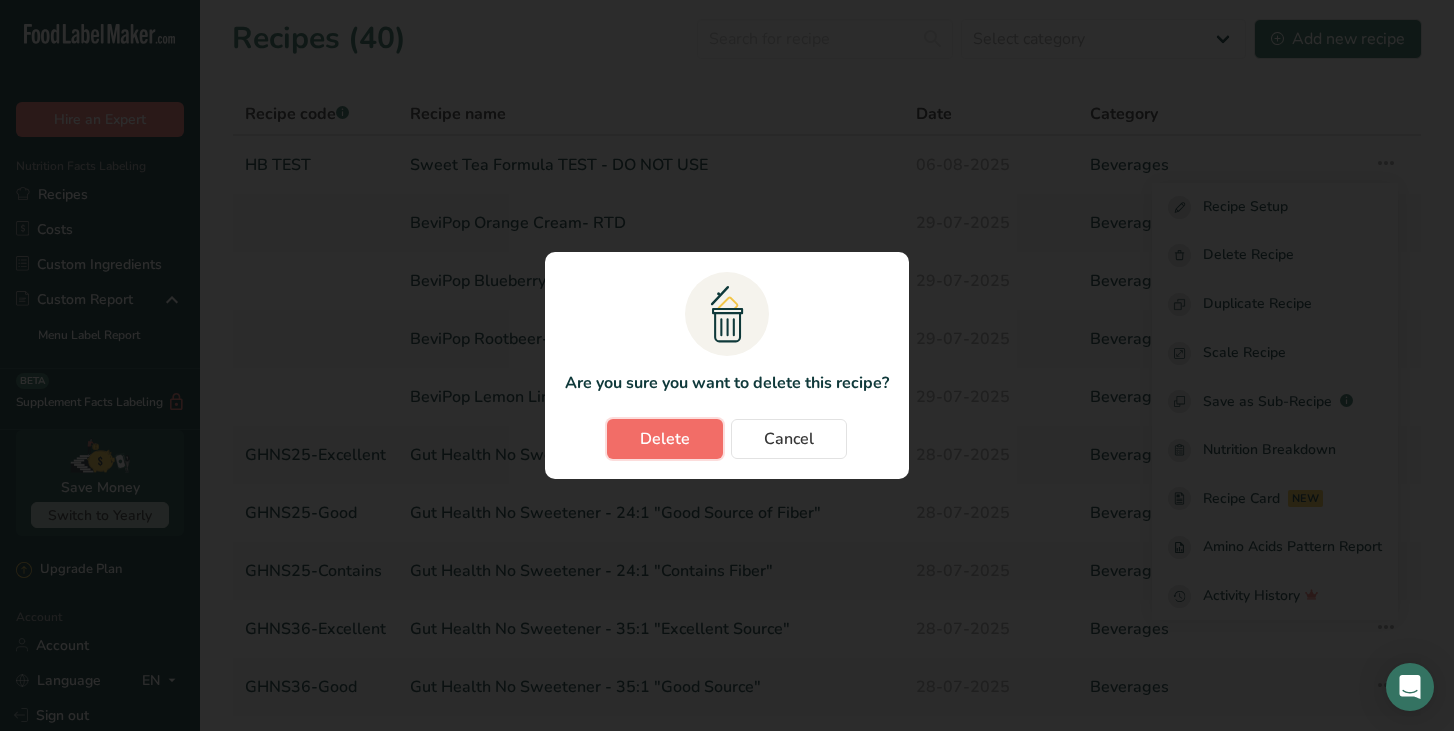 click on "Delete" at bounding box center [665, 439] 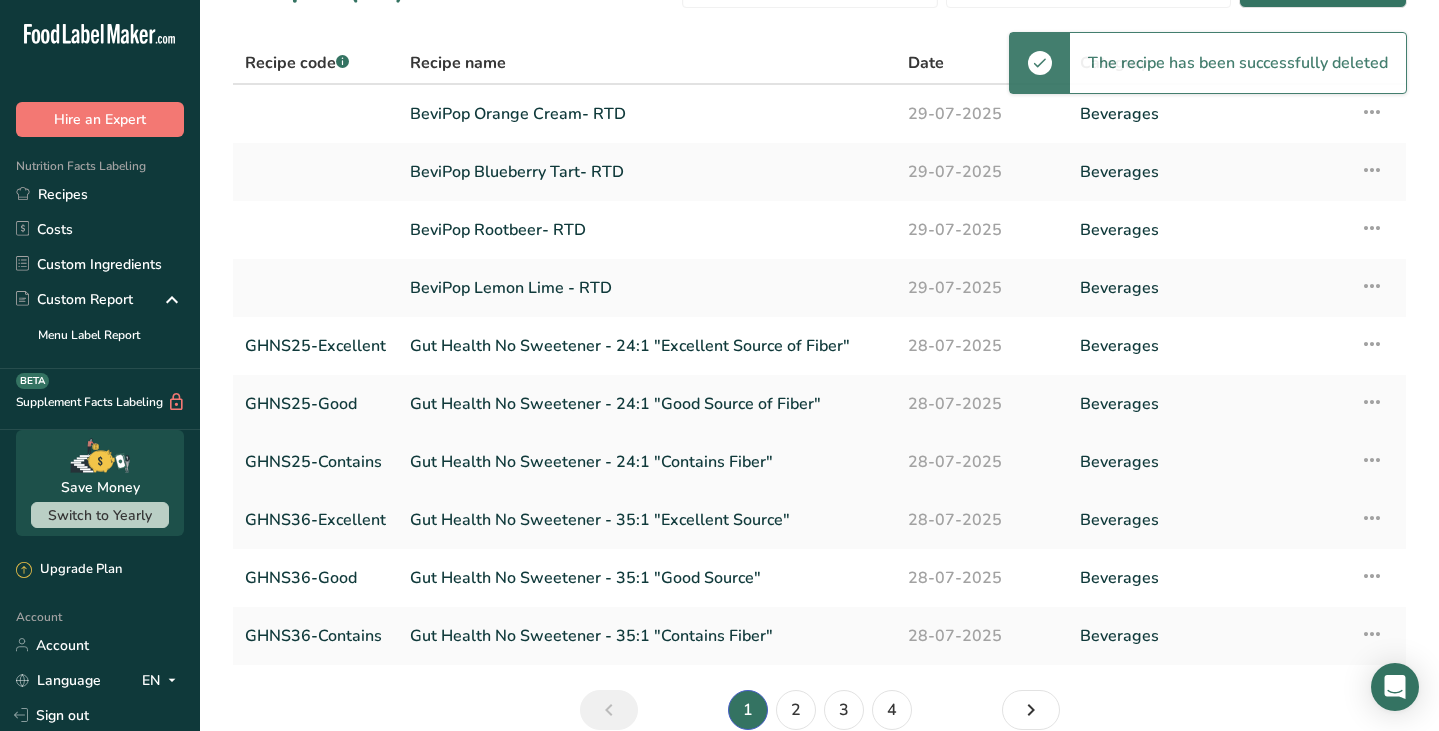 scroll, scrollTop: 146, scrollLeft: 0, axis: vertical 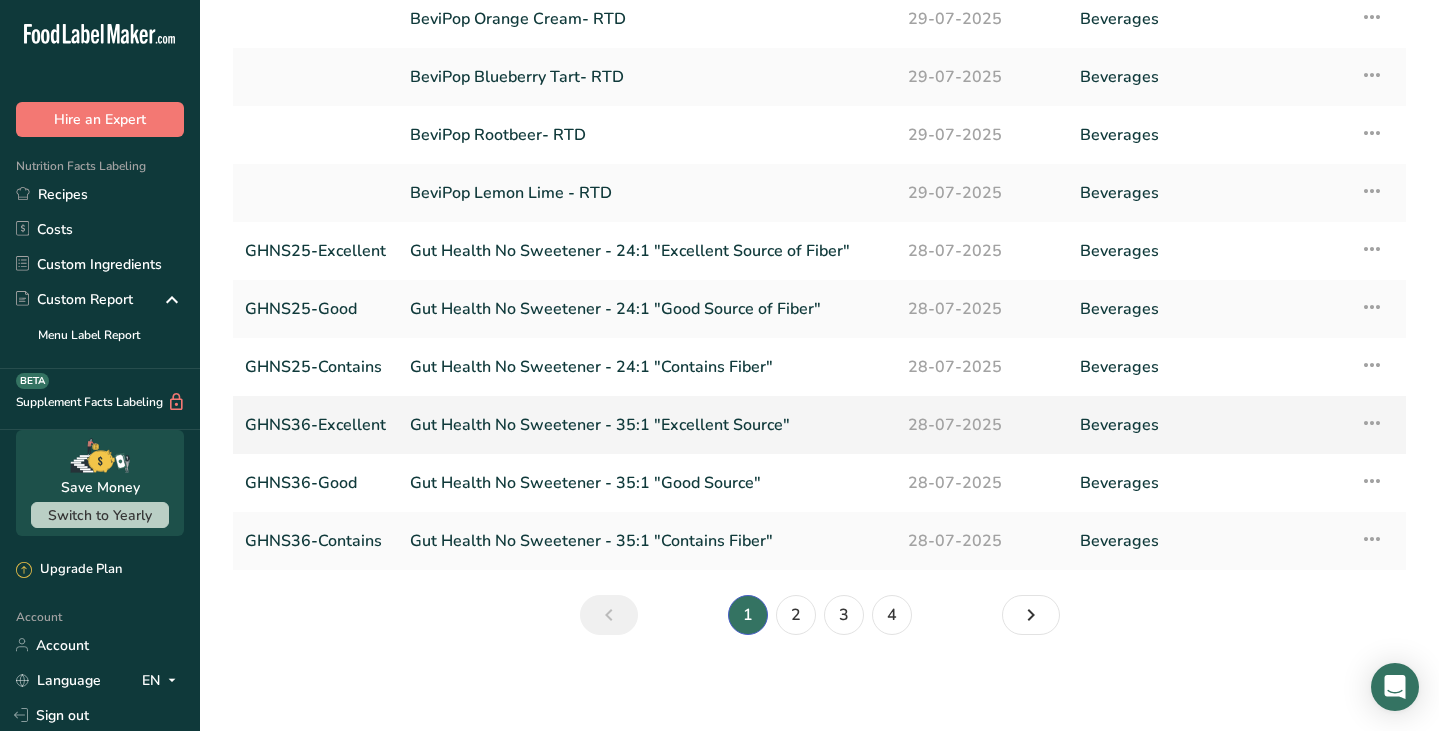 click on "Gut Health No Sweetener - 35:1 "Excellent Source"" at bounding box center [647, 425] 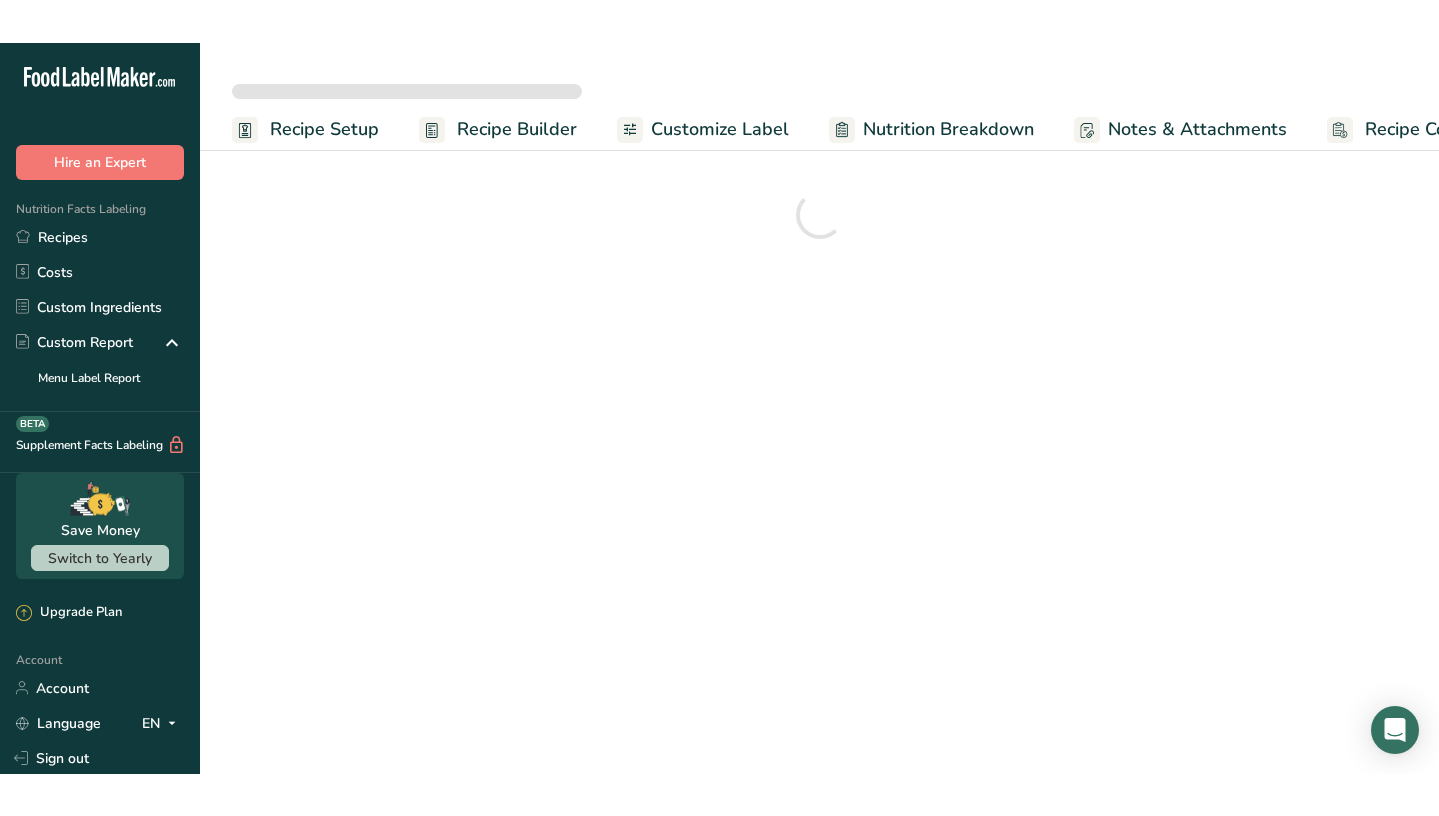 scroll, scrollTop: 0, scrollLeft: 0, axis: both 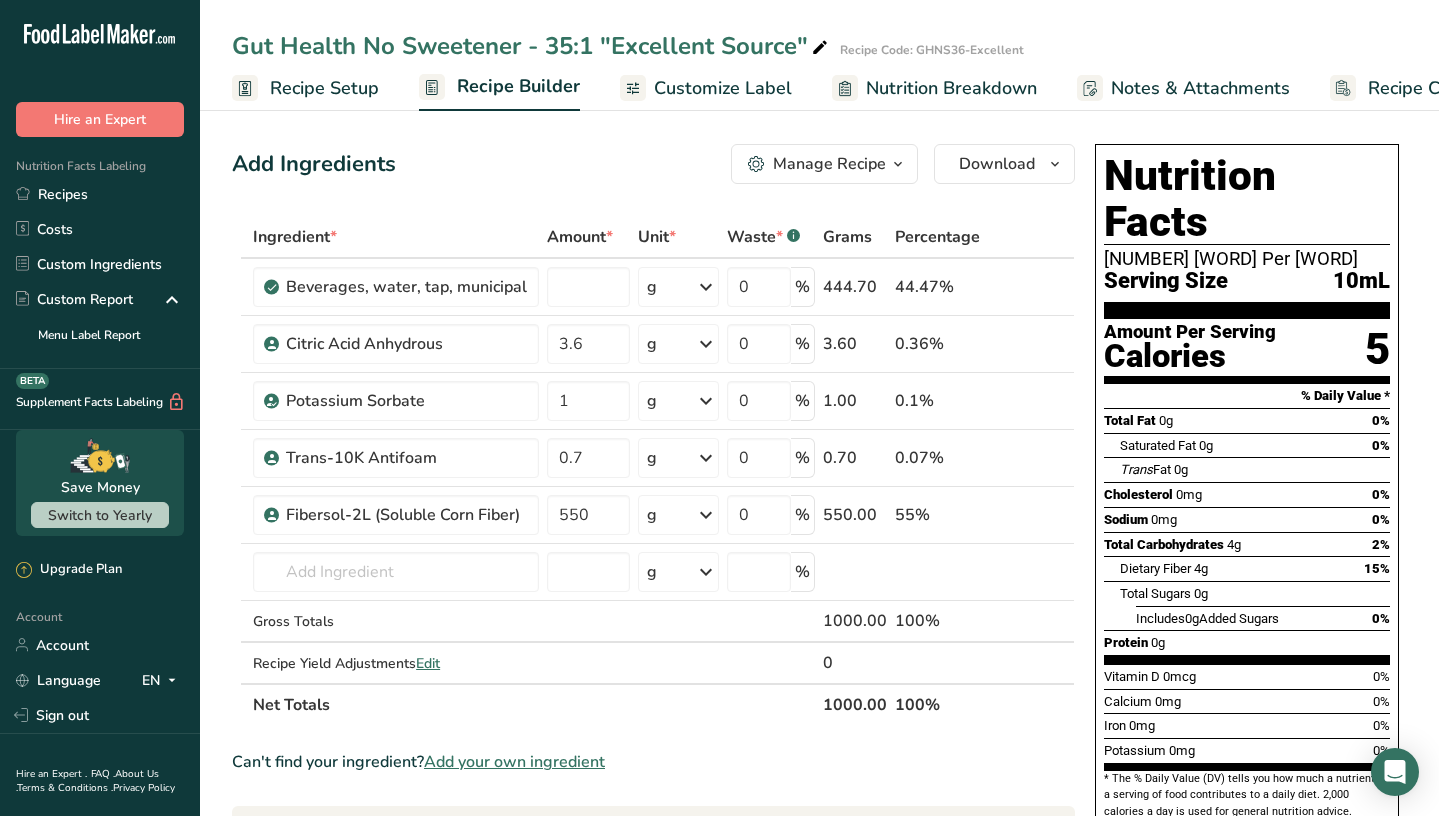 click on "Recipe Setup" at bounding box center [324, 88] 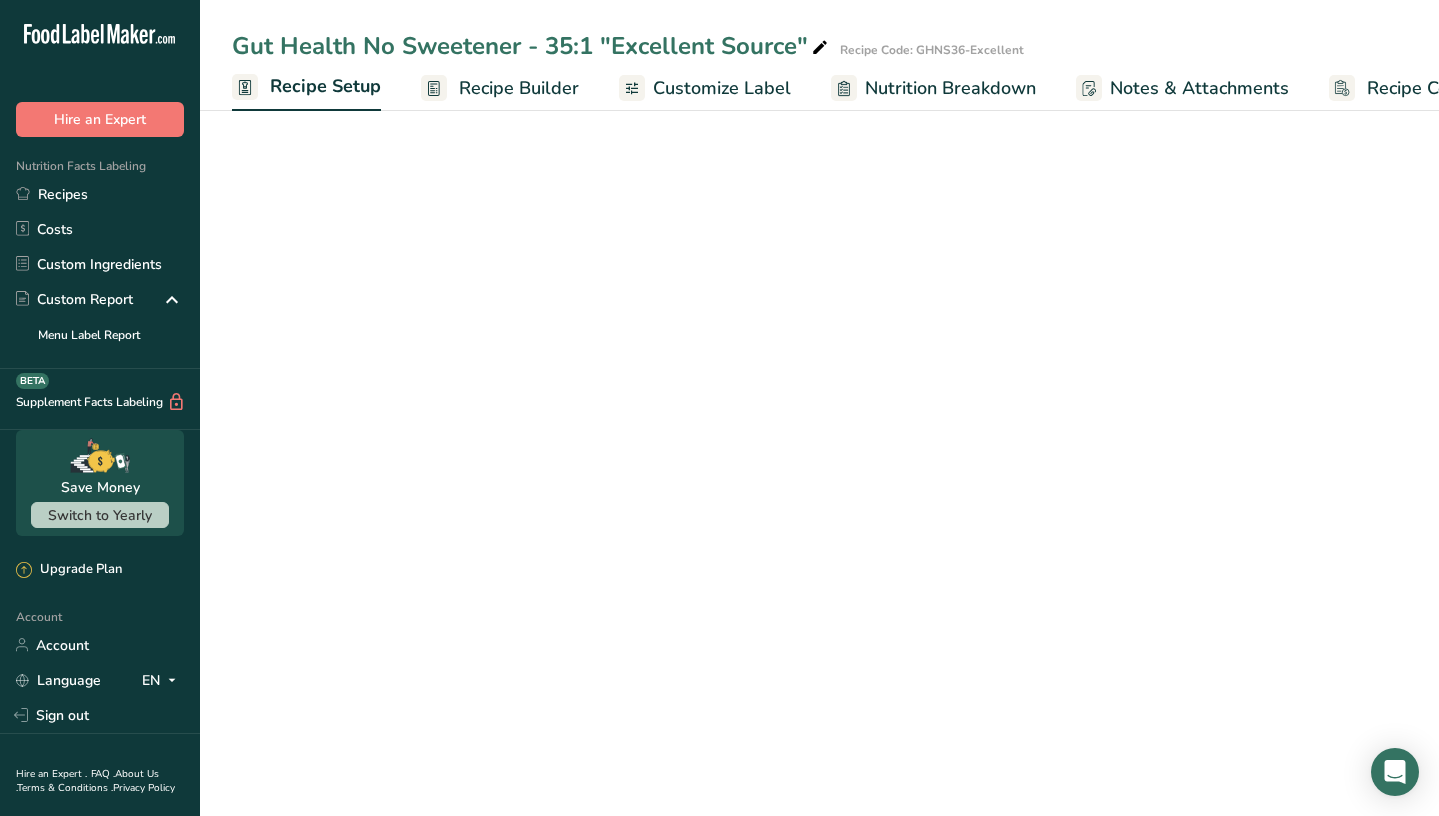 scroll, scrollTop: 0, scrollLeft: 7, axis: horizontal 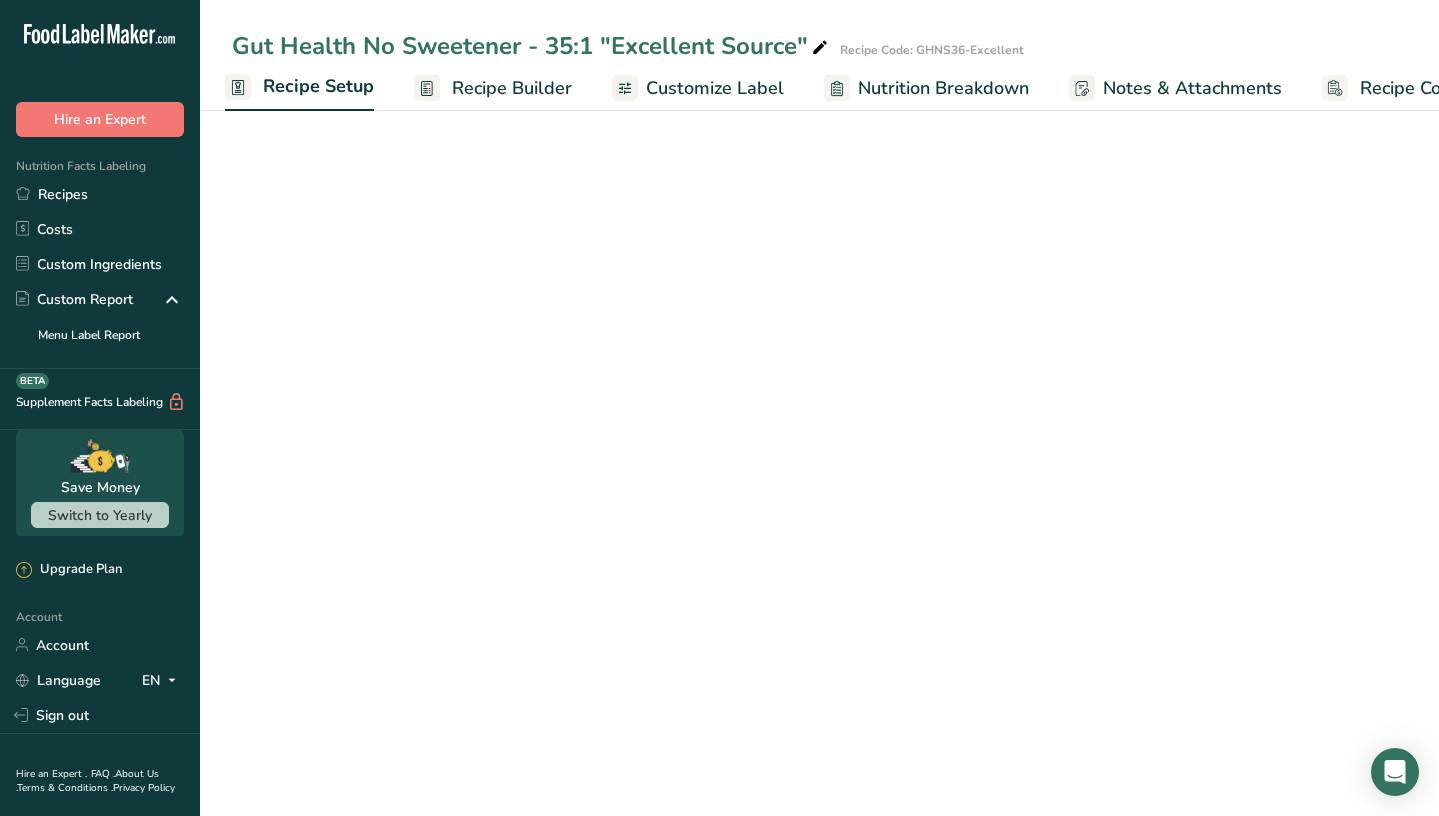 select on "22" 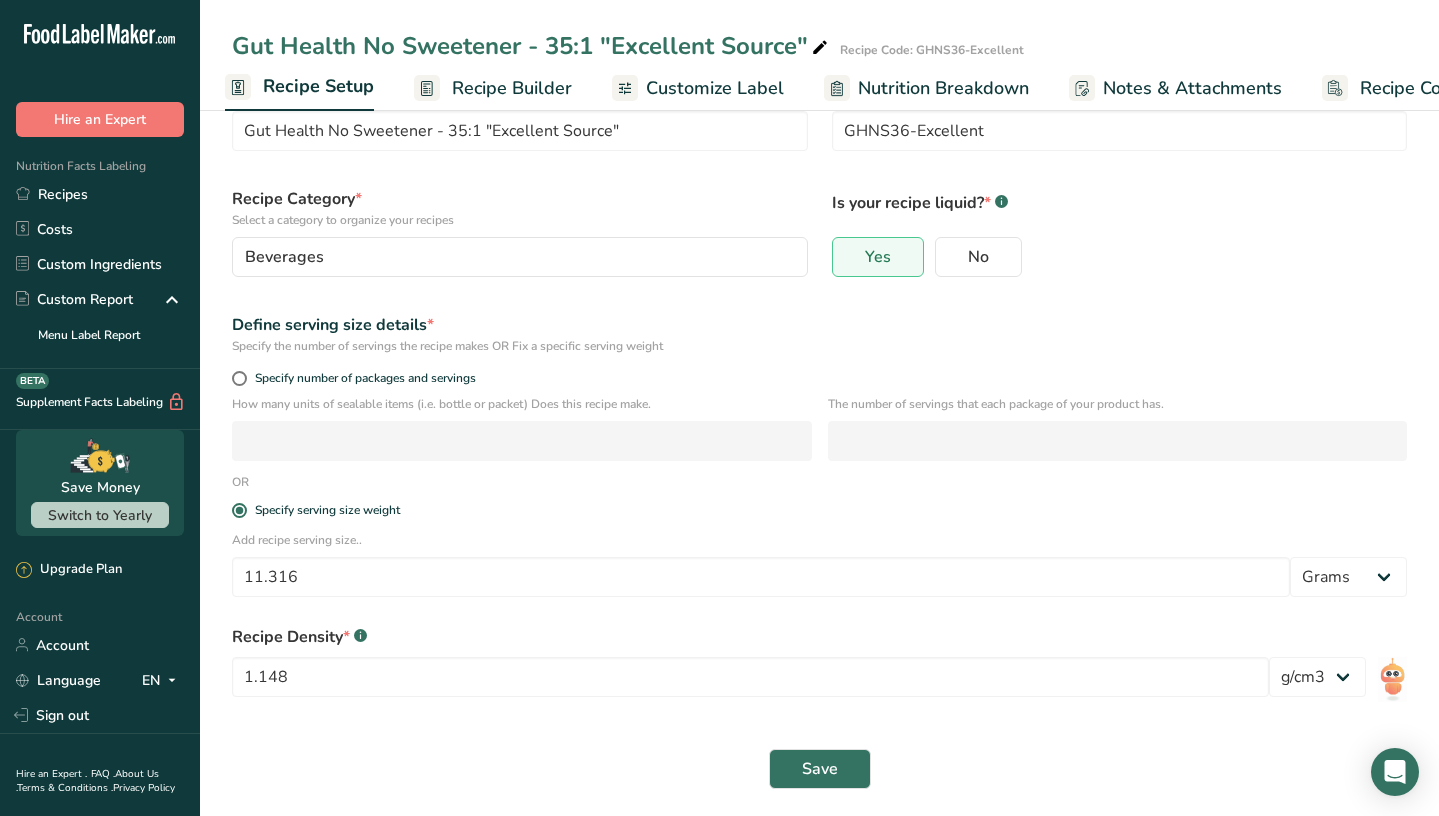 scroll, scrollTop: 82, scrollLeft: 0, axis: vertical 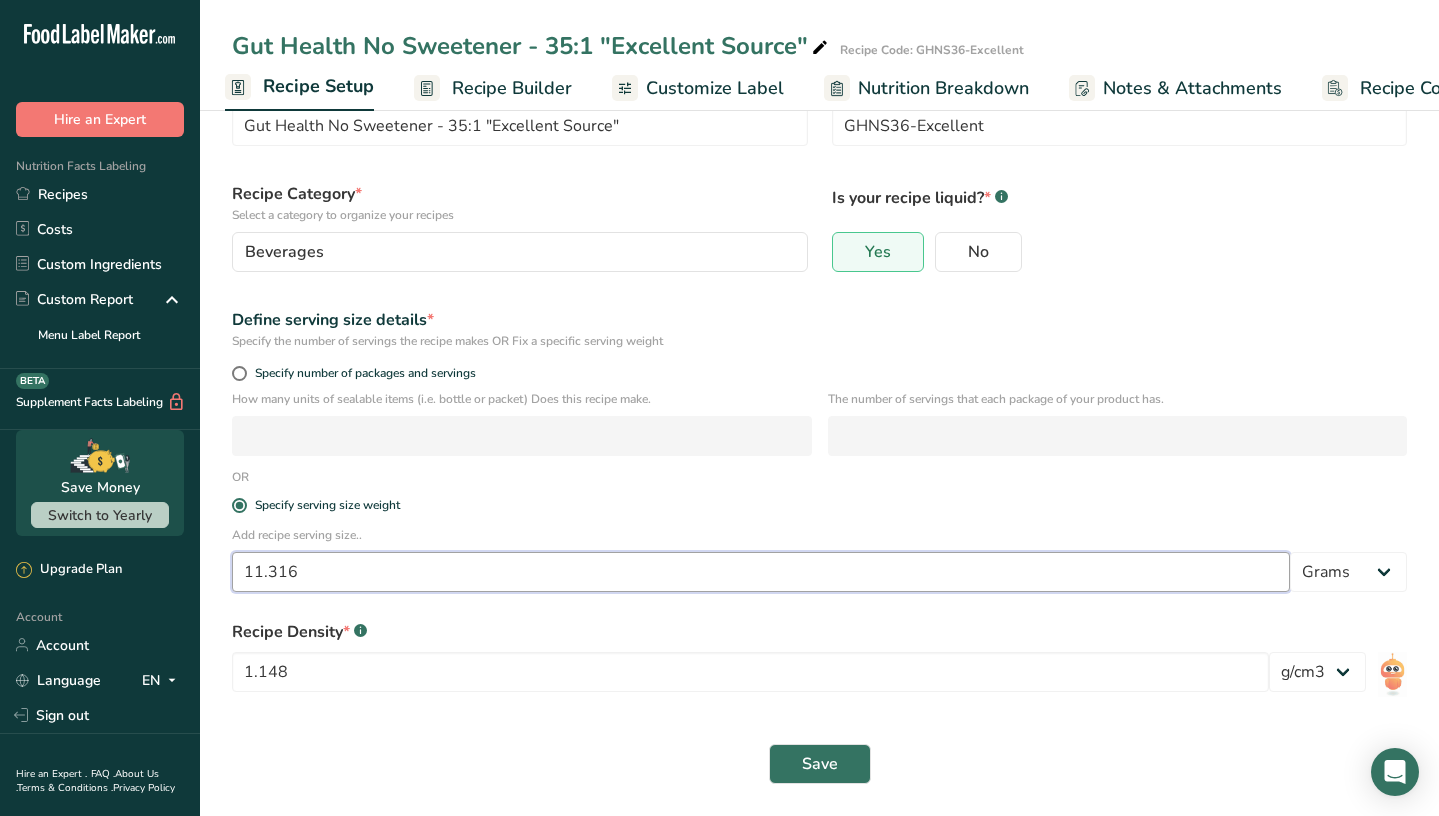 click on "11.316" at bounding box center (761, 572) 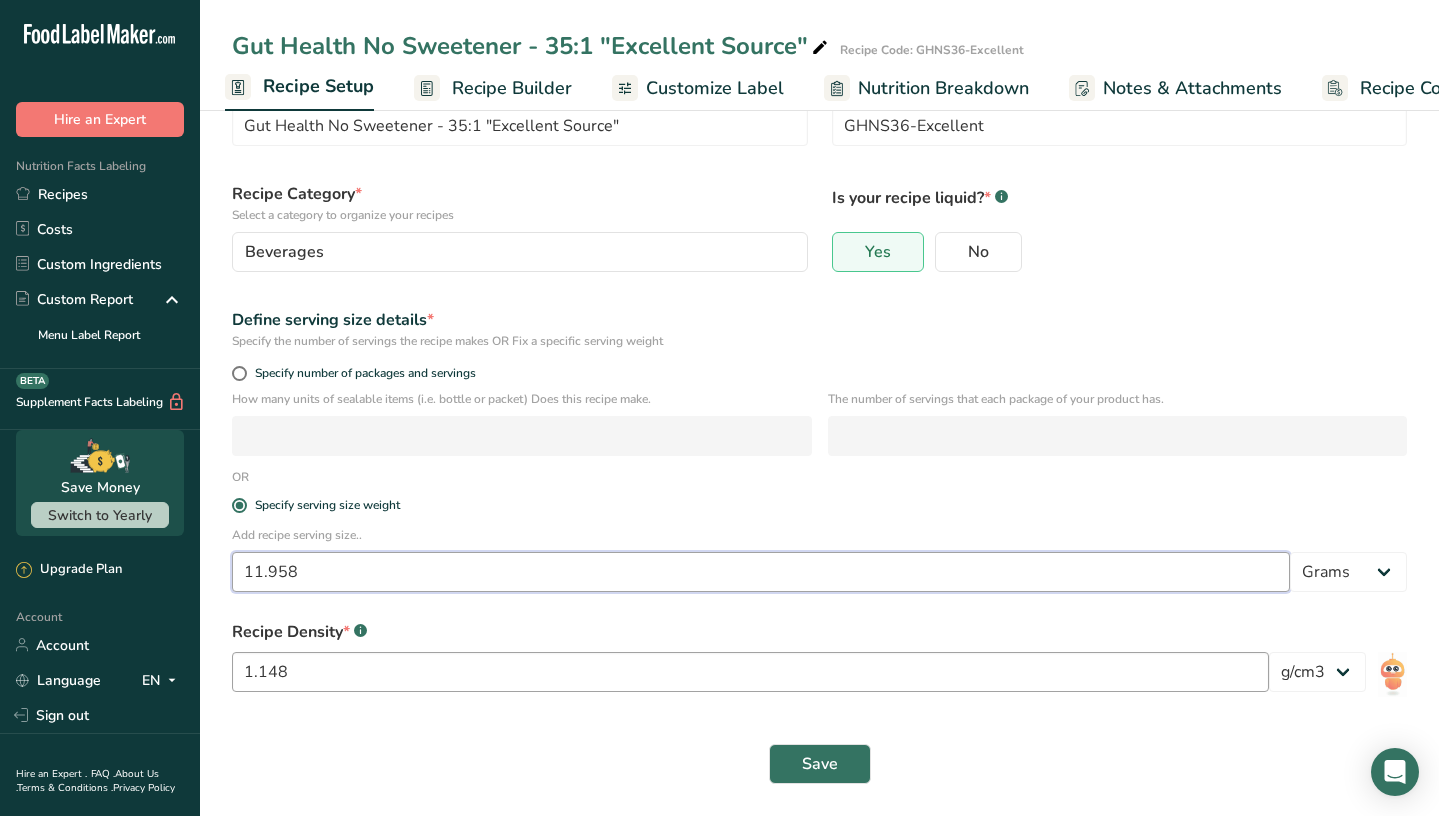 type on "11.958" 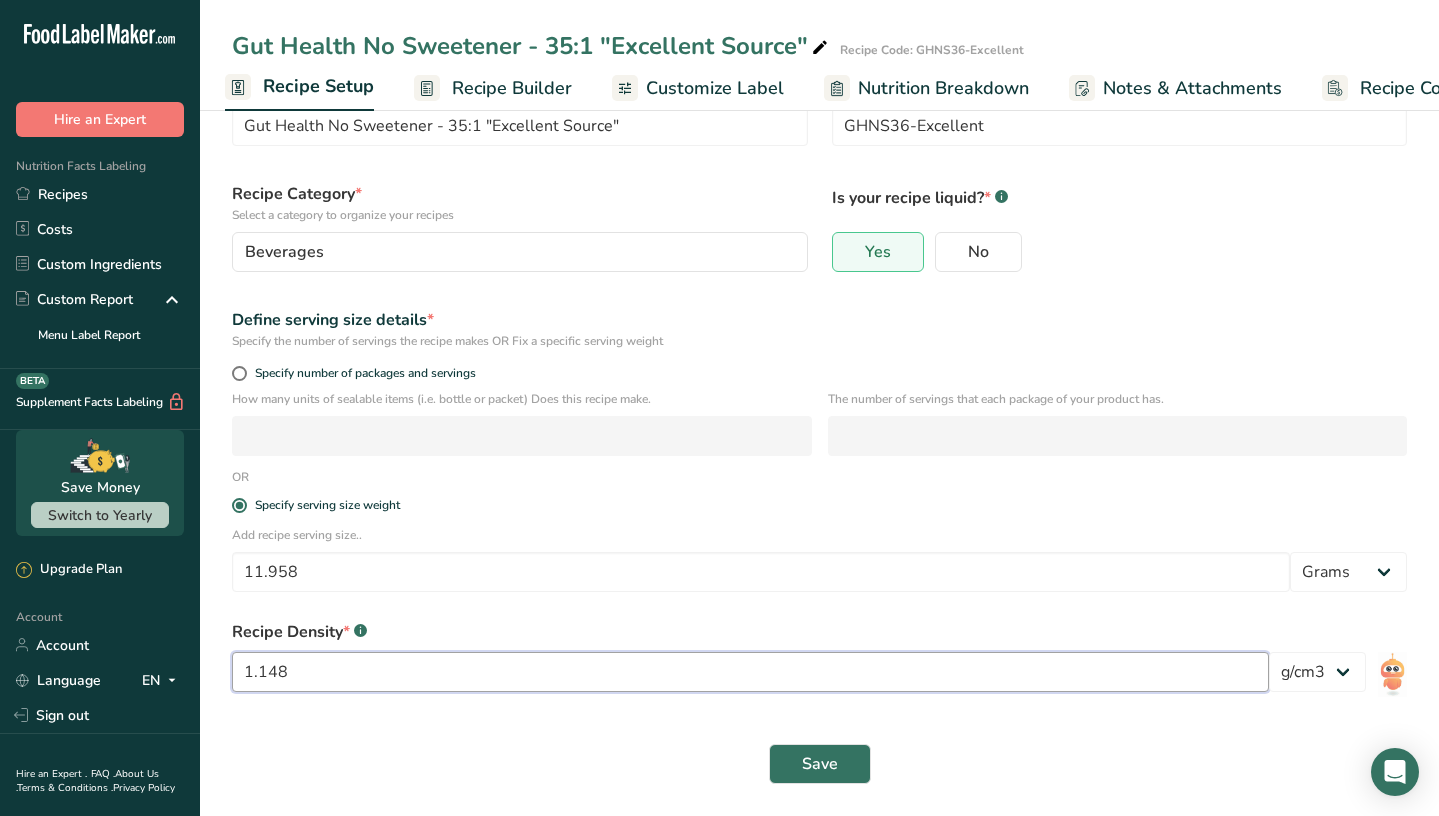 click on "1.148" at bounding box center (750, 672) 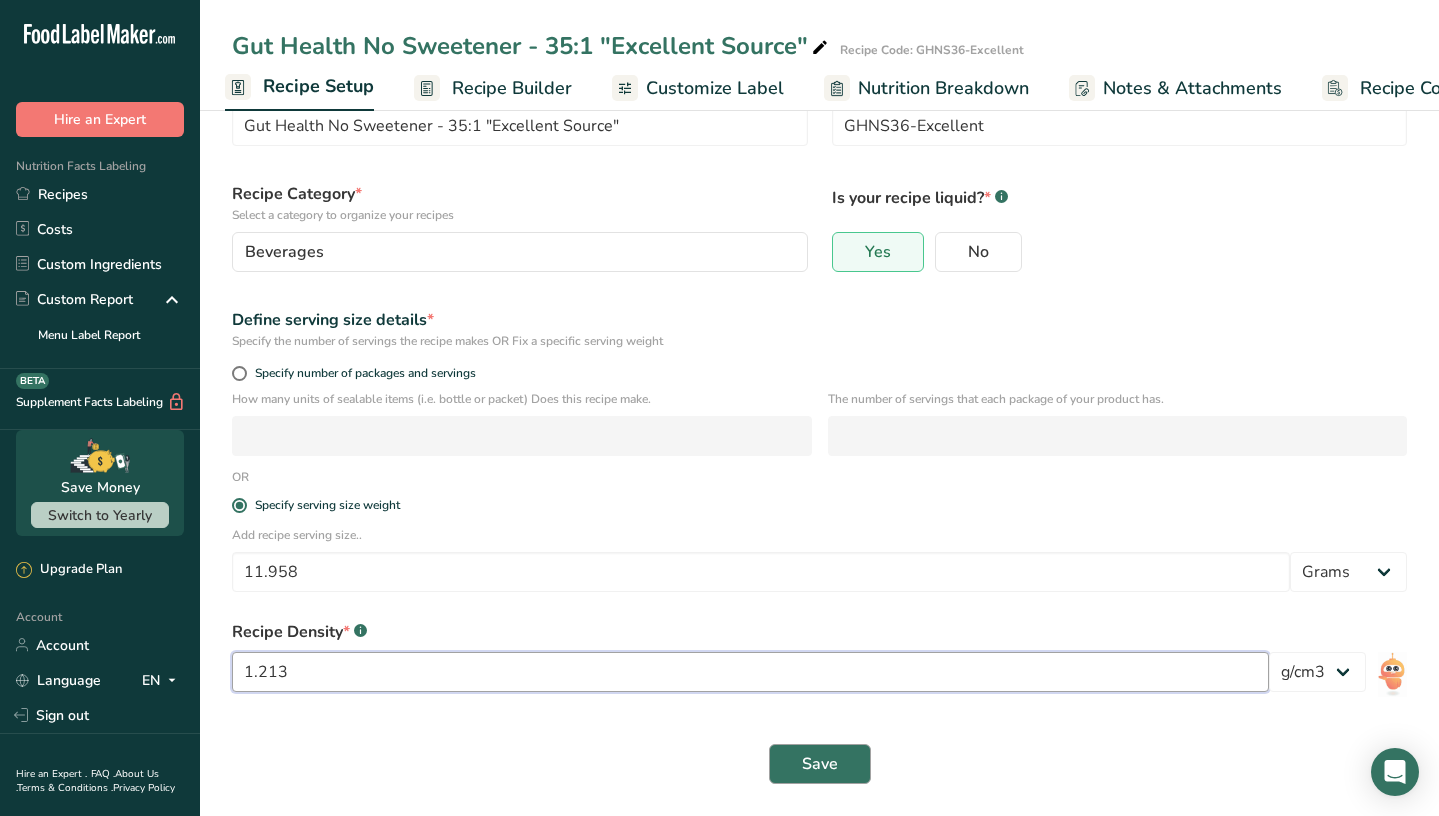 type on "1.213" 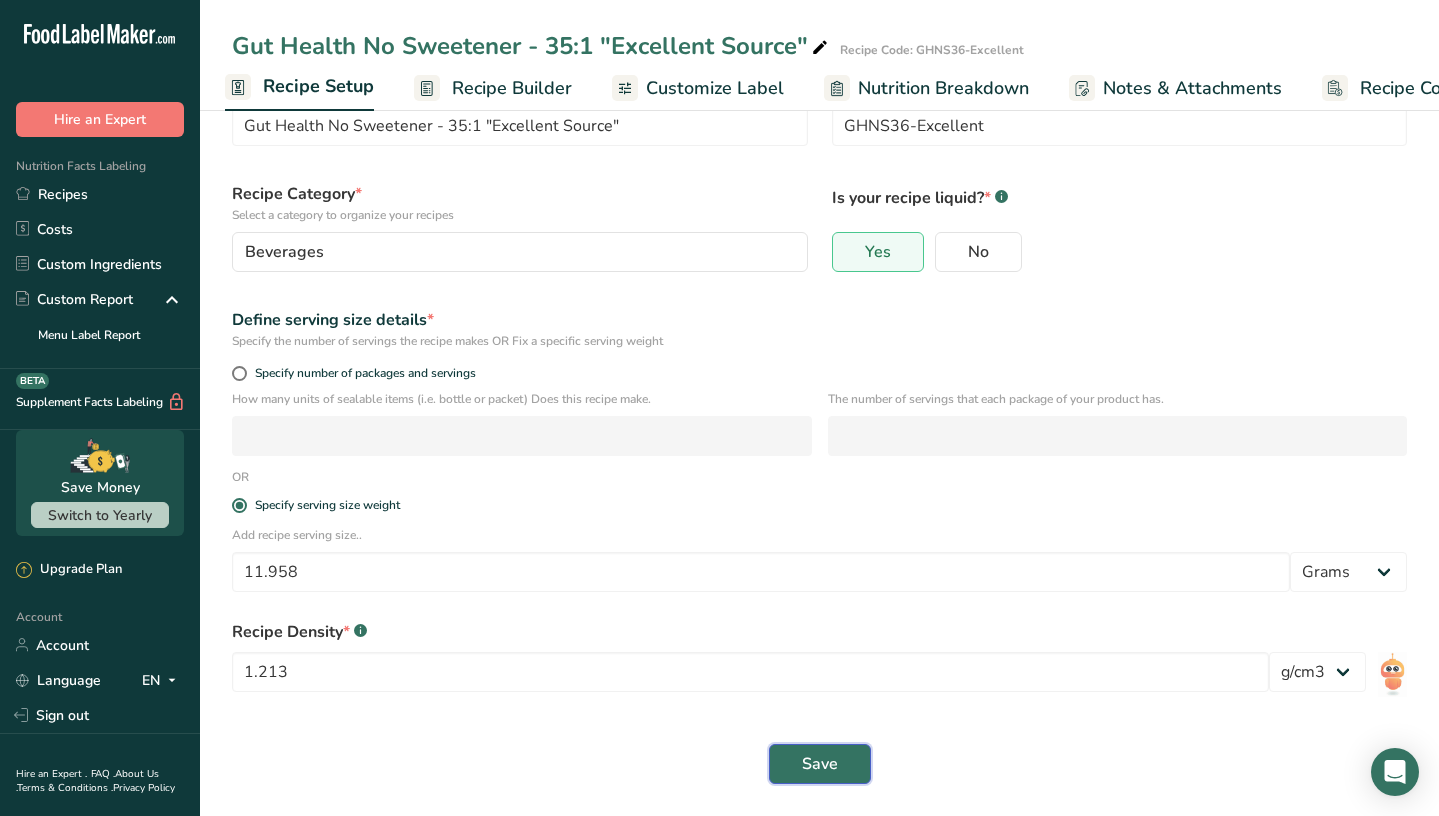 click on "Save" at bounding box center (820, 764) 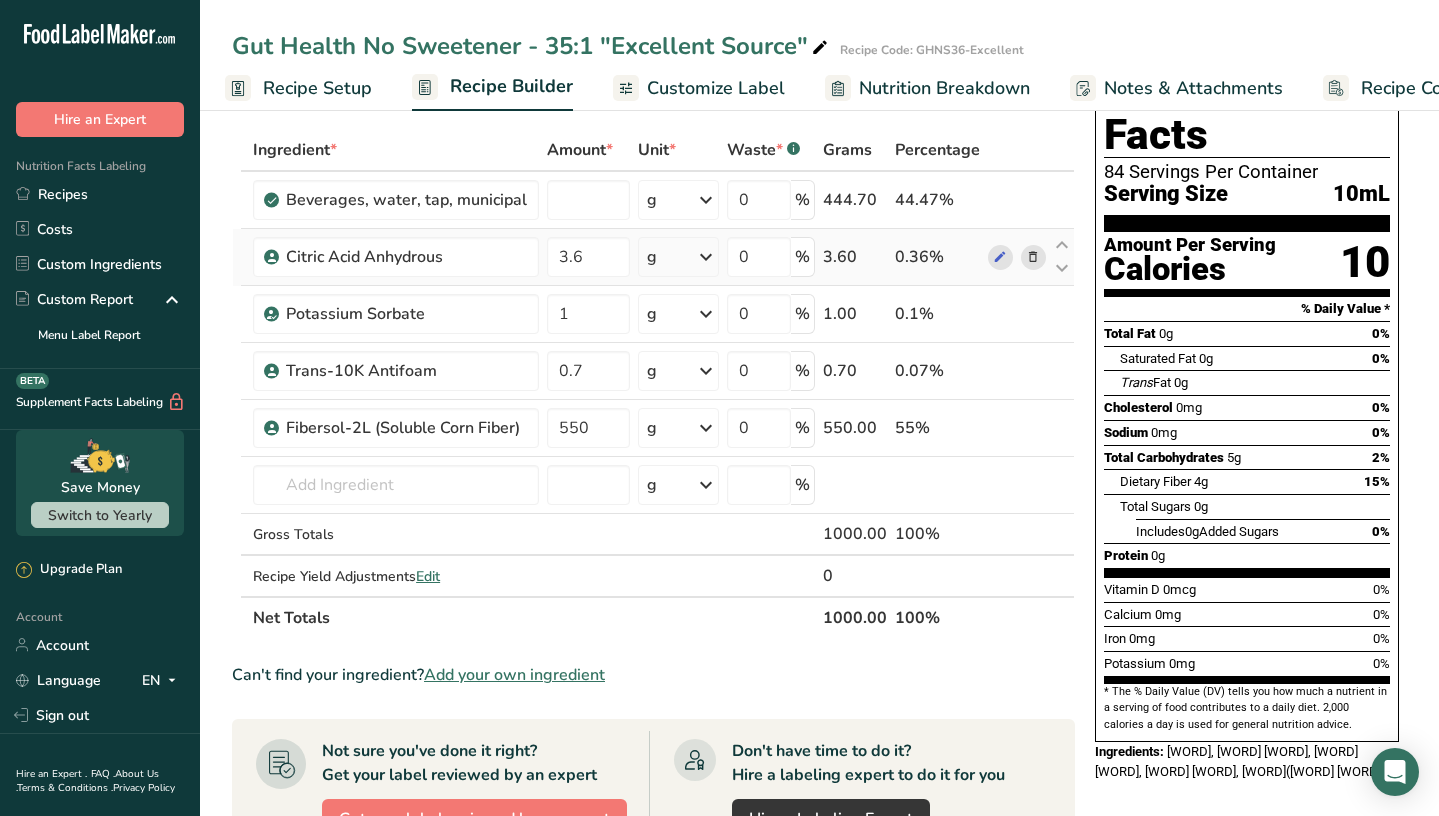 scroll, scrollTop: 44, scrollLeft: 0, axis: vertical 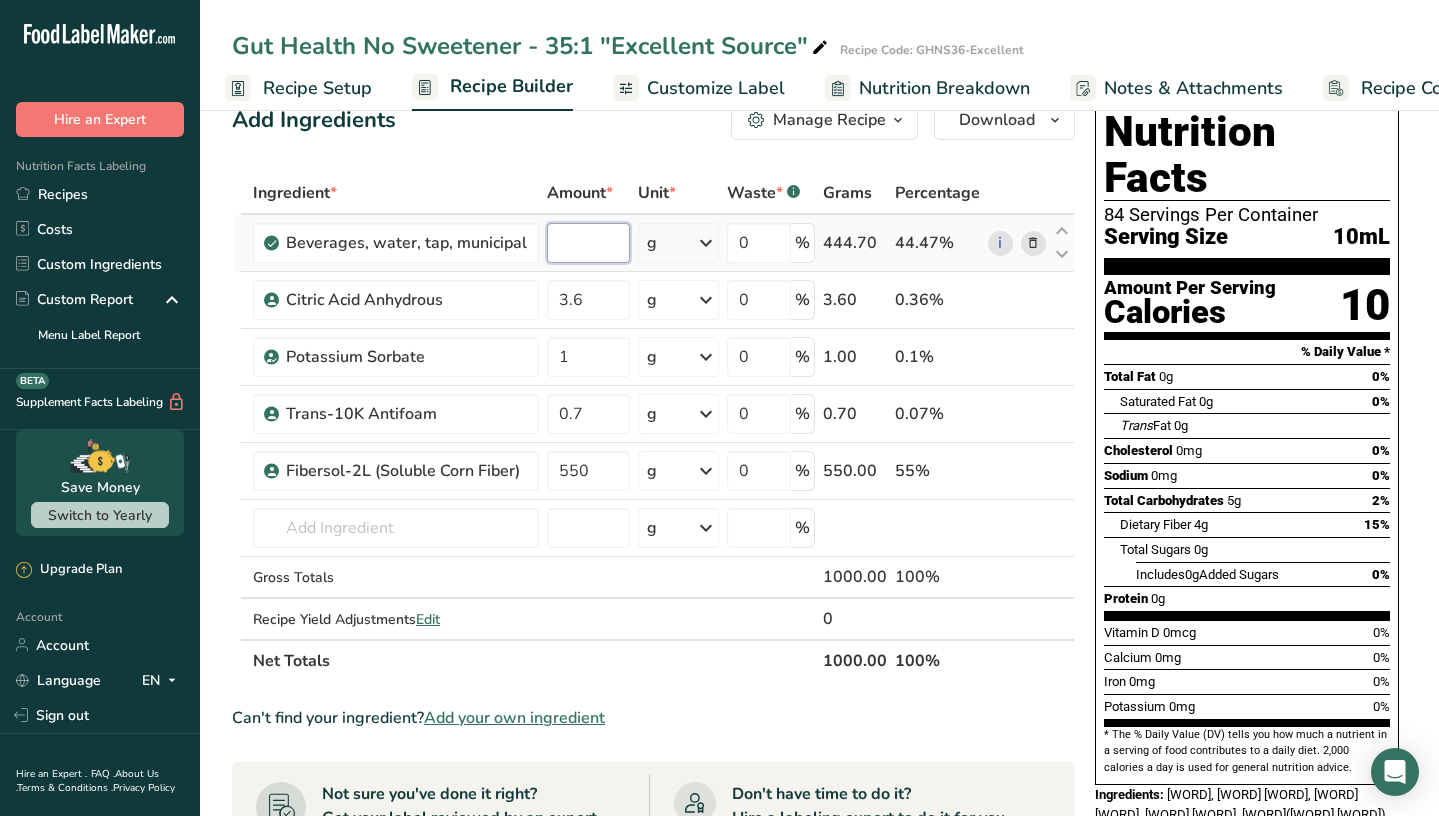 click on "[NUMBER].[NUMBER]" at bounding box center (588, 243) 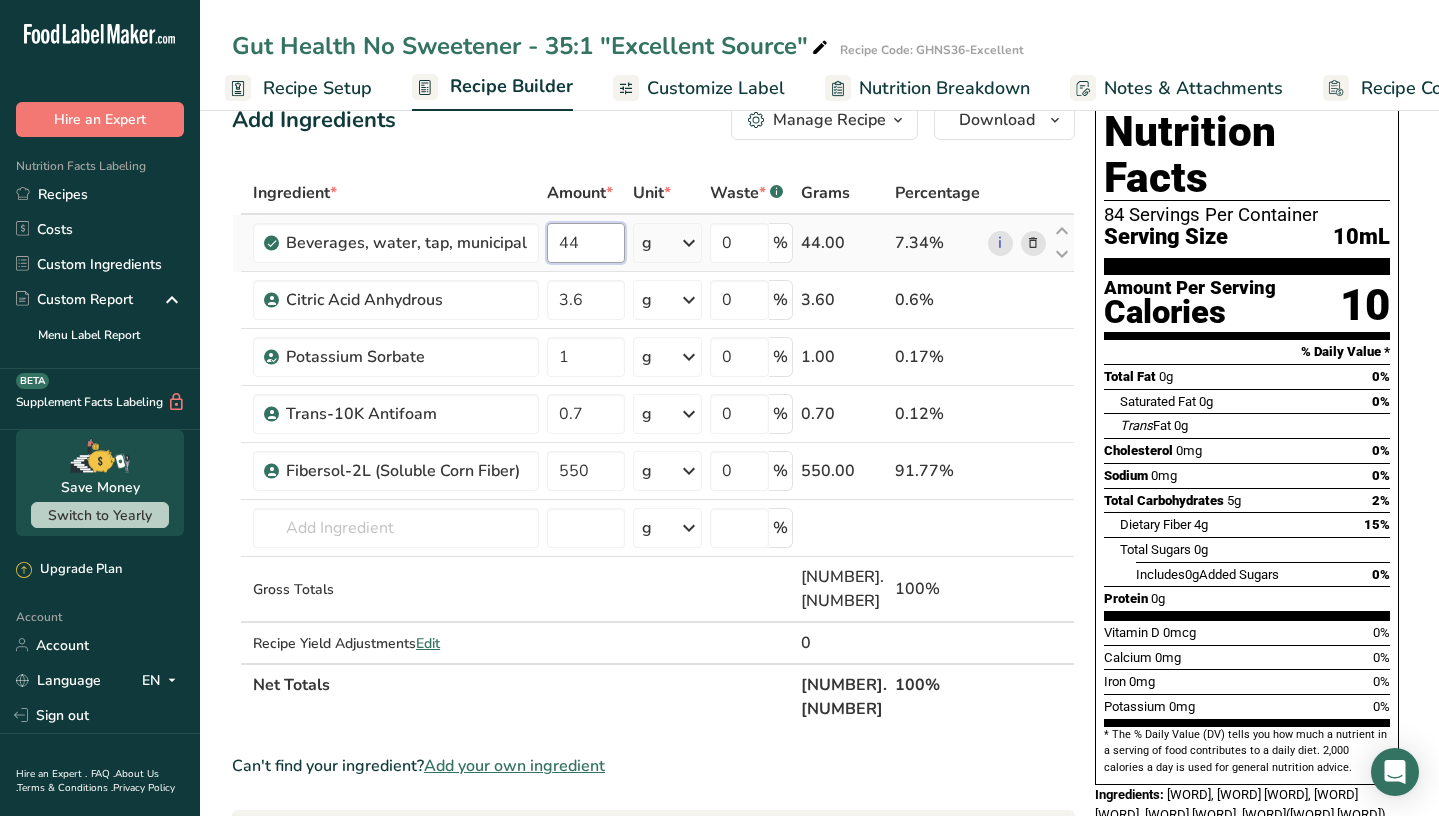 type on "4" 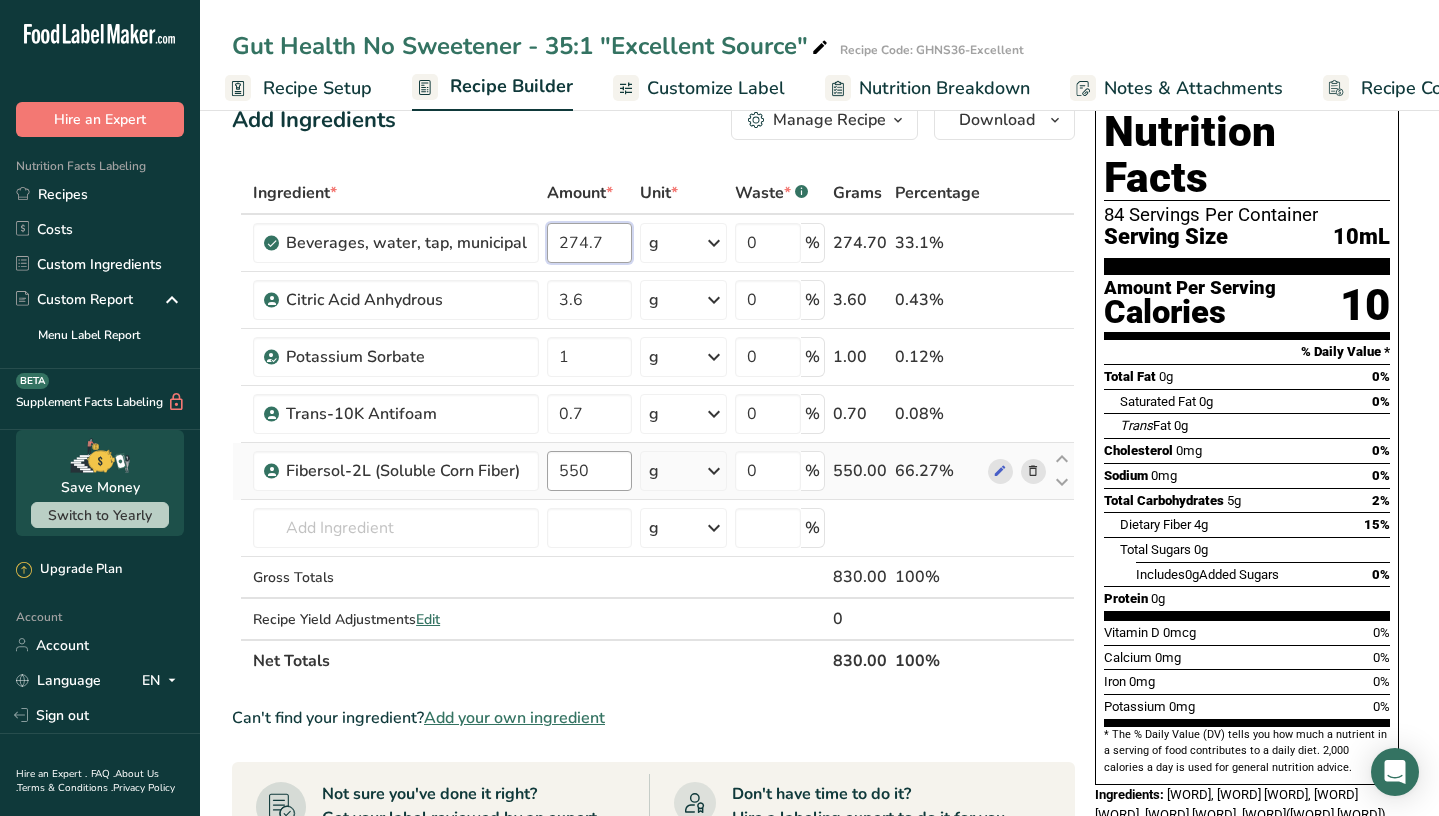 type on "274.7" 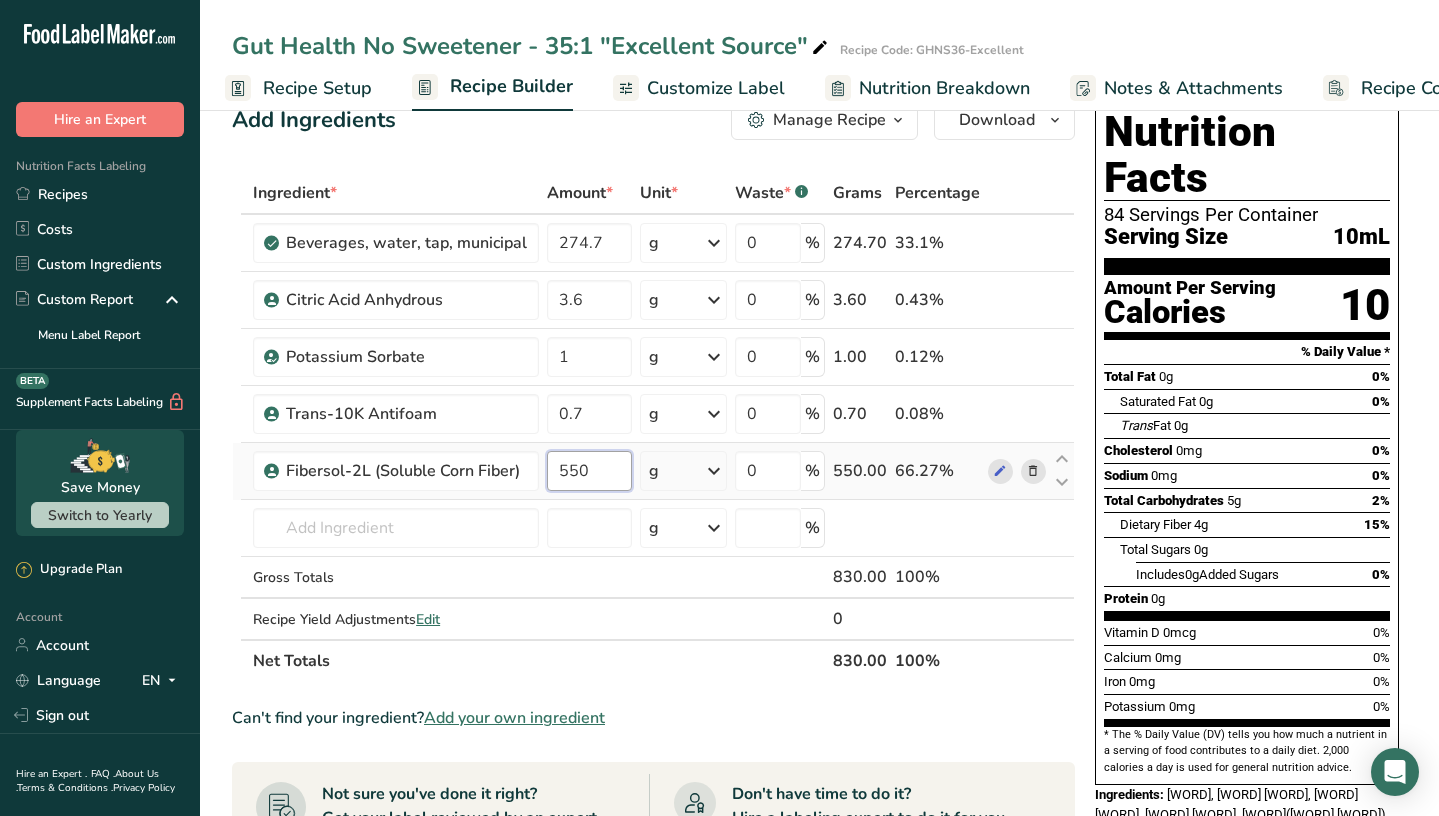 click on "Ingredient *
Amount *
Unit *
Waste *   .a-a{fill:#347362;}.b-a{fill:#fff;}          Grams
Percentage
Beverages, water, tap, municipal
[NUMBER]
g
Portions
1 fl oz
1 bottle 8 fl oz
1 liter
See more
Weight Units
g
kg
mg
See more
Volume Units
l
Volume units require a density conversion. If you know your ingredient's density enter it below. Otherwise, click on "RIA" our AI Regulatory bot - she will be able to help you
1
lb/ft3
g/cm3
Confirm
mL
1
lb/ft3
g/cm3
fl oz" at bounding box center (653, 427) 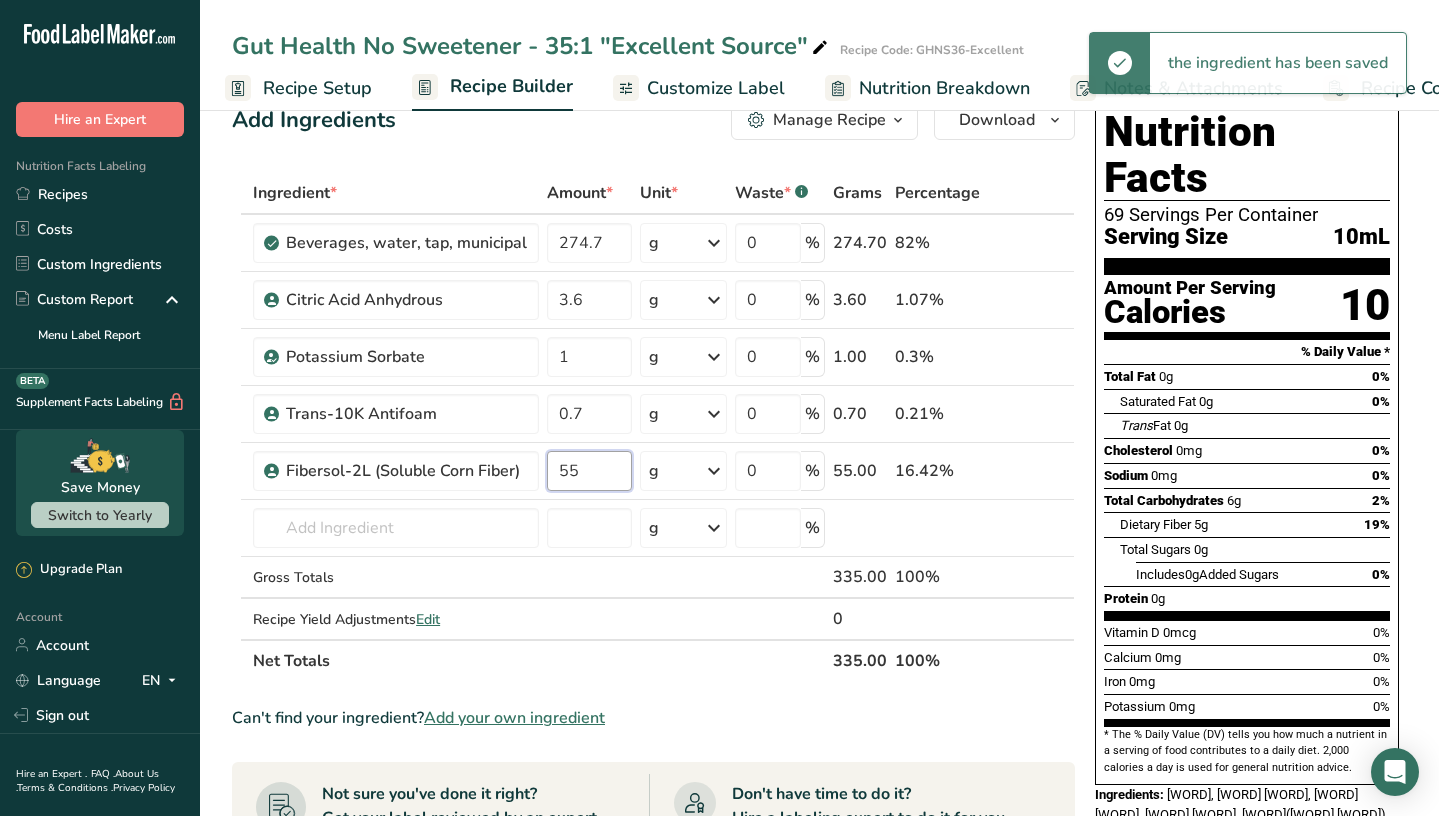 type on "5" 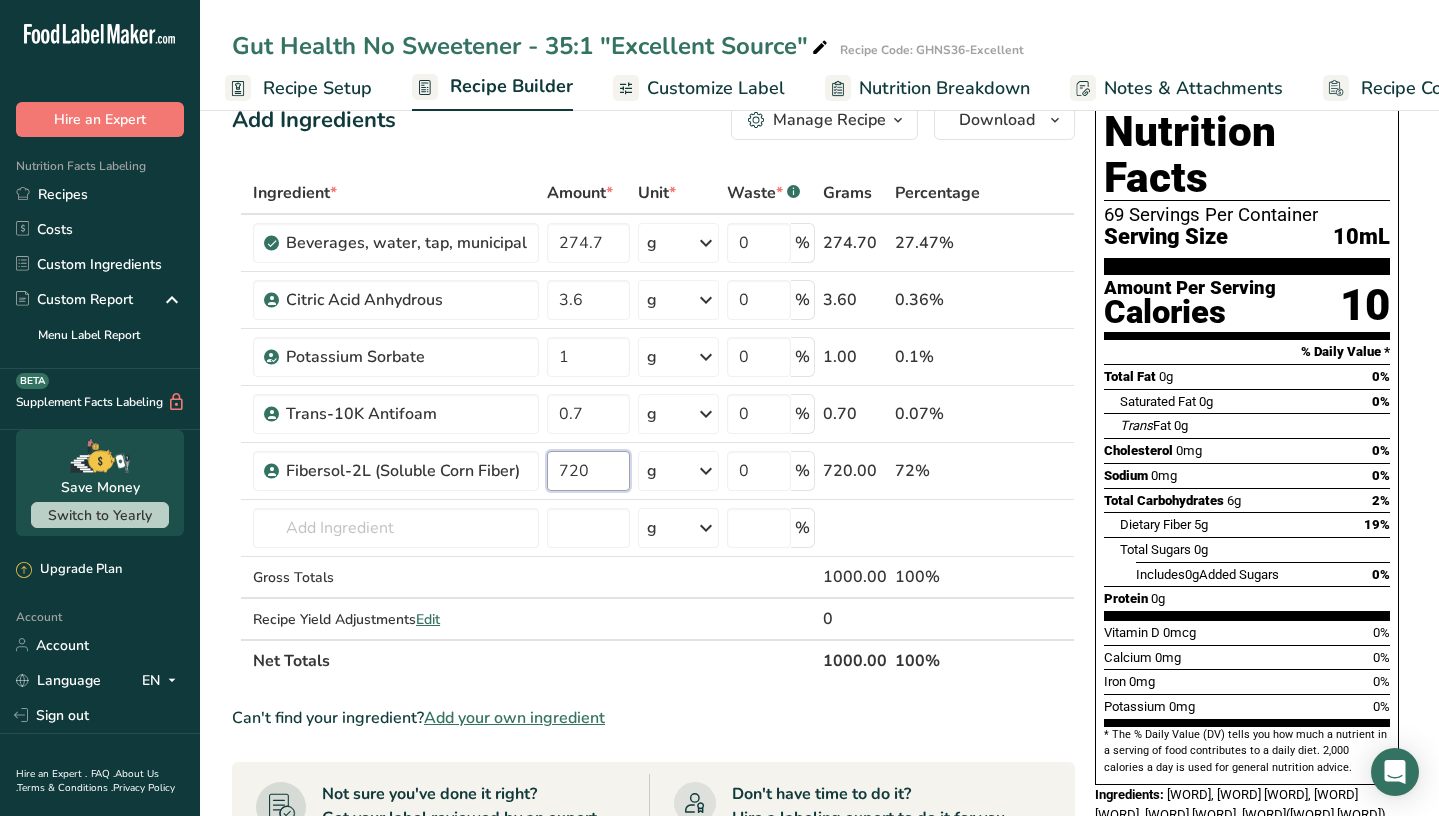 type on "720" 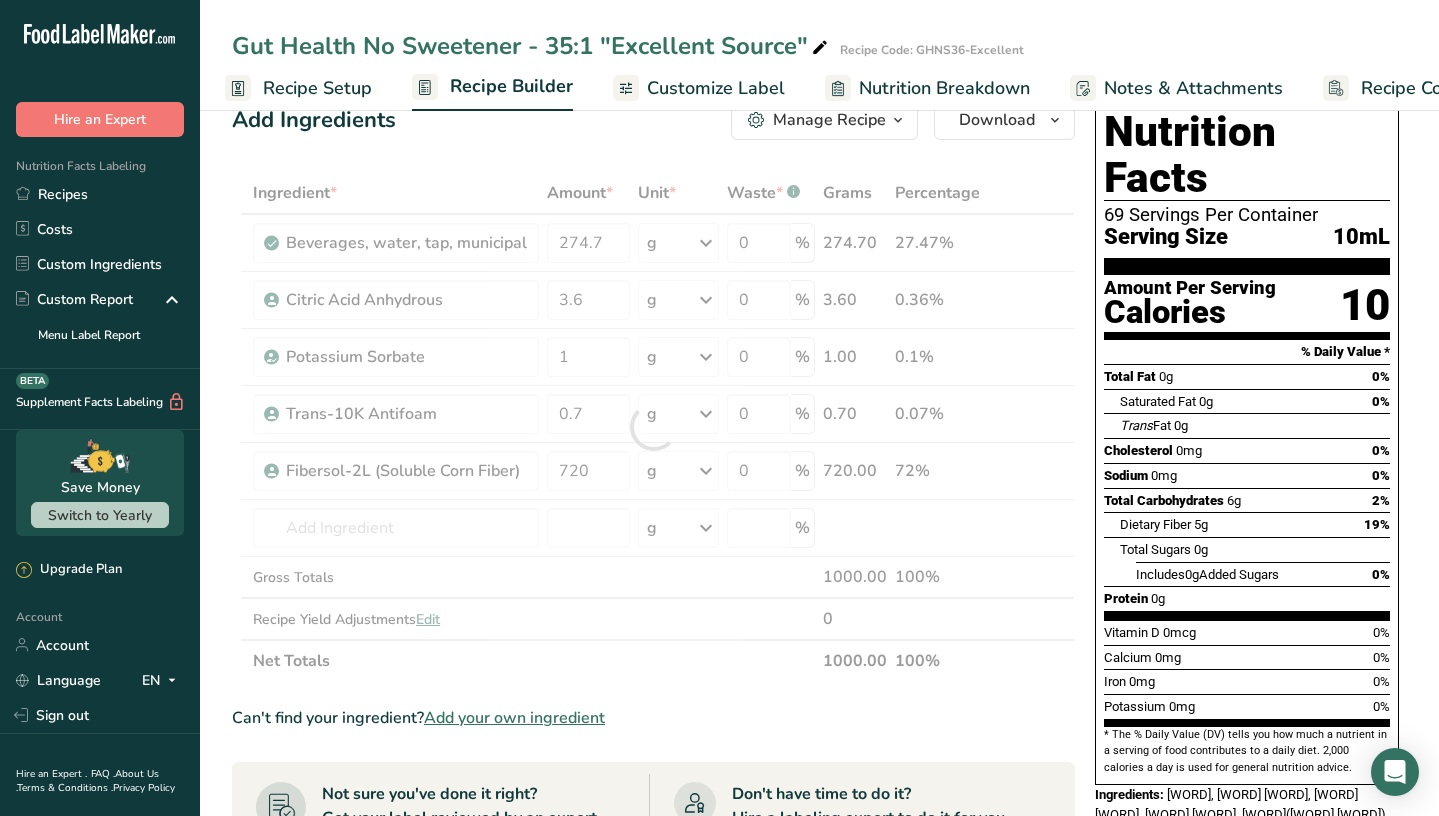 click on "Ingredient *
Amount *
Unit *
Waste *   .a-a{fill:#347362;}.b-a{fill:#fff;}          Grams
Percentage
Beverages, water, tap, municipal
[NUMBER]
g
Portions
1 fl oz
1 bottle 8 fl oz
1 liter
See more
Weight Units
g
kg
mg
See more
Volume Units
l
Volume units require a density conversion. If you know your ingredient's density enter it below. Otherwise, click on "RIA" our AI Regulatory bot - she will be able to help you
1
lb/ft3
g/cm3
Confirm
mL
1
lb/ft3
g/cm3
1" at bounding box center (653, 756) 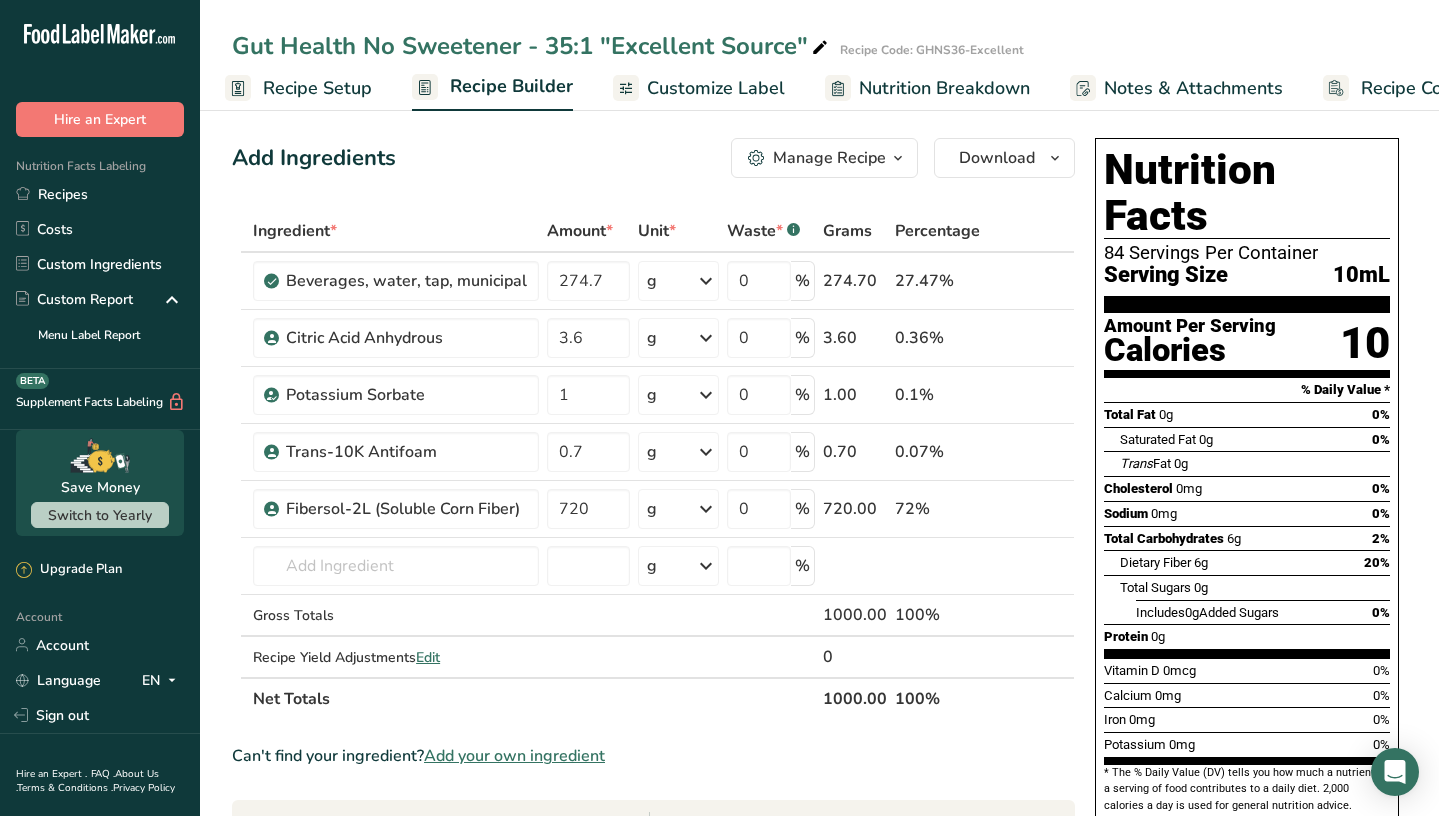 scroll, scrollTop: 0, scrollLeft: 0, axis: both 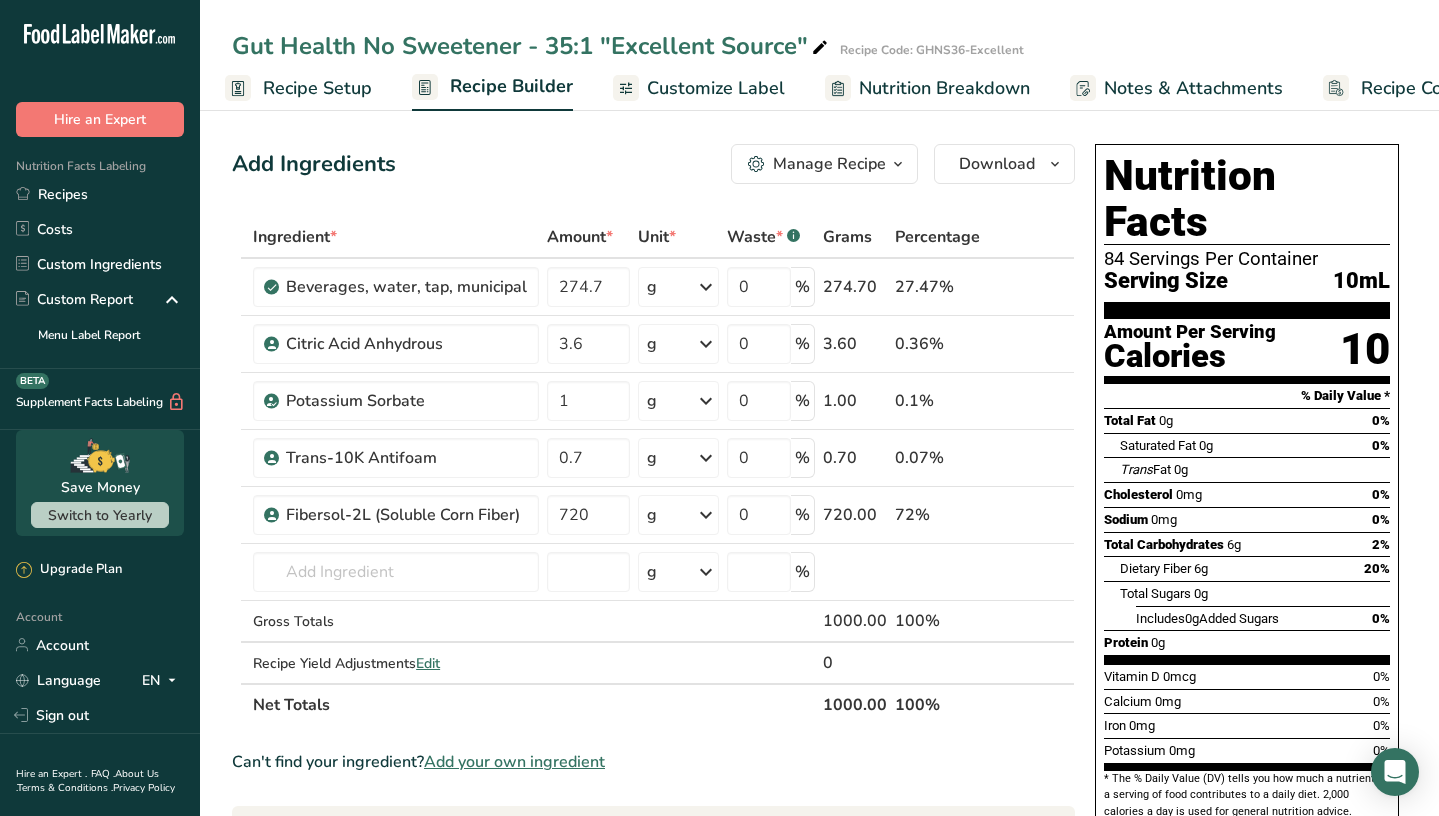 click on "Customize Label" at bounding box center [716, 88] 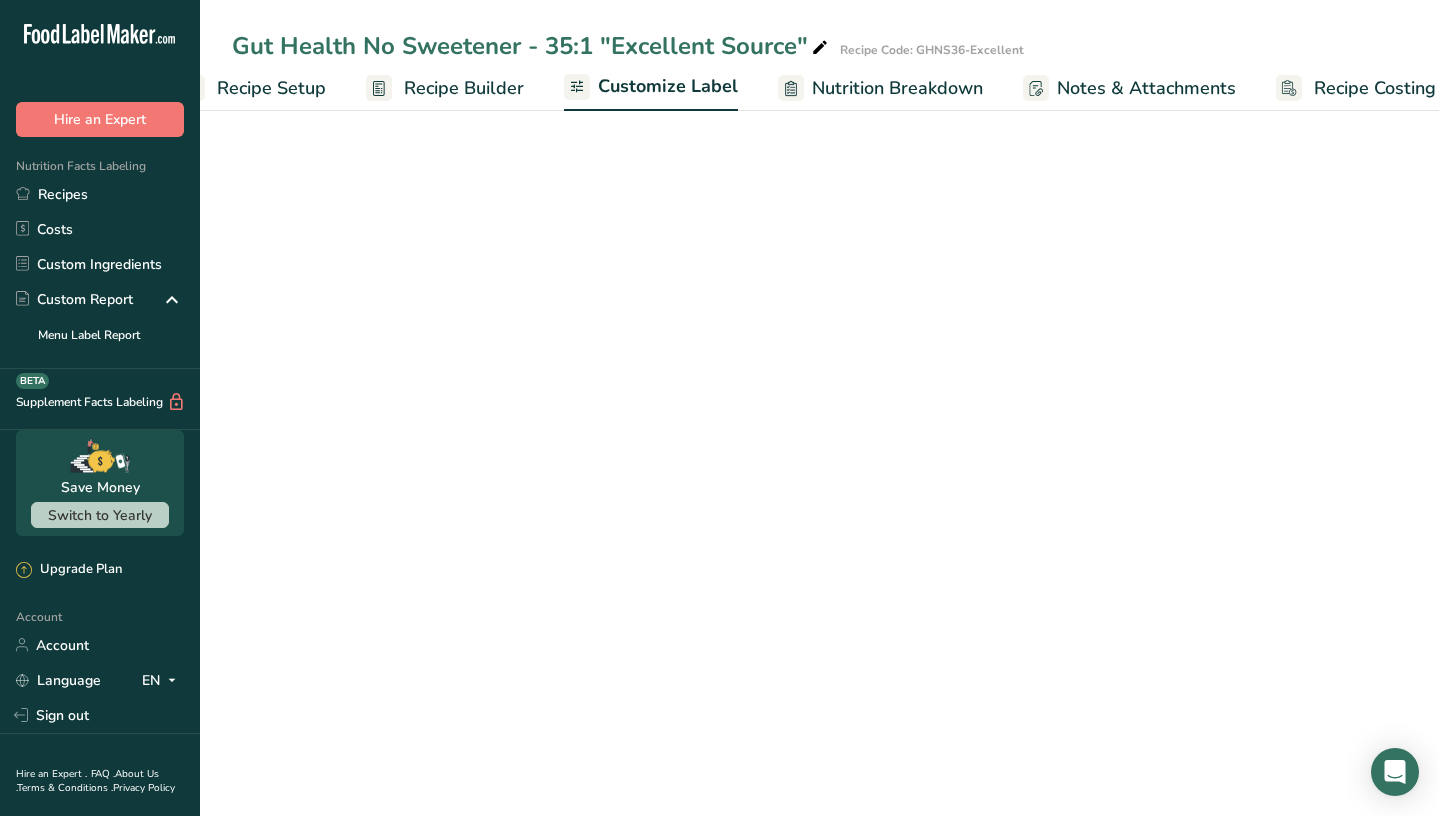 scroll, scrollTop: 0, scrollLeft: 82, axis: horizontal 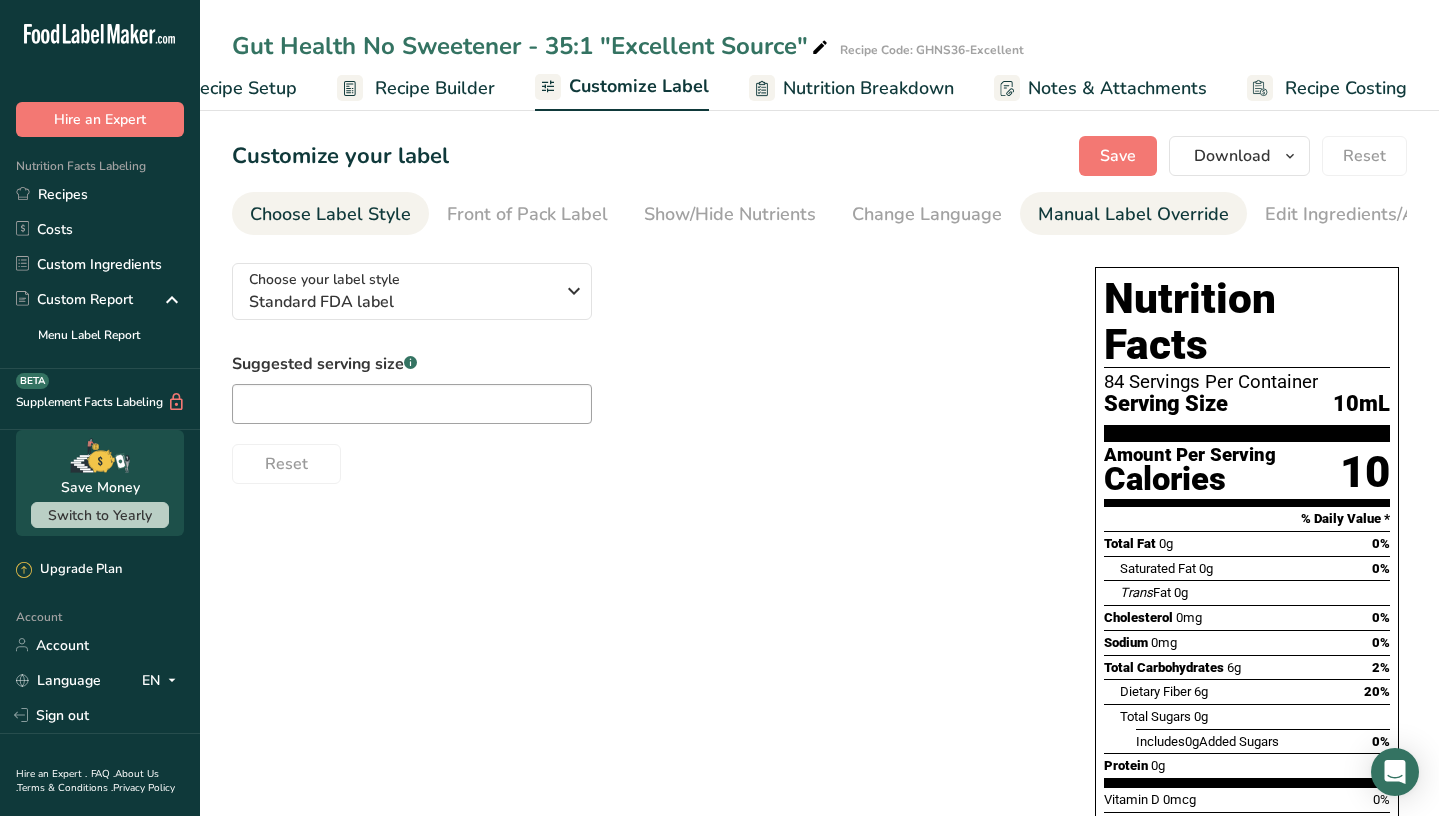 click on "Manual Label Override" at bounding box center (1133, 214) 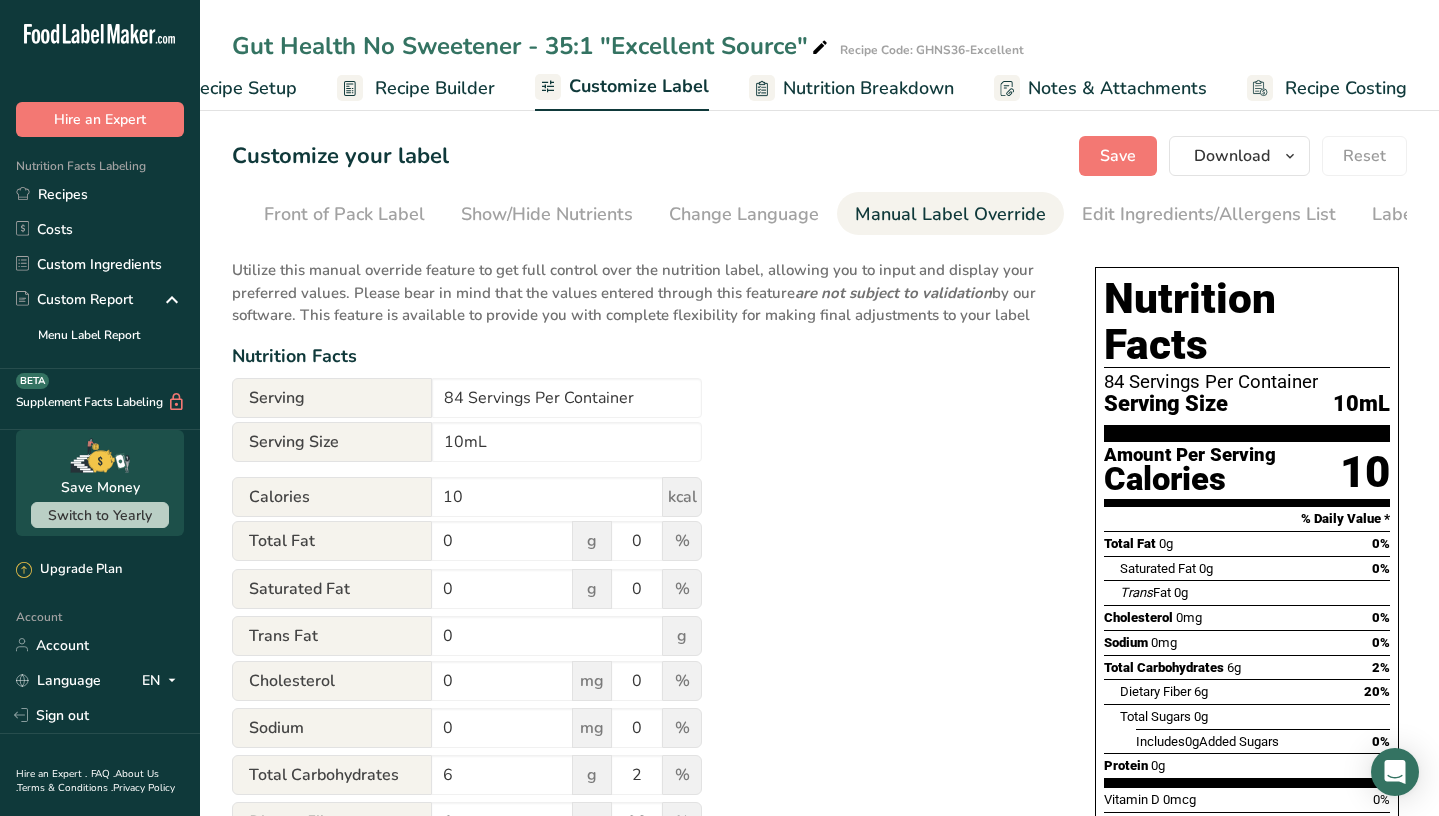 scroll, scrollTop: 0, scrollLeft: 278, axis: horizontal 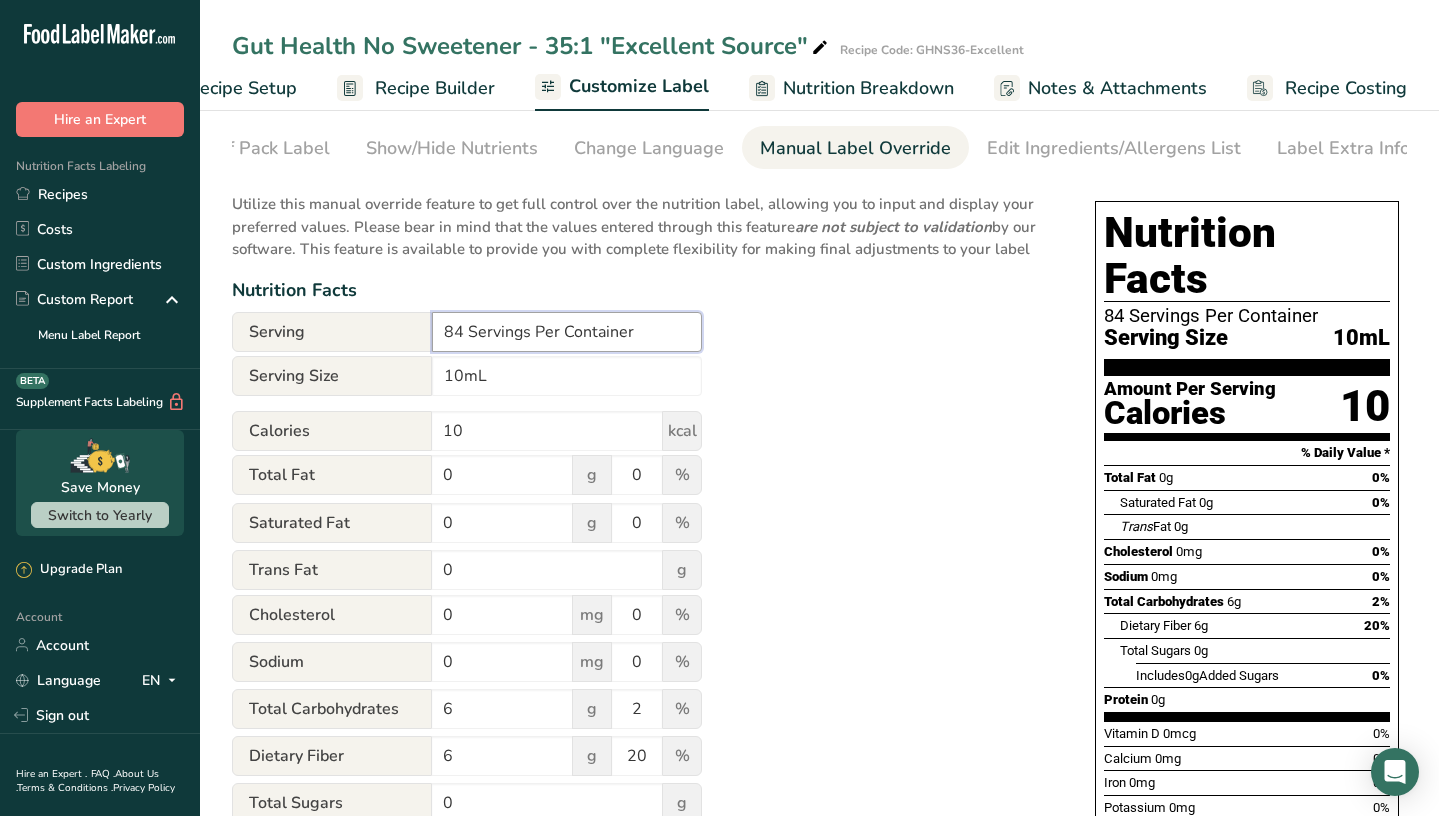 drag, startPoint x: 673, startPoint y: 339, endPoint x: 397, endPoint y: 315, distance: 277.0415 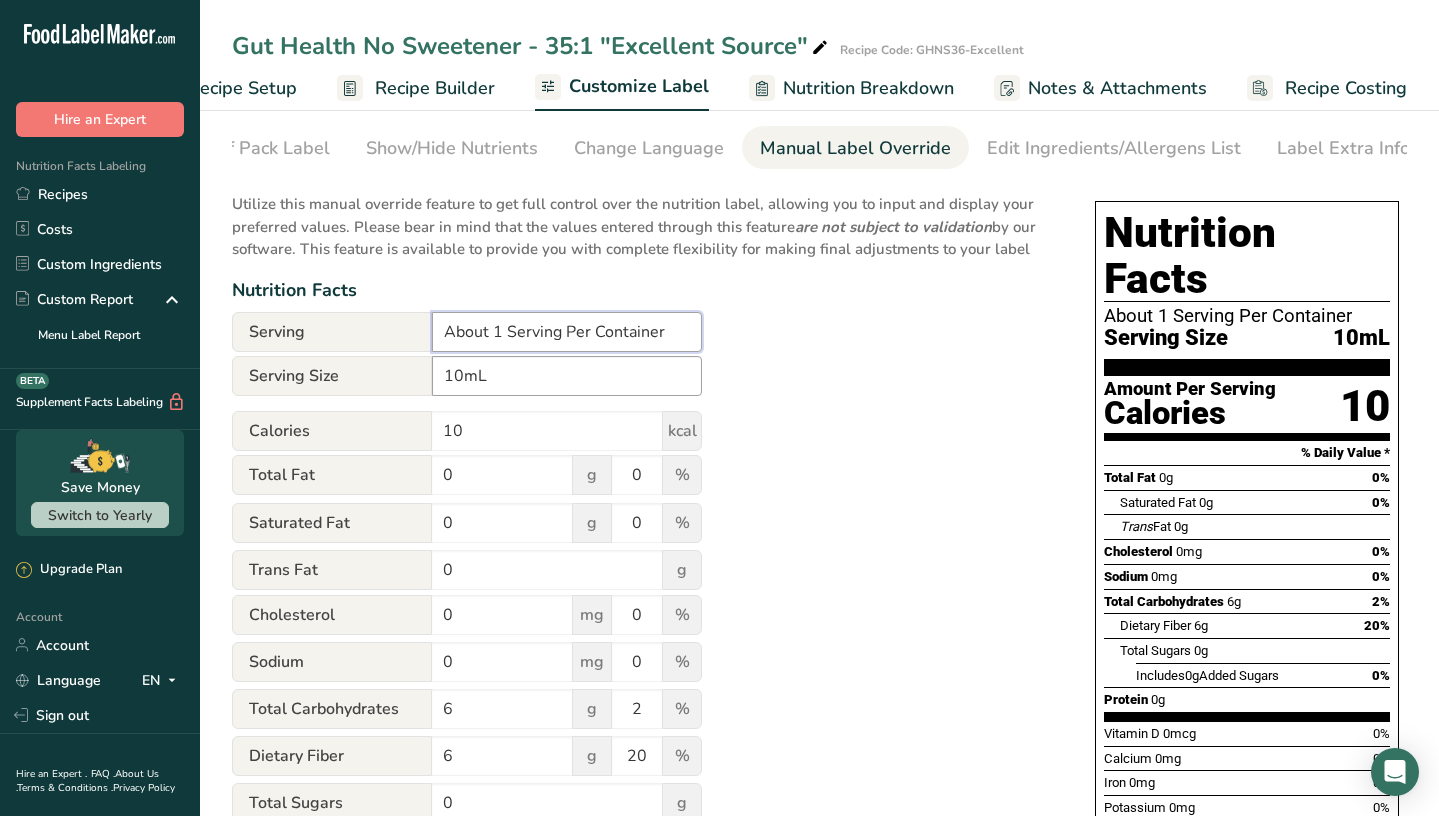 type on "About 1 Serving Per Container" 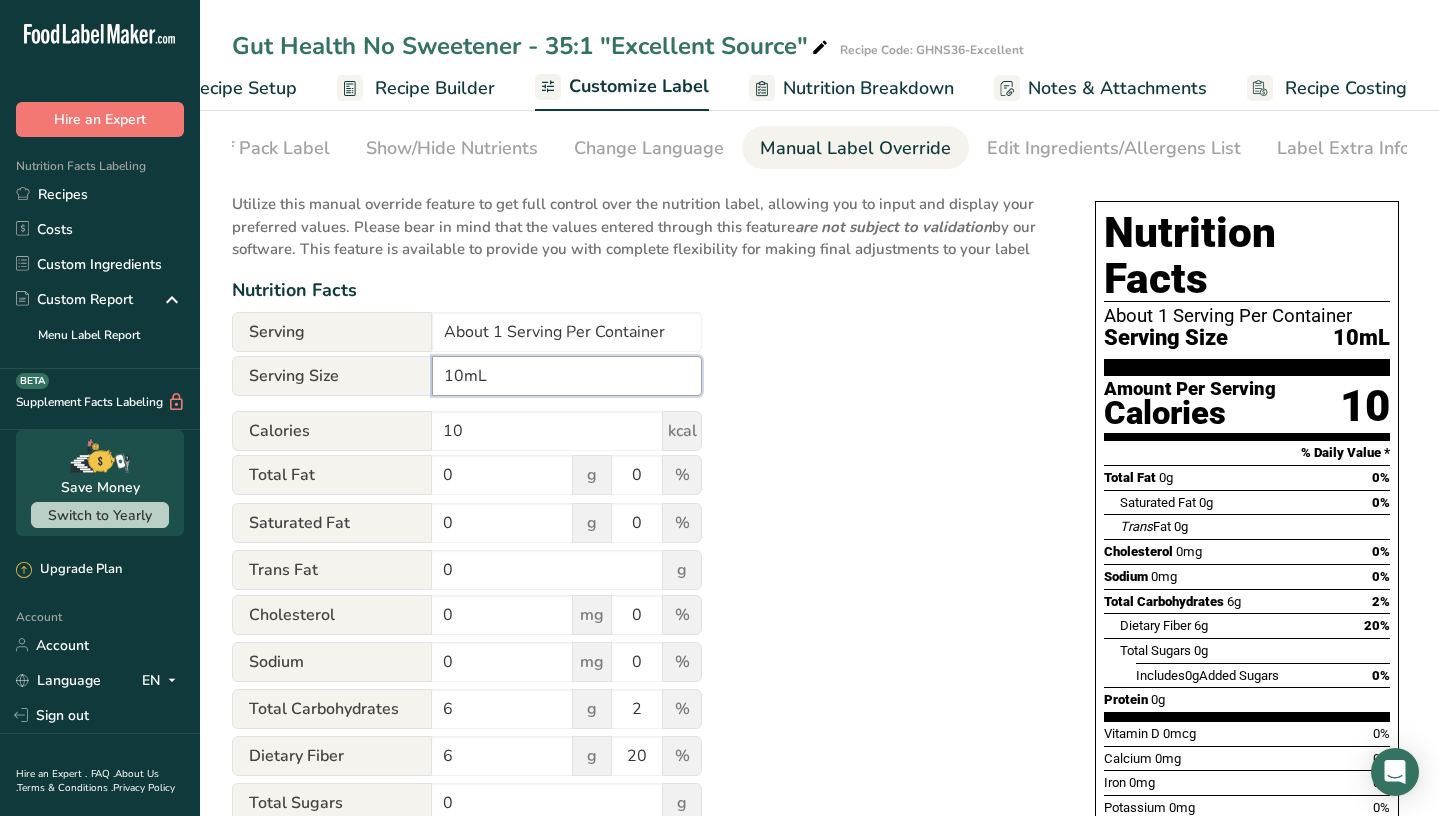 click on "10mL" at bounding box center (567, 376) 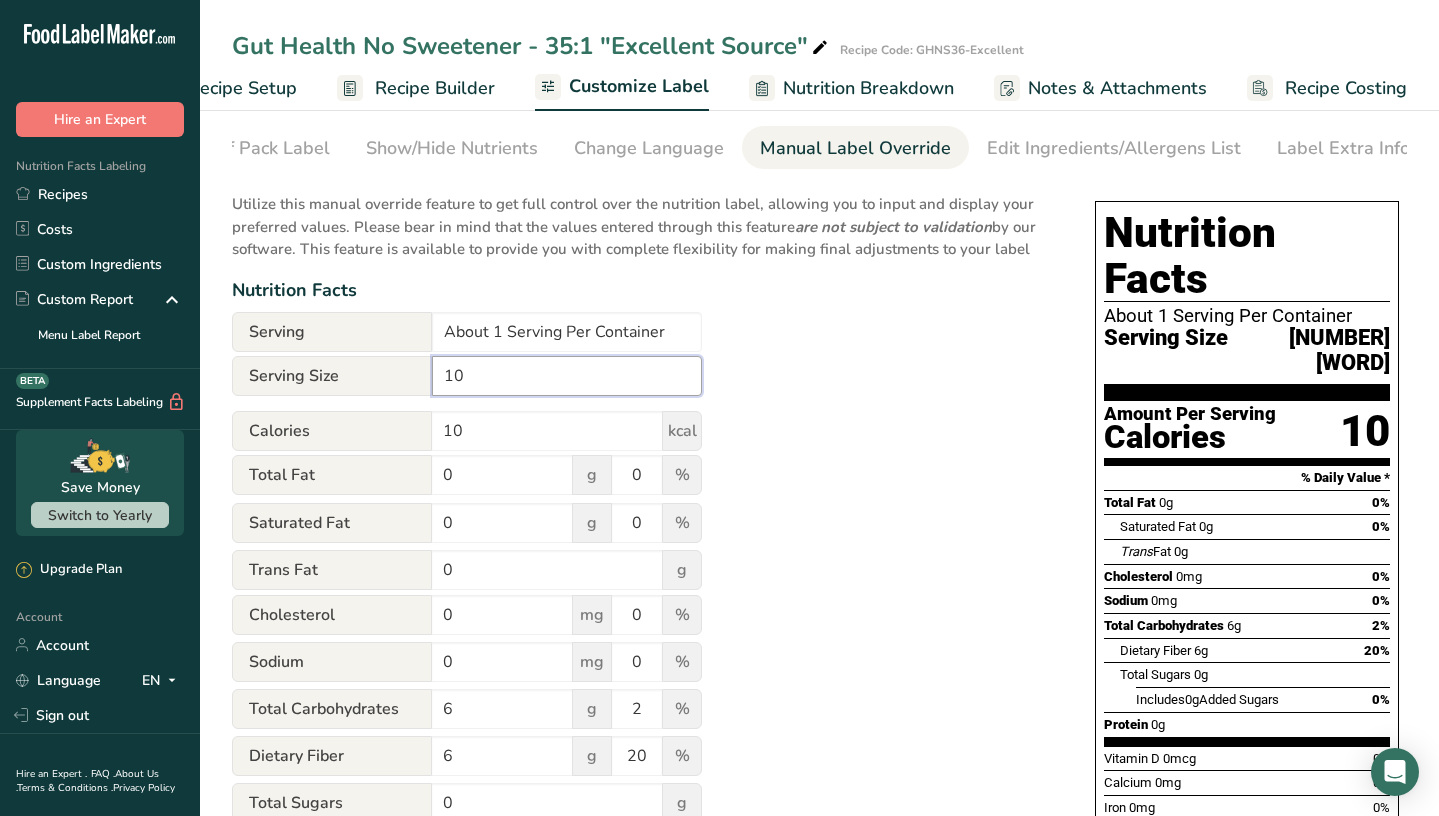 type on "1" 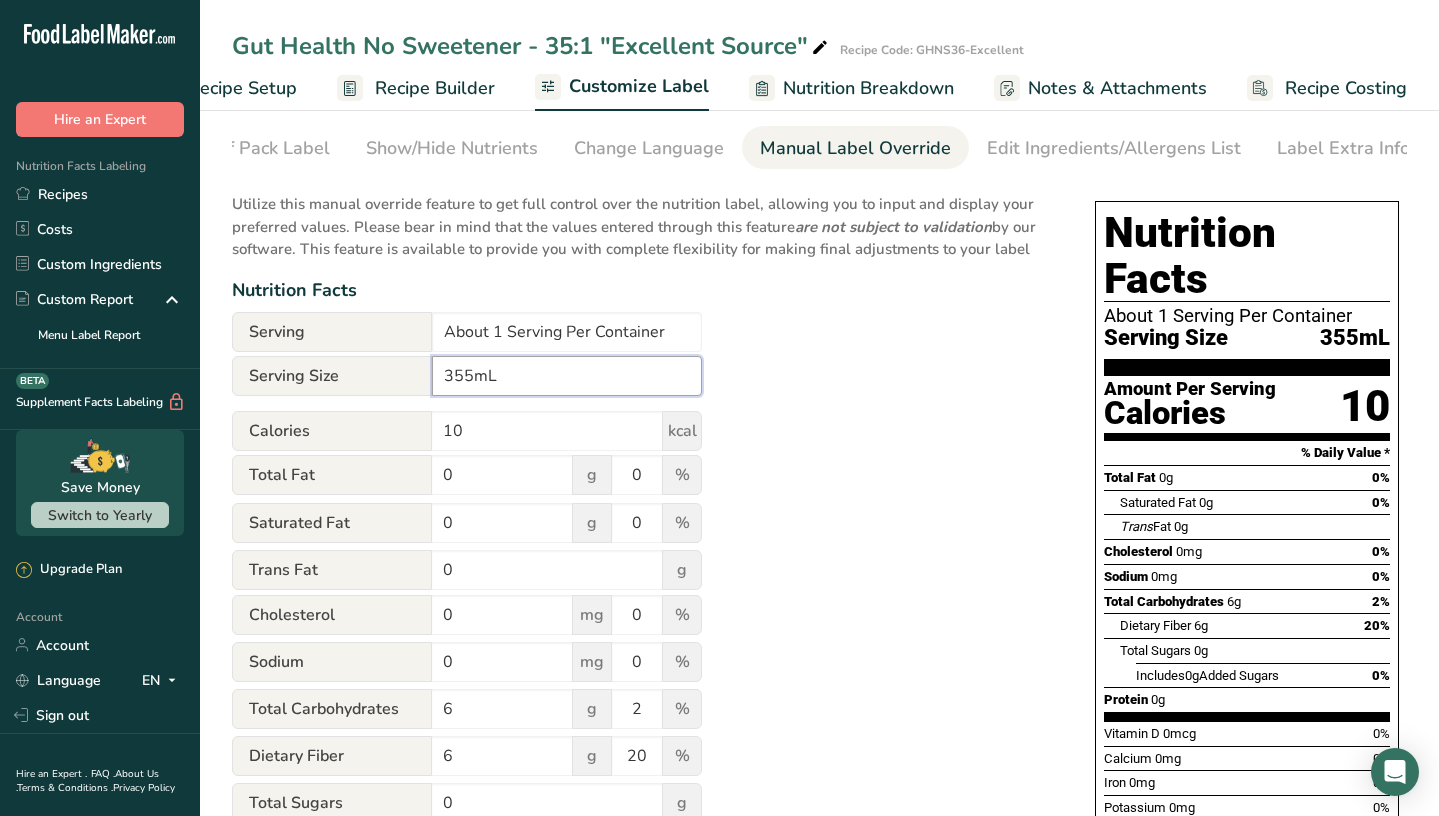 type on "355mL" 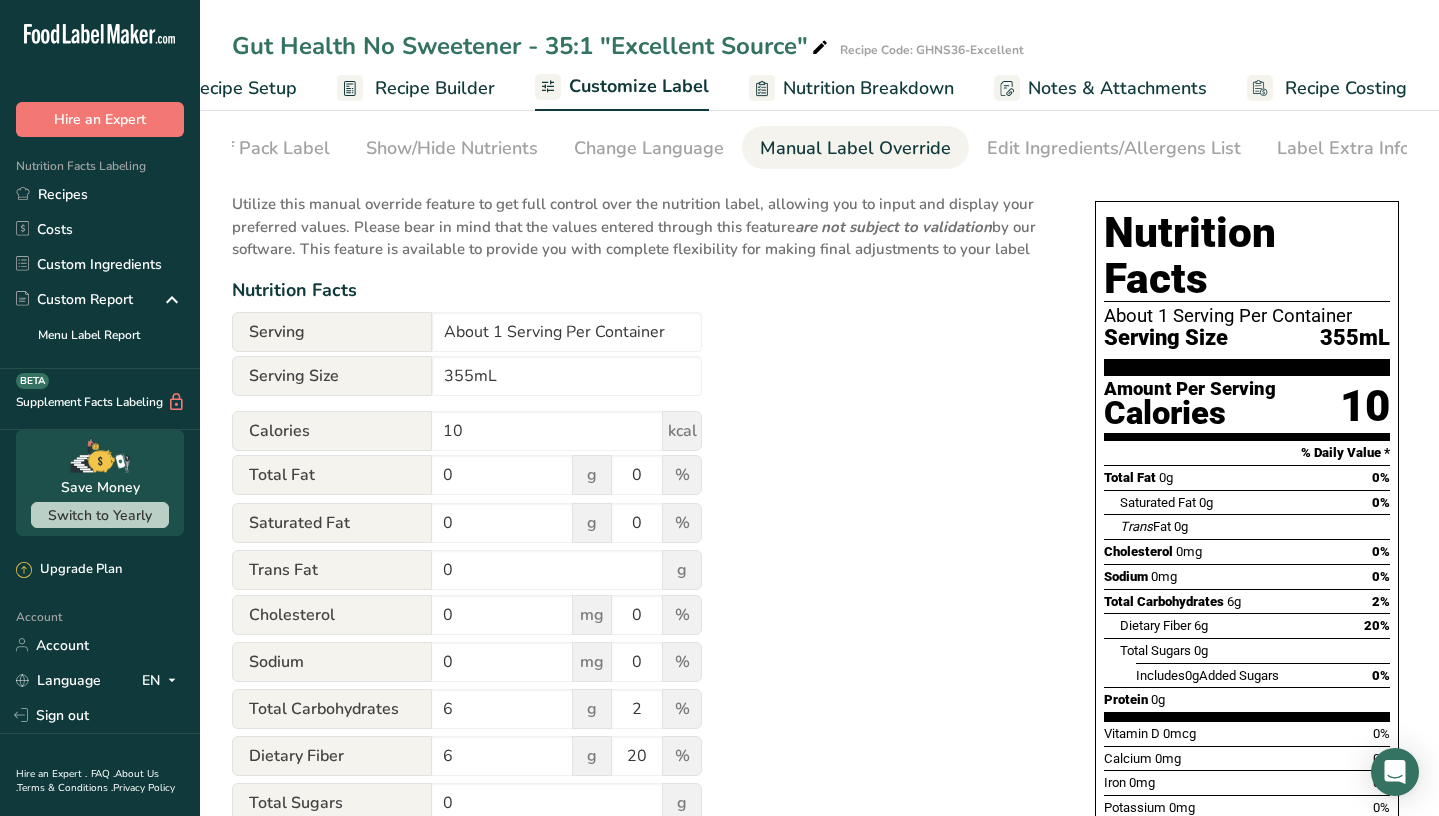 click on "Utilize this manual override feature to get full control over the nutrition label, allowing you to input and display your preferred values. Please bear in mind that the values entered through this feature
are not subject to validation
by our software. This feature is available to provide you with complete flexibility for making final adjustments to your label
Nutrition Facts
Serving
About [SERVINGS] Per Container
Serving Size
[VOLUME]
Calories
[NUMBER]
kcal
Total Fat
[NUMBER]
g
[NUMBER]
%
Saturated Fat
[NUMBER]
g
[NUMBER]
%
Trans Fat
[NUMBER]
g
Cholesterol
[NUMBER]
mg
[NUMBER]
%
Sodium
[NUMBER]
mg
[NUMBER]
%
6     2" at bounding box center (643, 671) 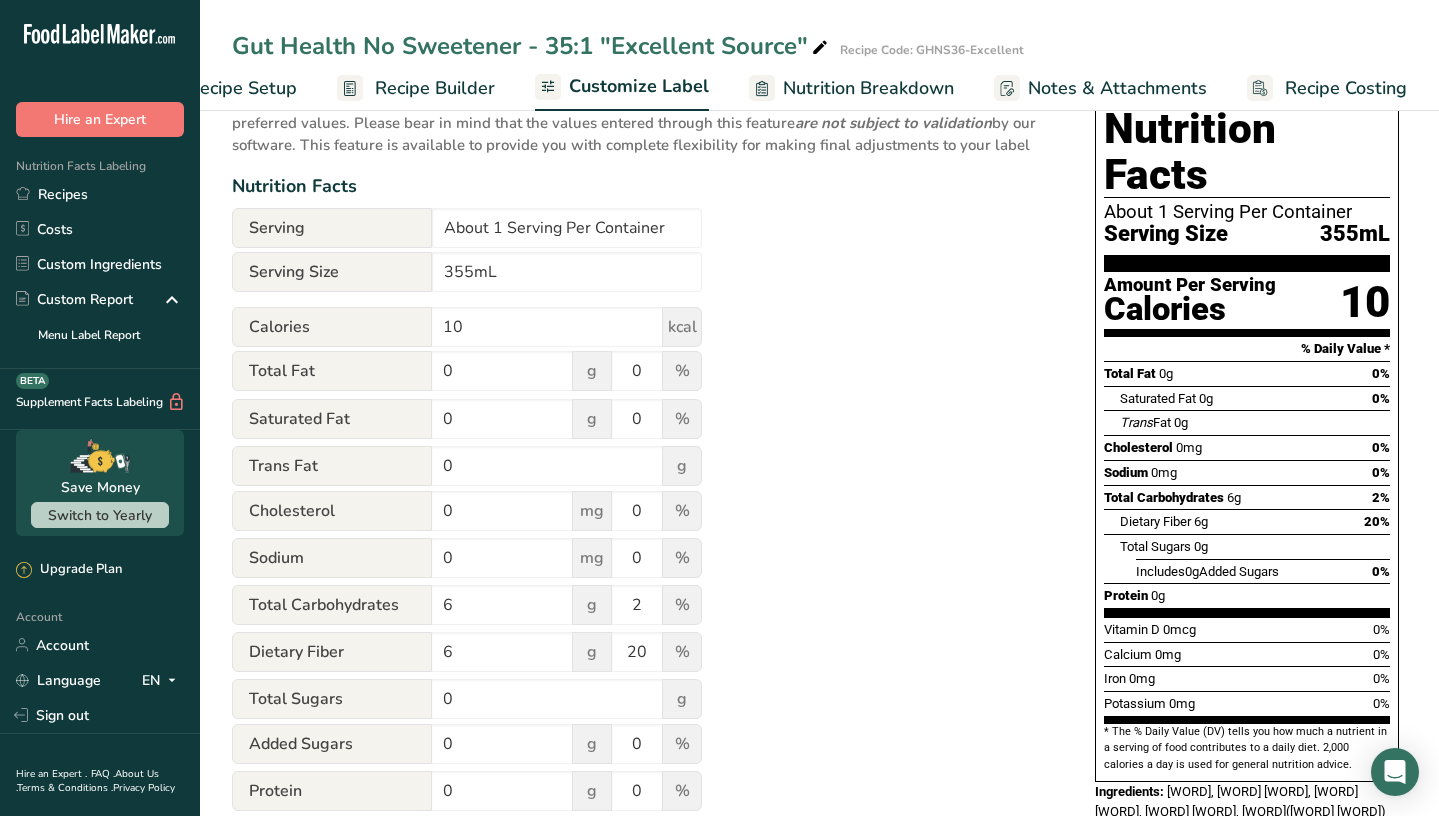 scroll, scrollTop: 0, scrollLeft: 0, axis: both 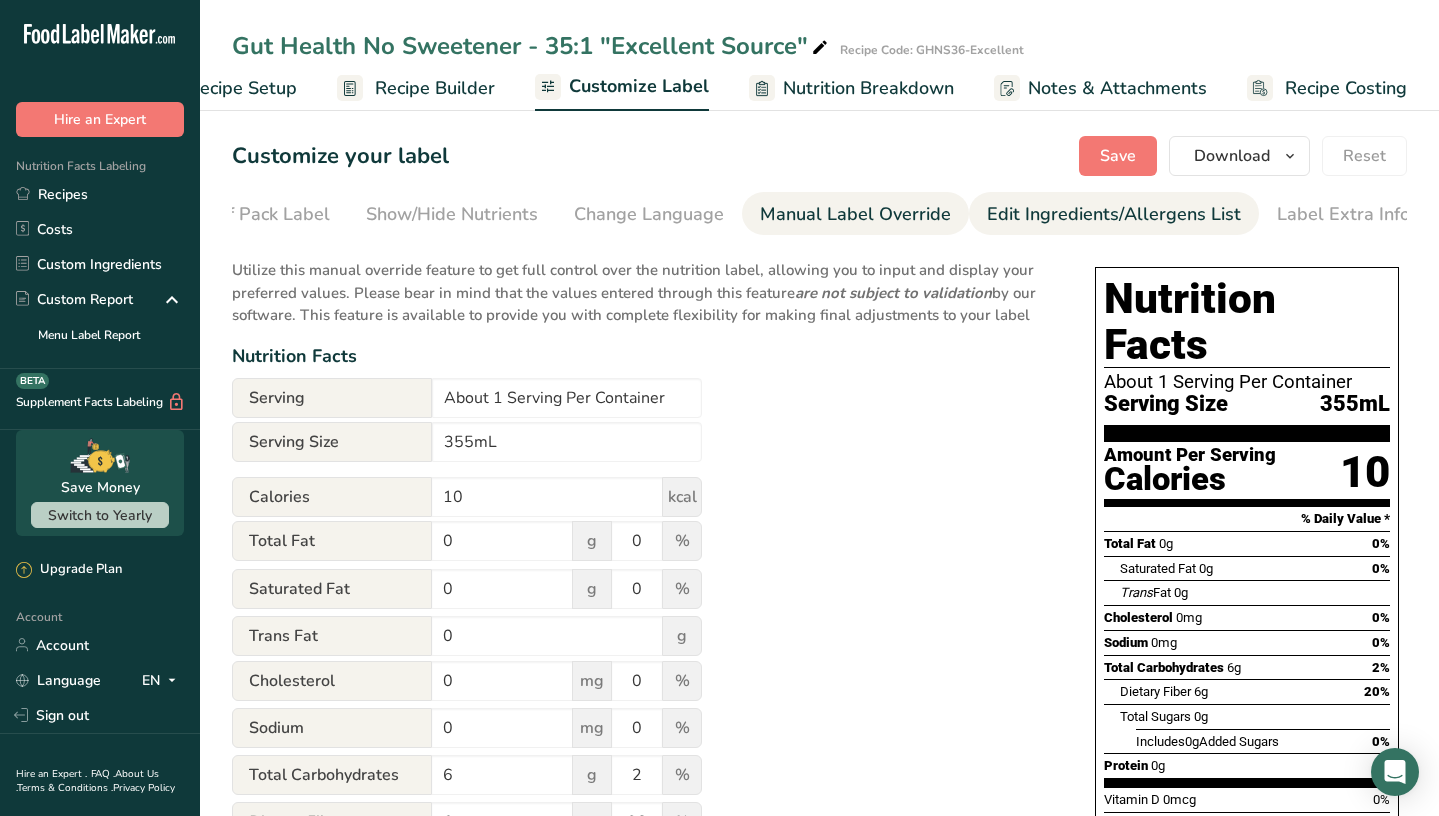click on "Edit Ingredients/Allergens List" at bounding box center [1114, 214] 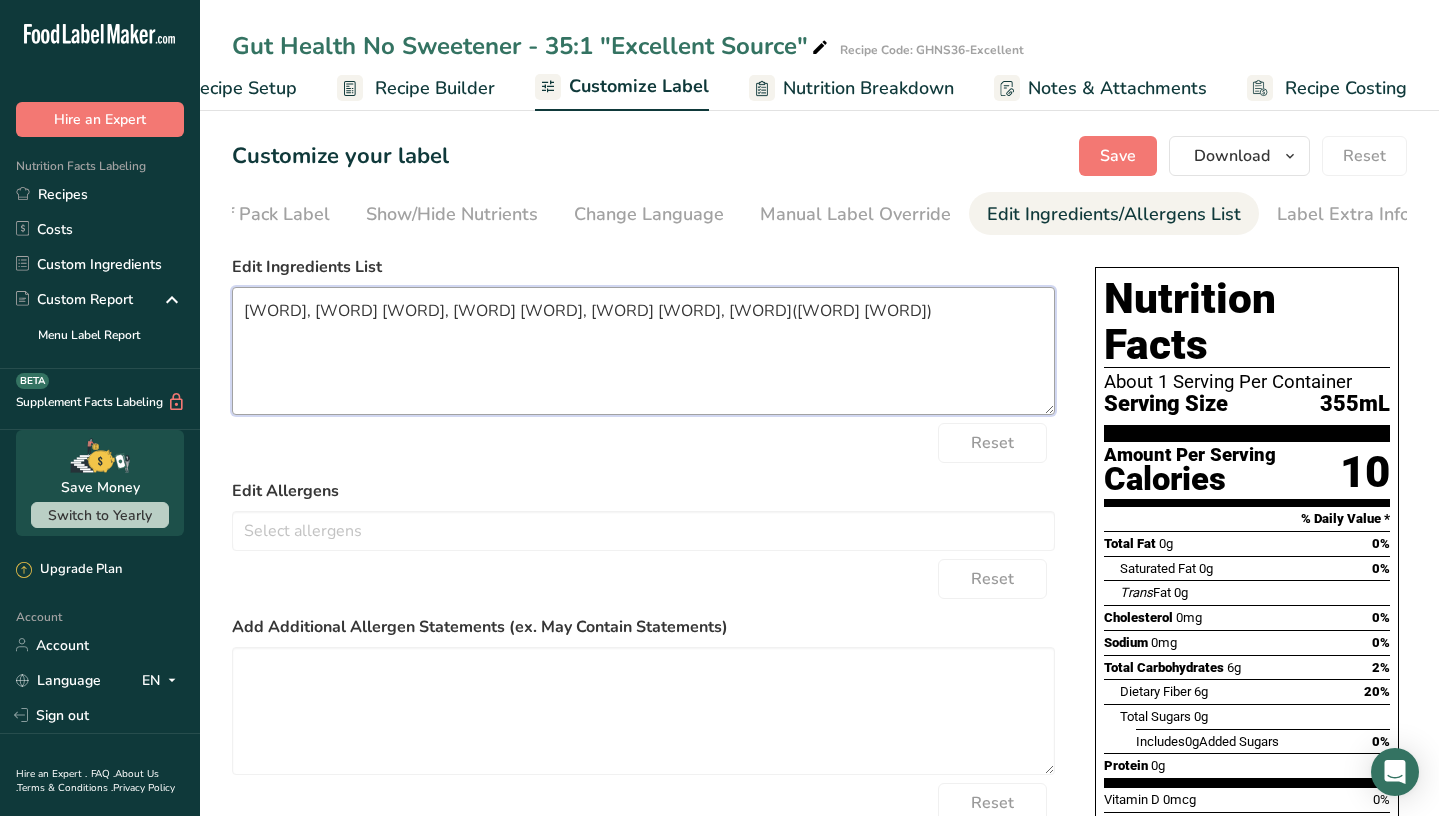 click on "[WORD], [WORD] [WORD], [WORD] [WORD], [WORD] [WORD], [WORD]([WORD] [WORD])" at bounding box center [643, 351] 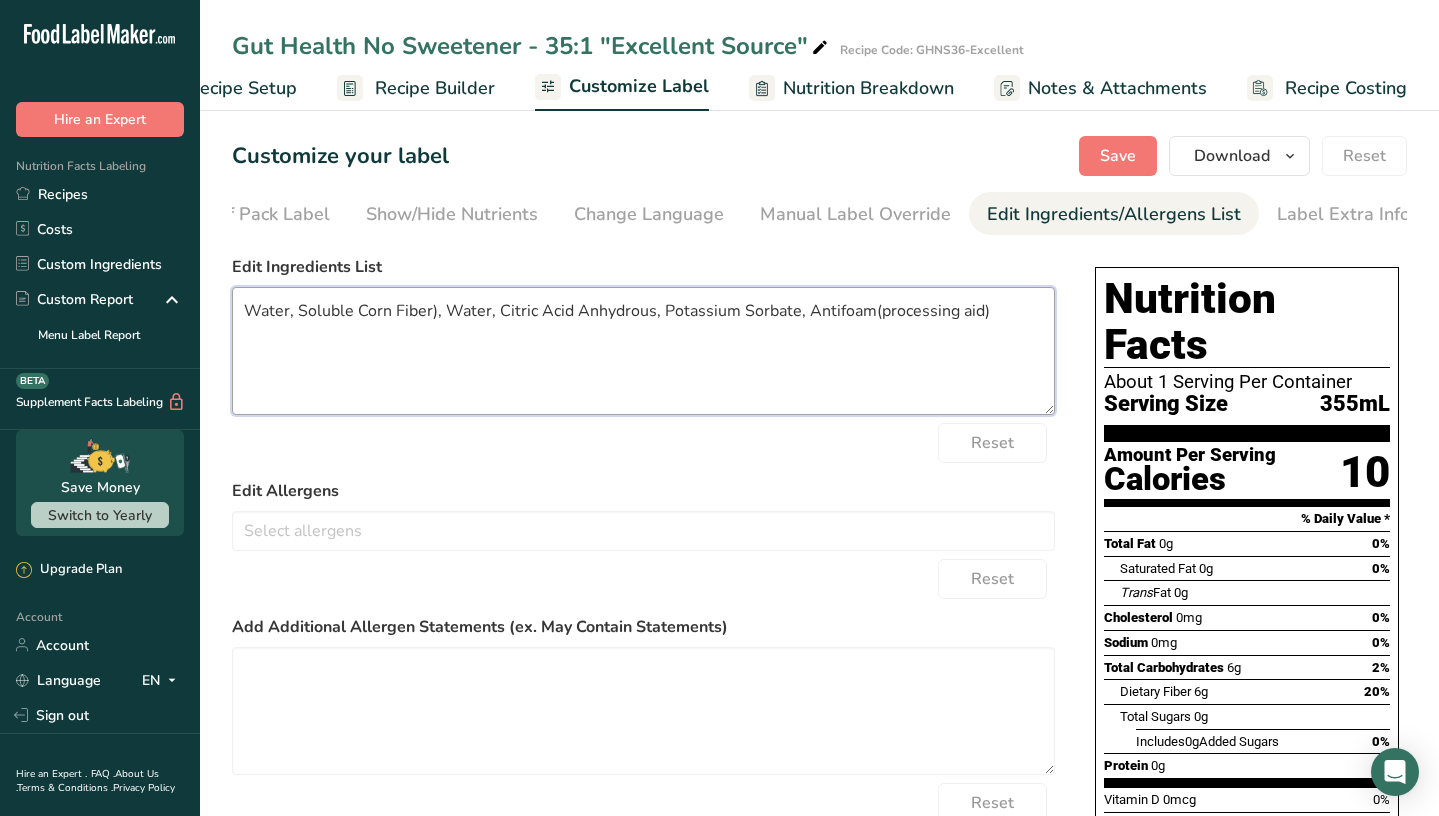 click on "Water, Soluble Corn Fiber), Water, Citric Acid Anhydrous, Potassium Sorbate, Antifoam(processing aid)" at bounding box center (643, 351) 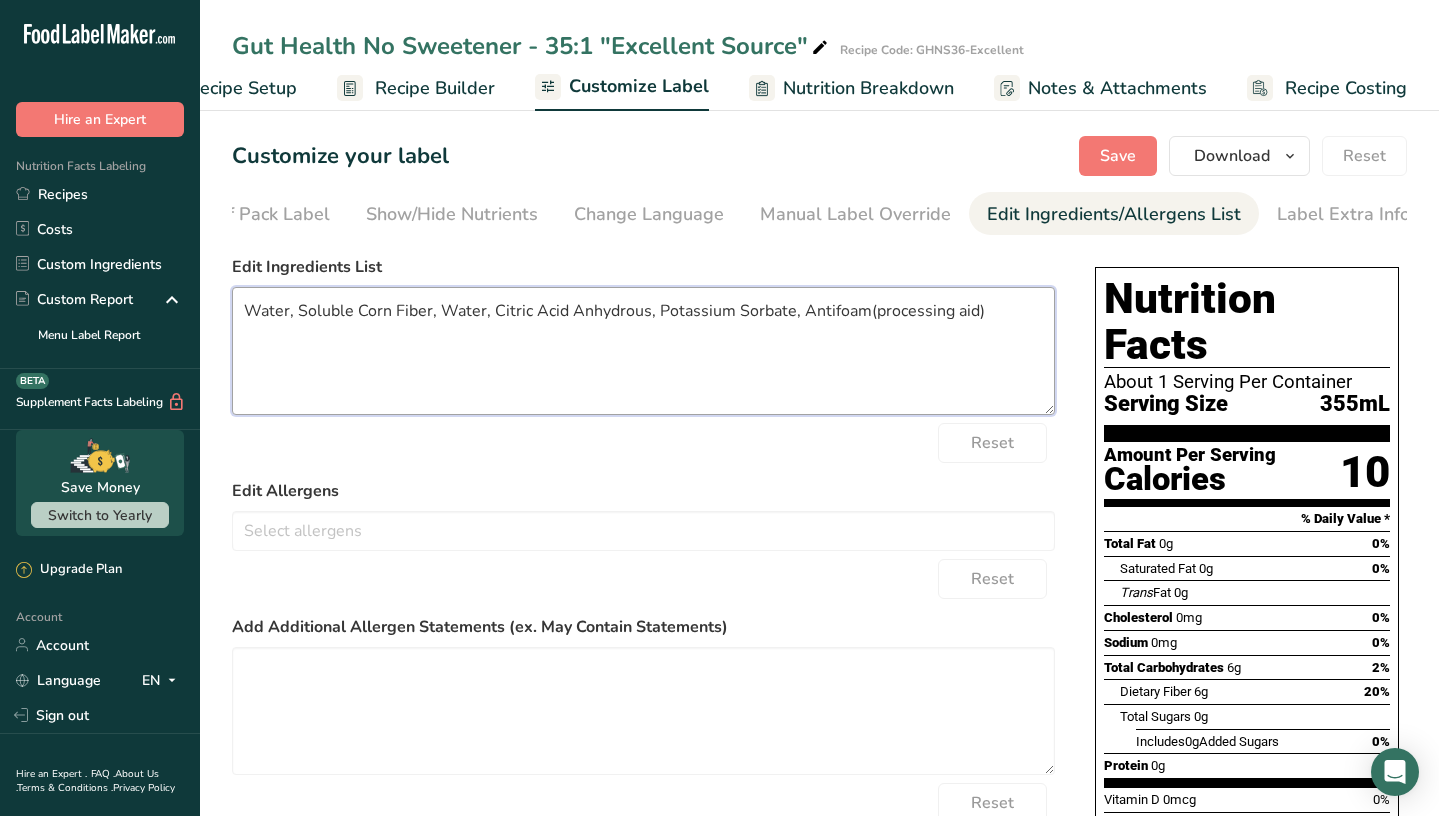 click on "Water, Soluble Corn Fiber, Water, Citric Acid Anhydrous, Potassium Sorbate, Antifoam(processing aid)" at bounding box center (643, 351) 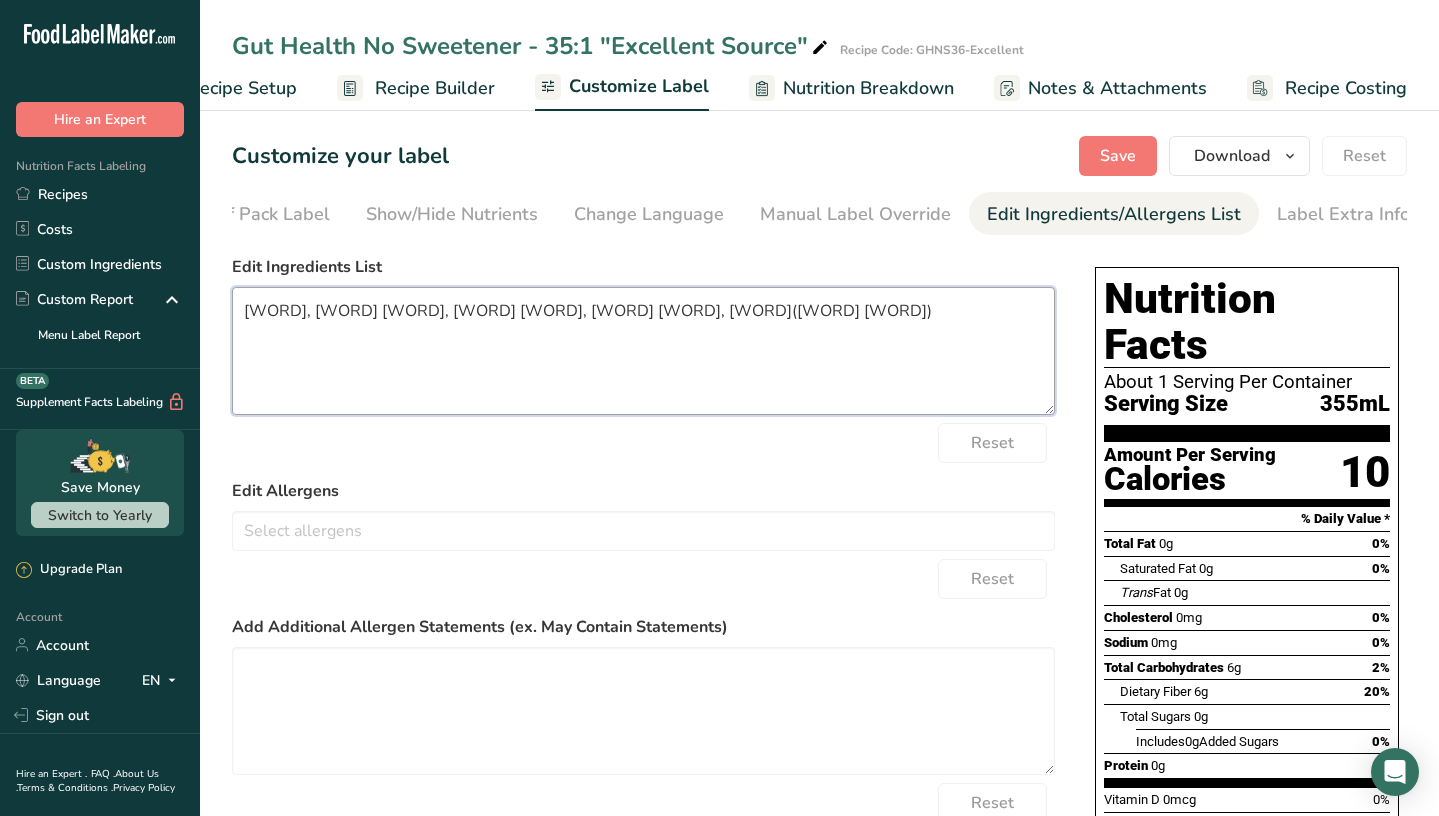 click on "[WORD], [WORD] [WORD], [WORD] [WORD], [WORD] [WORD], [WORD]([WORD] [WORD])" at bounding box center [643, 351] 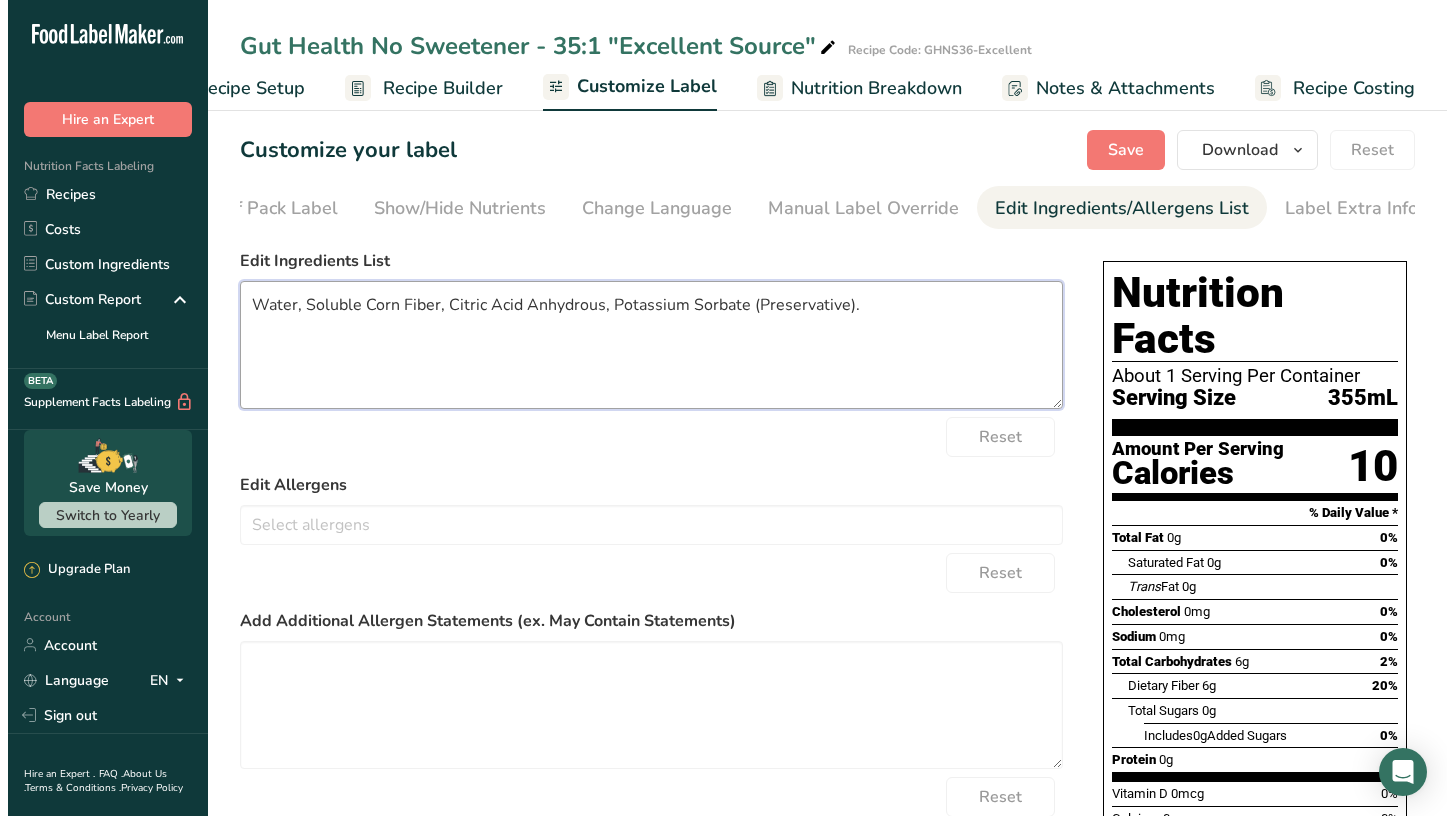 scroll, scrollTop: 0, scrollLeft: 0, axis: both 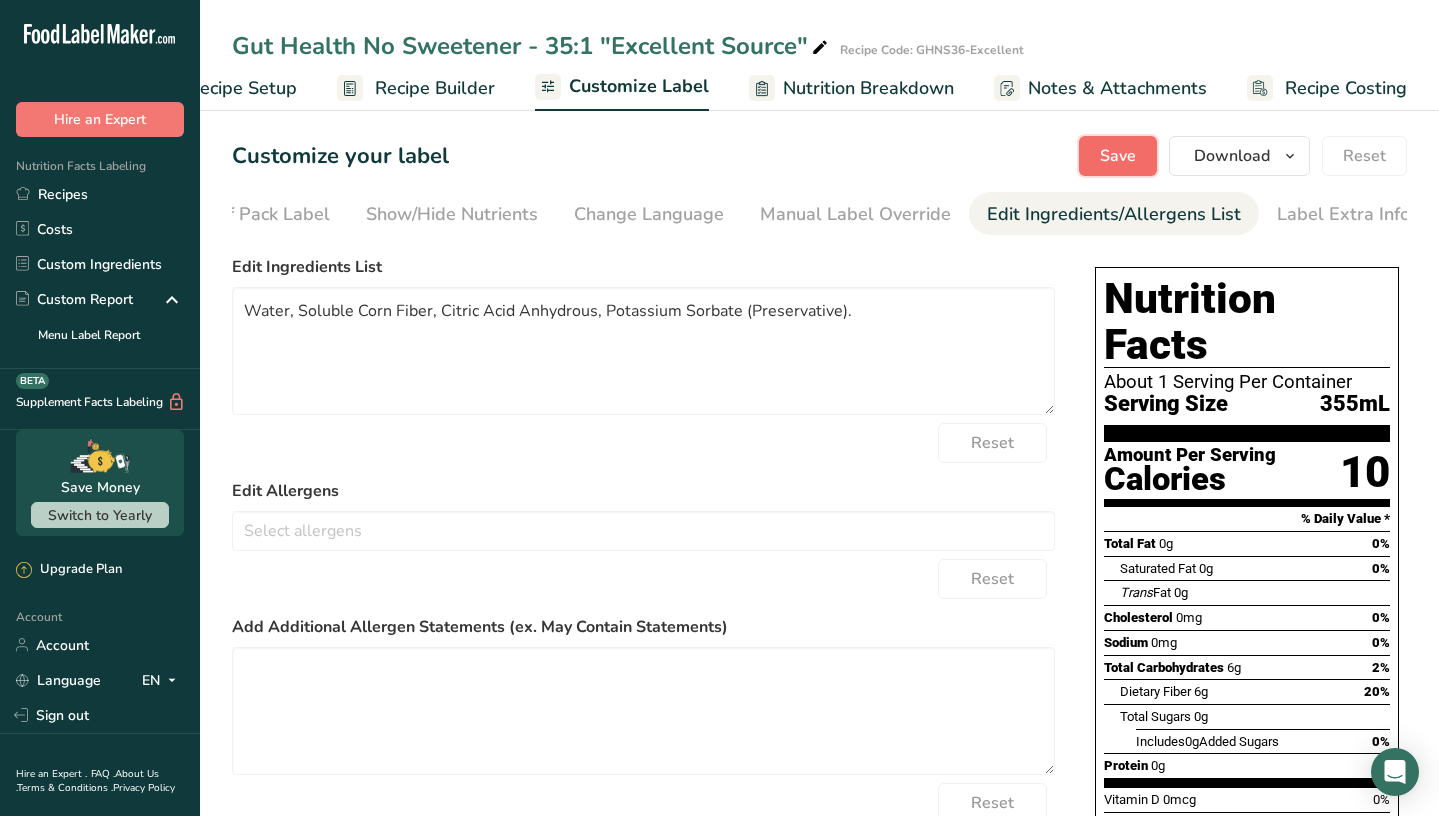 click on "Save" at bounding box center (1118, 156) 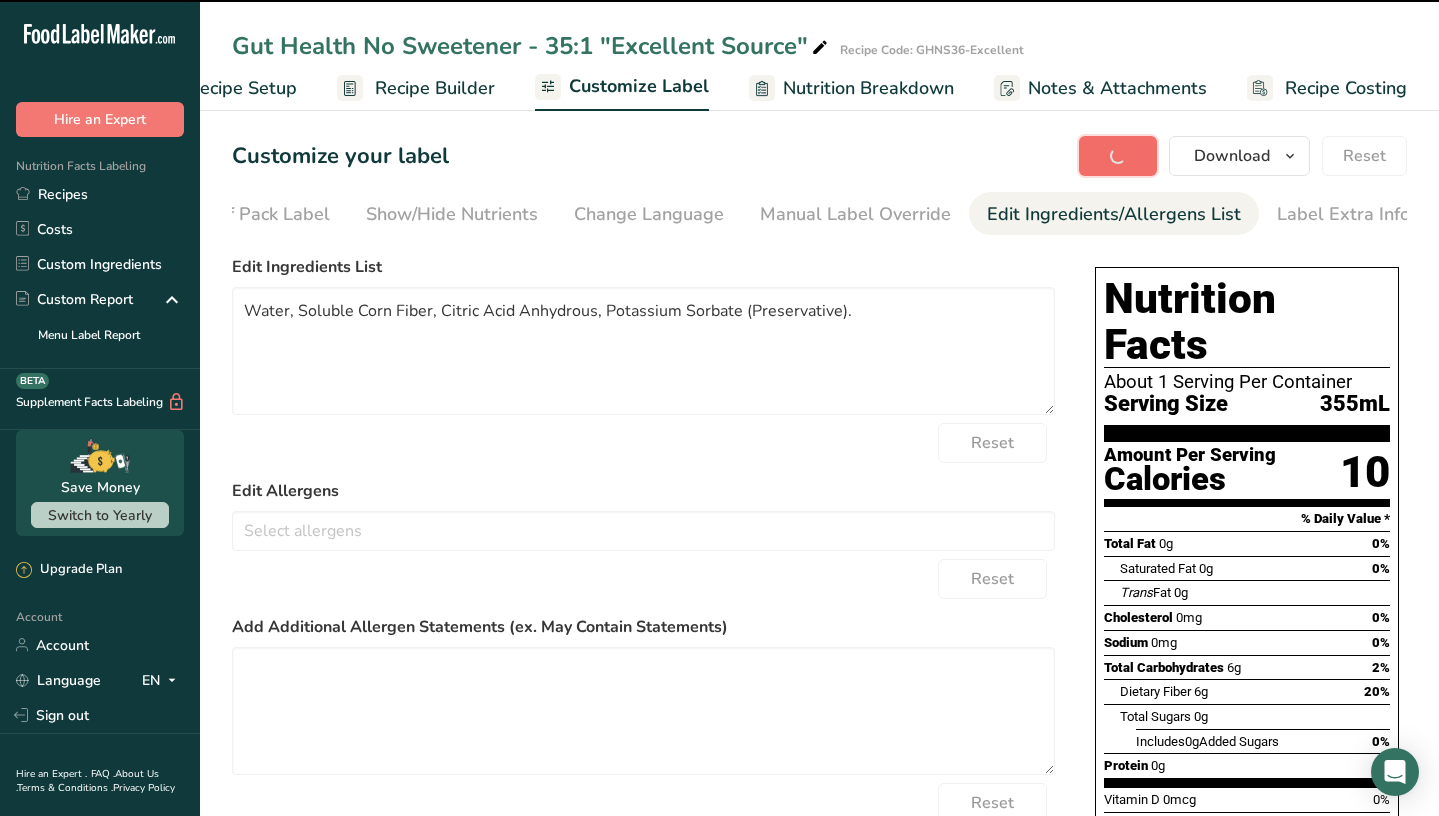 type on "Water, Soluble Corn Fiber, Citric Acid Anhydrous, Potassium Sorbate (Preservative)." 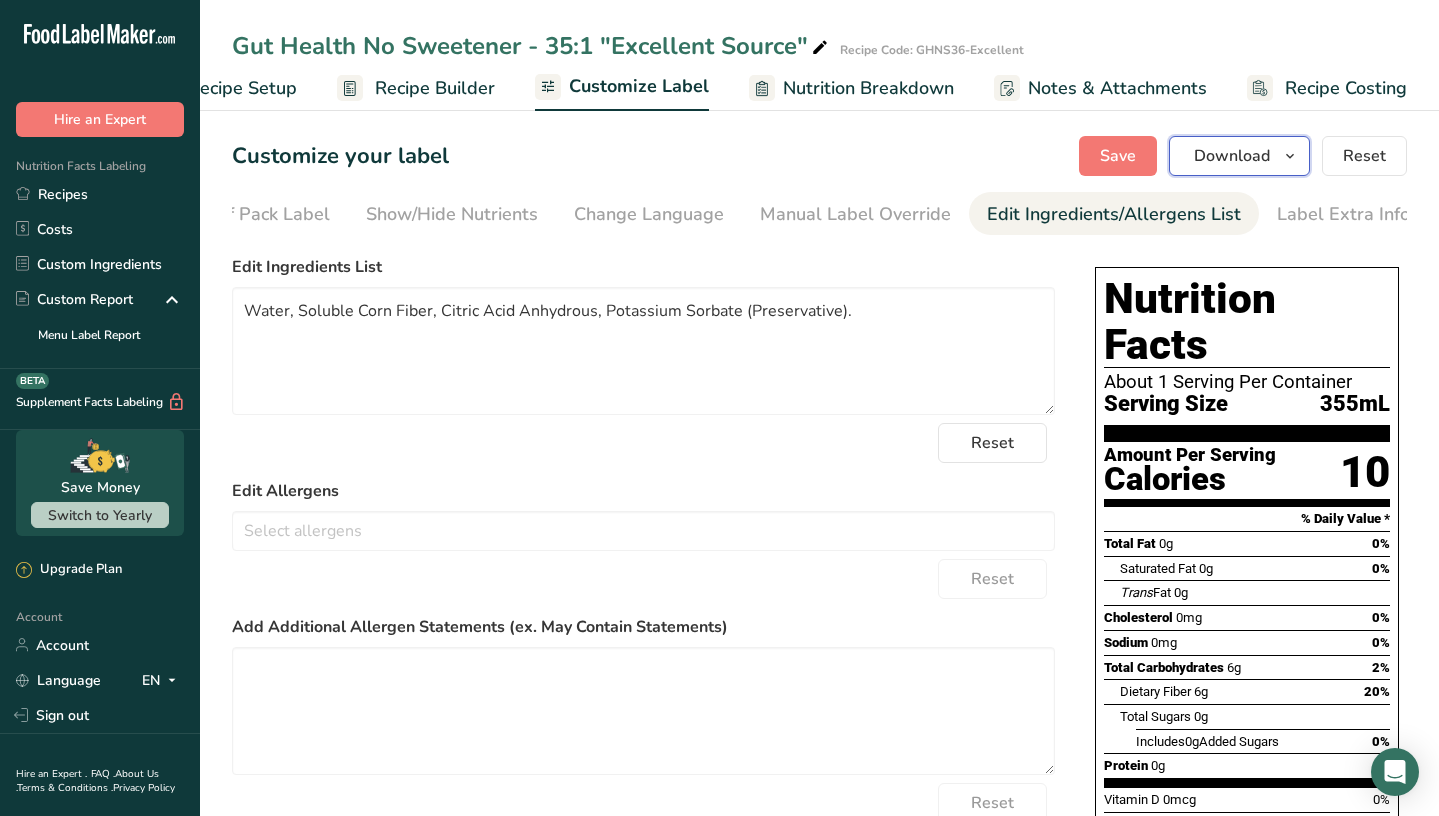 click on "Download" at bounding box center (1232, 156) 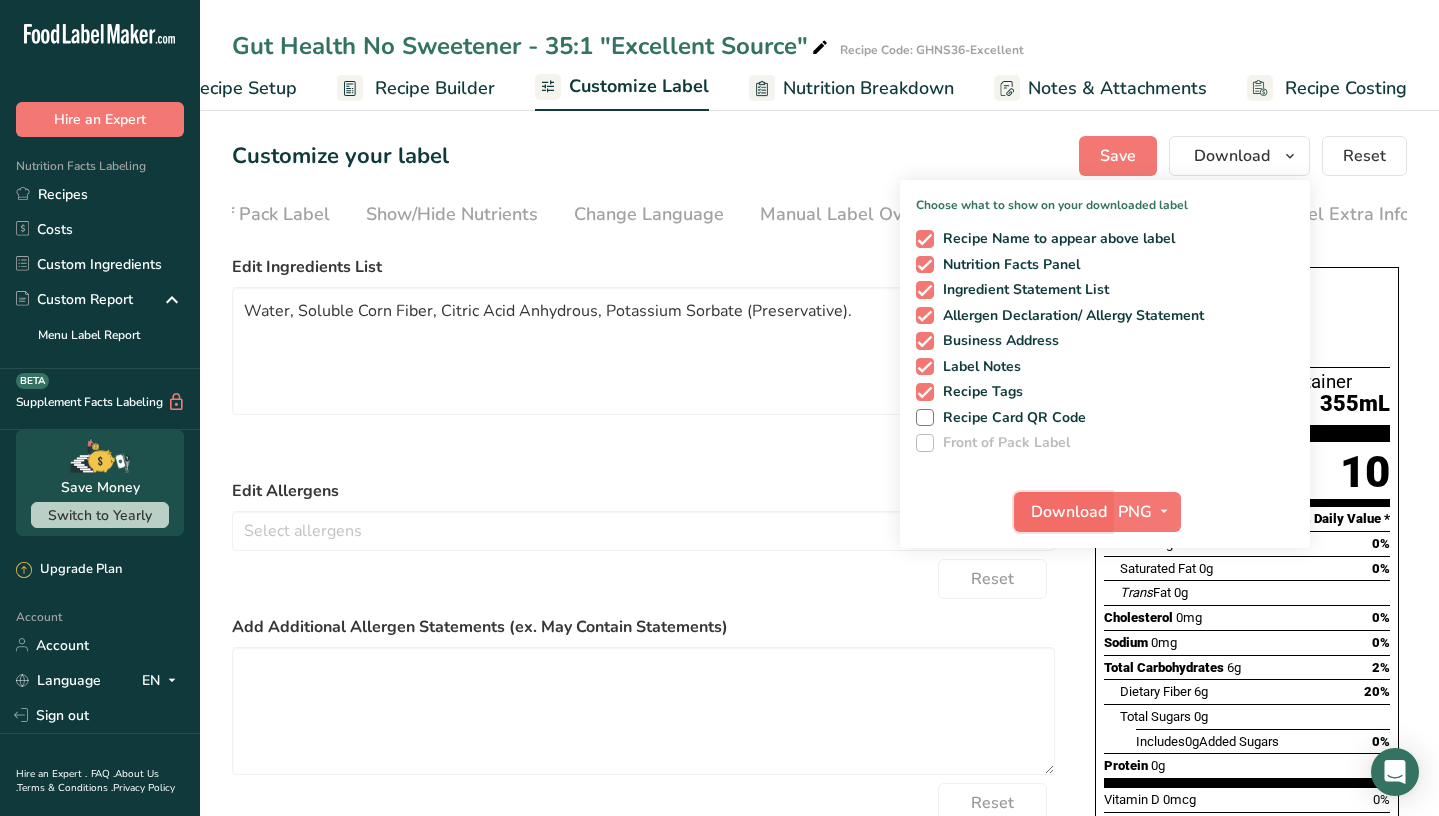 click on "Download" at bounding box center (1069, 512) 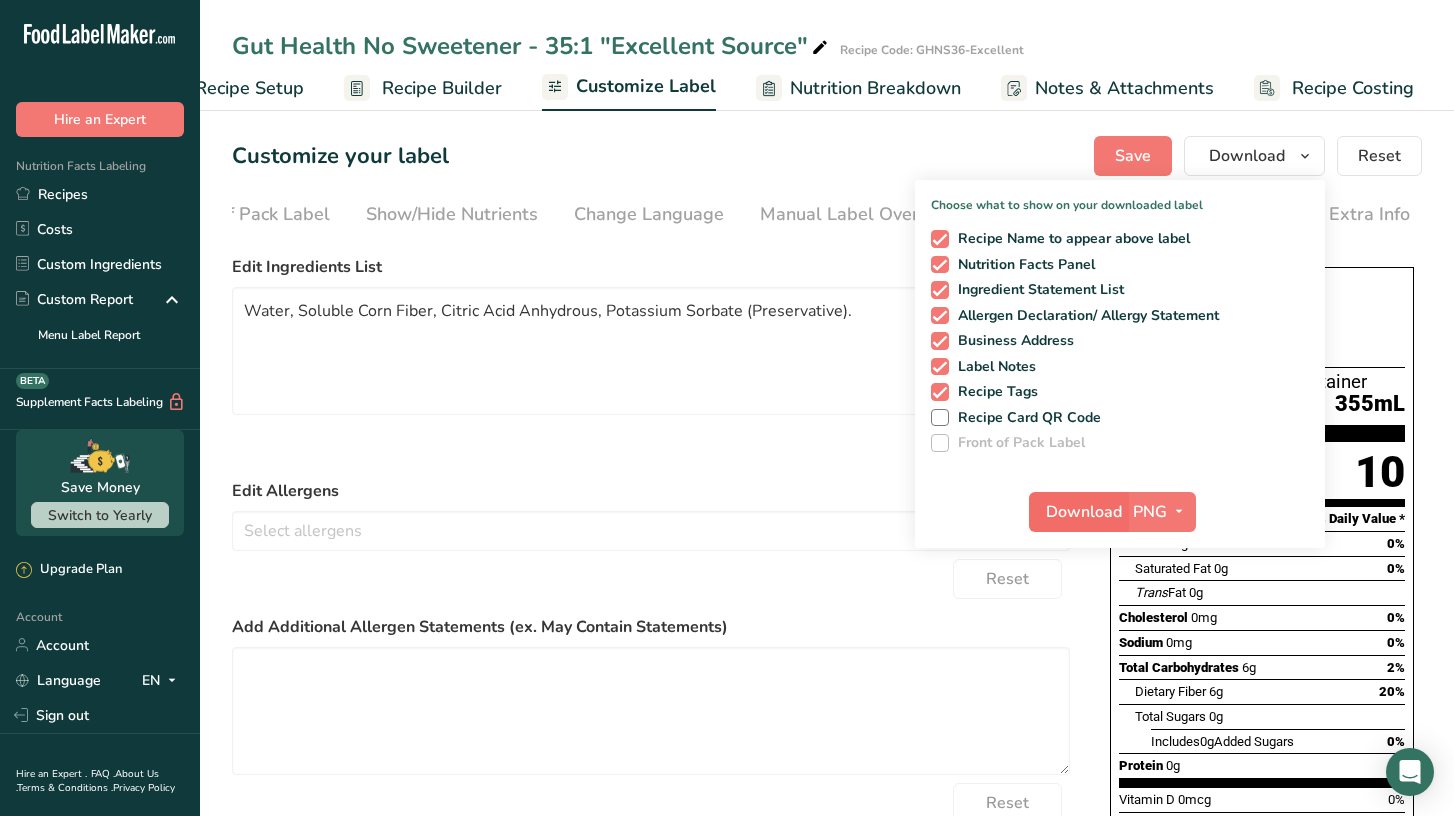 scroll, scrollTop: 0, scrollLeft: 263, axis: horizontal 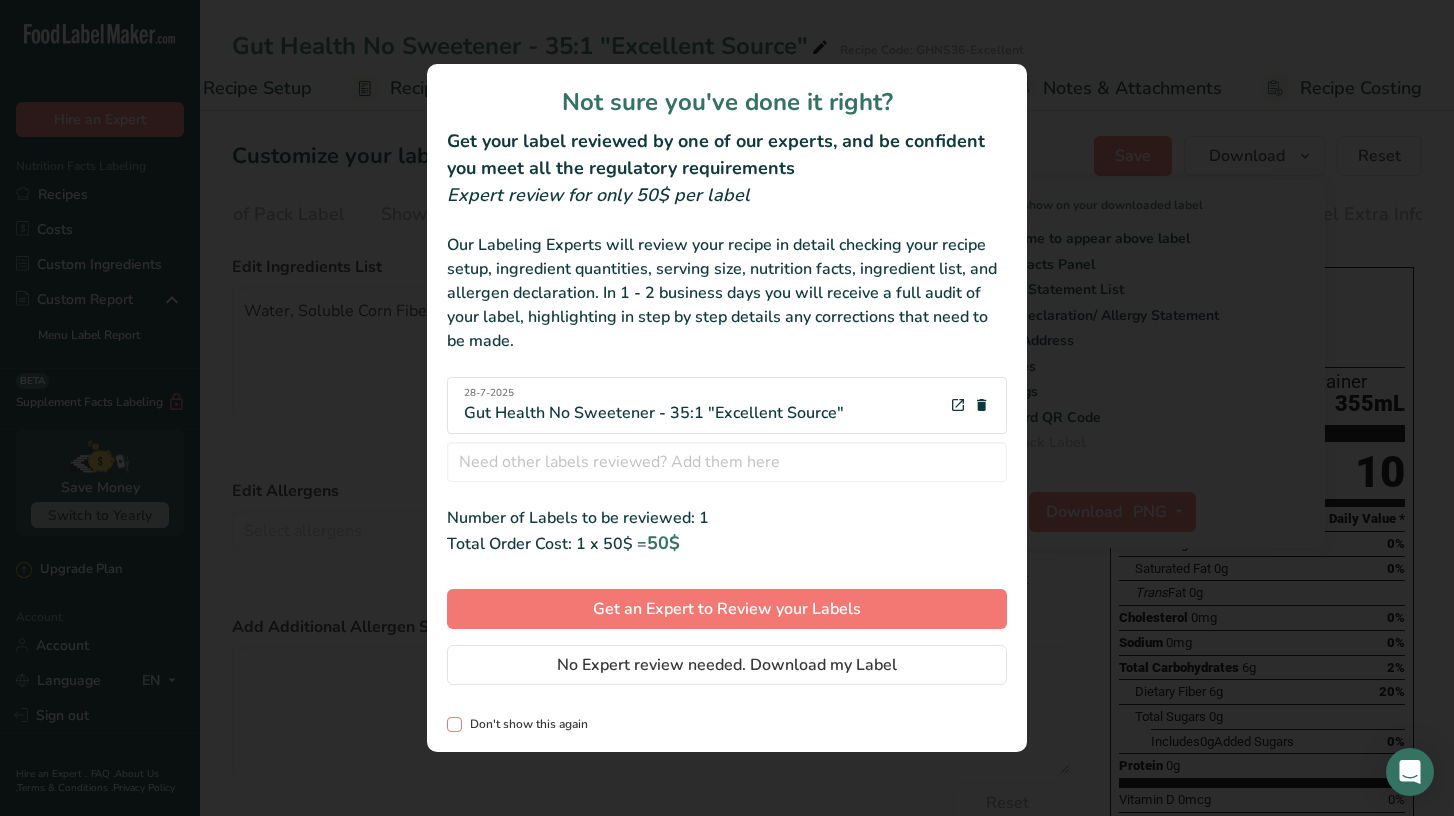 click on "Don't show this again" at bounding box center (525, 724) 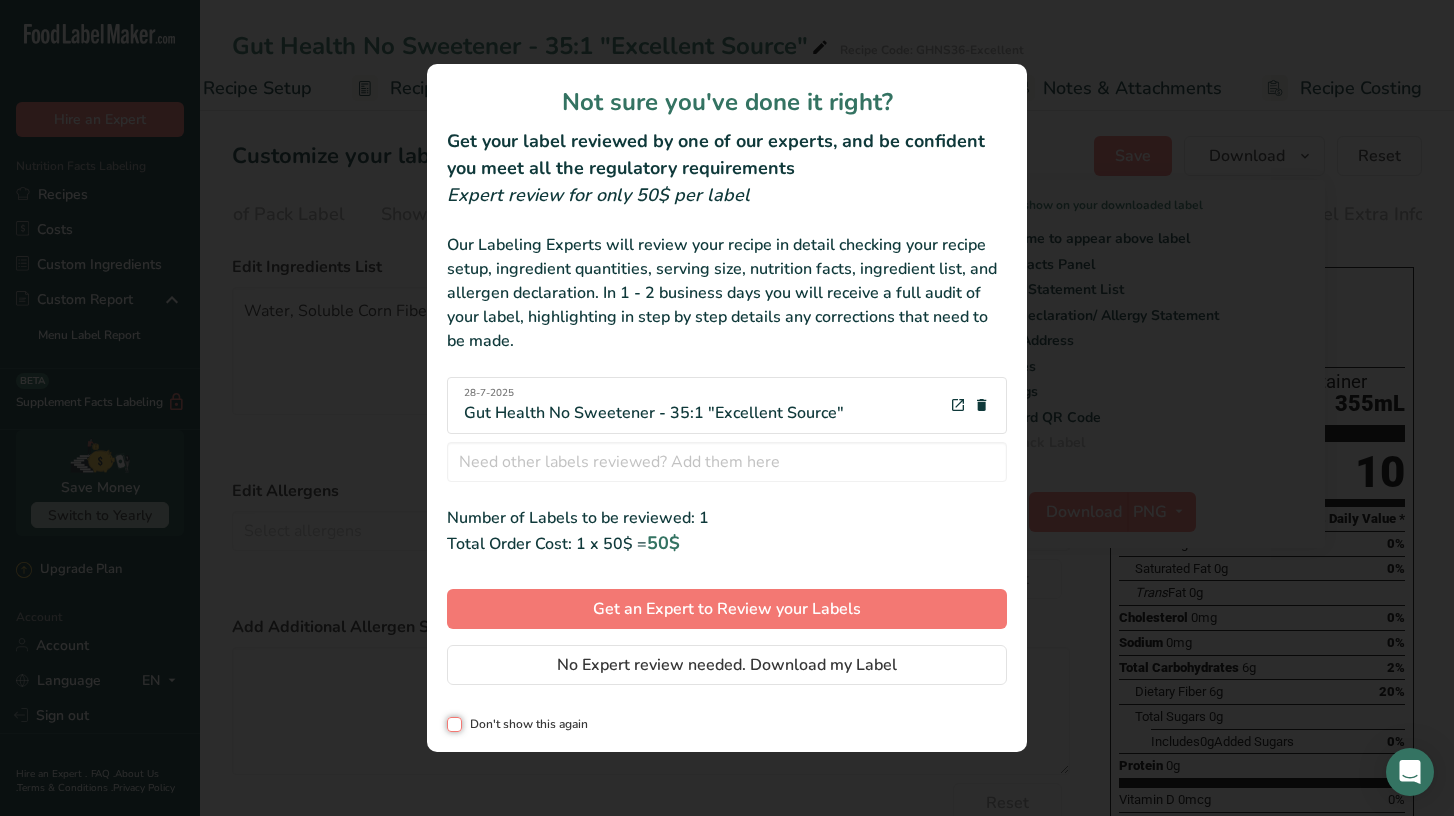click on "Don't show this again" at bounding box center (453, 724) 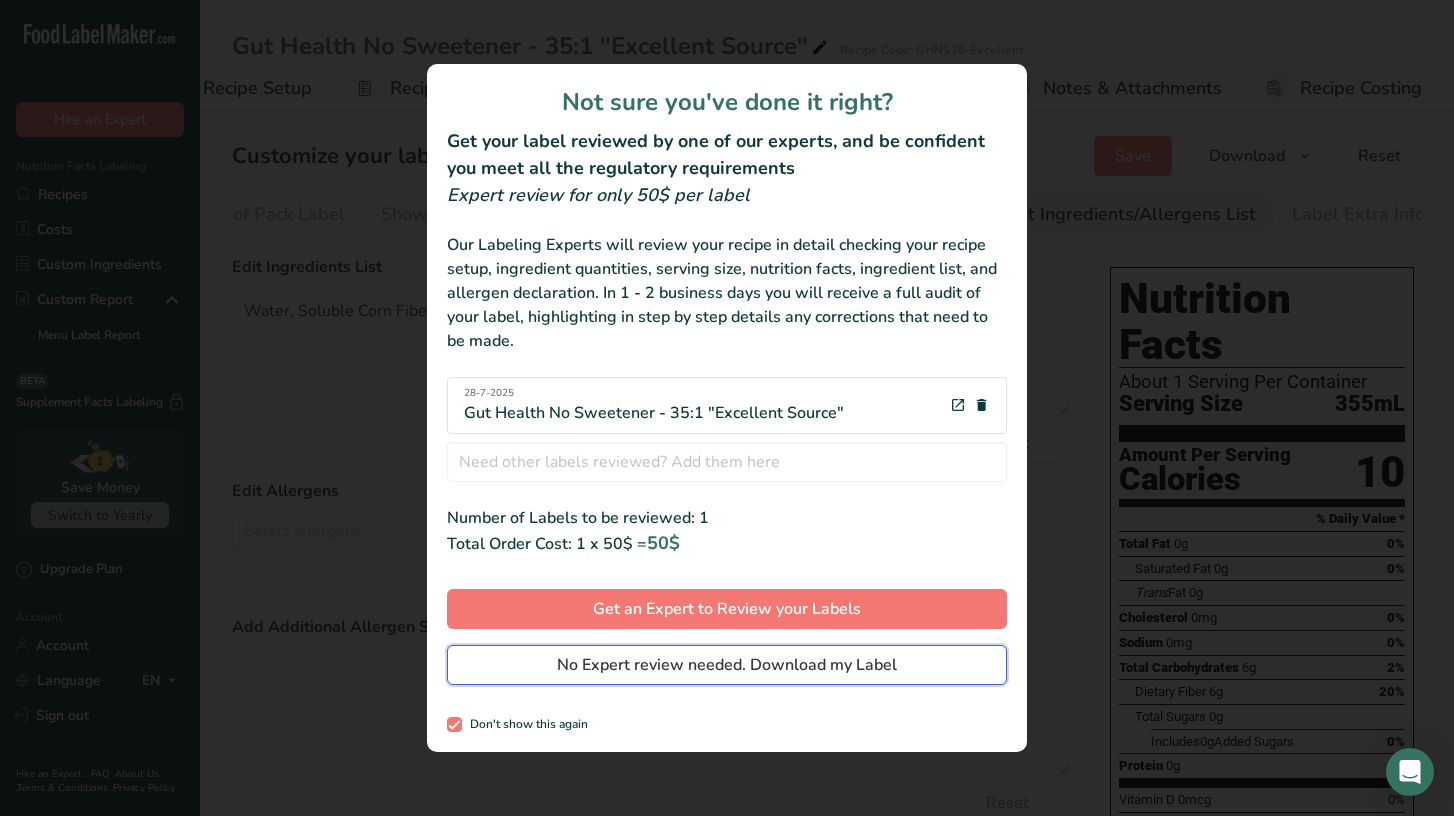 click on "No Expert review needed. Download my Label" at bounding box center [727, 665] 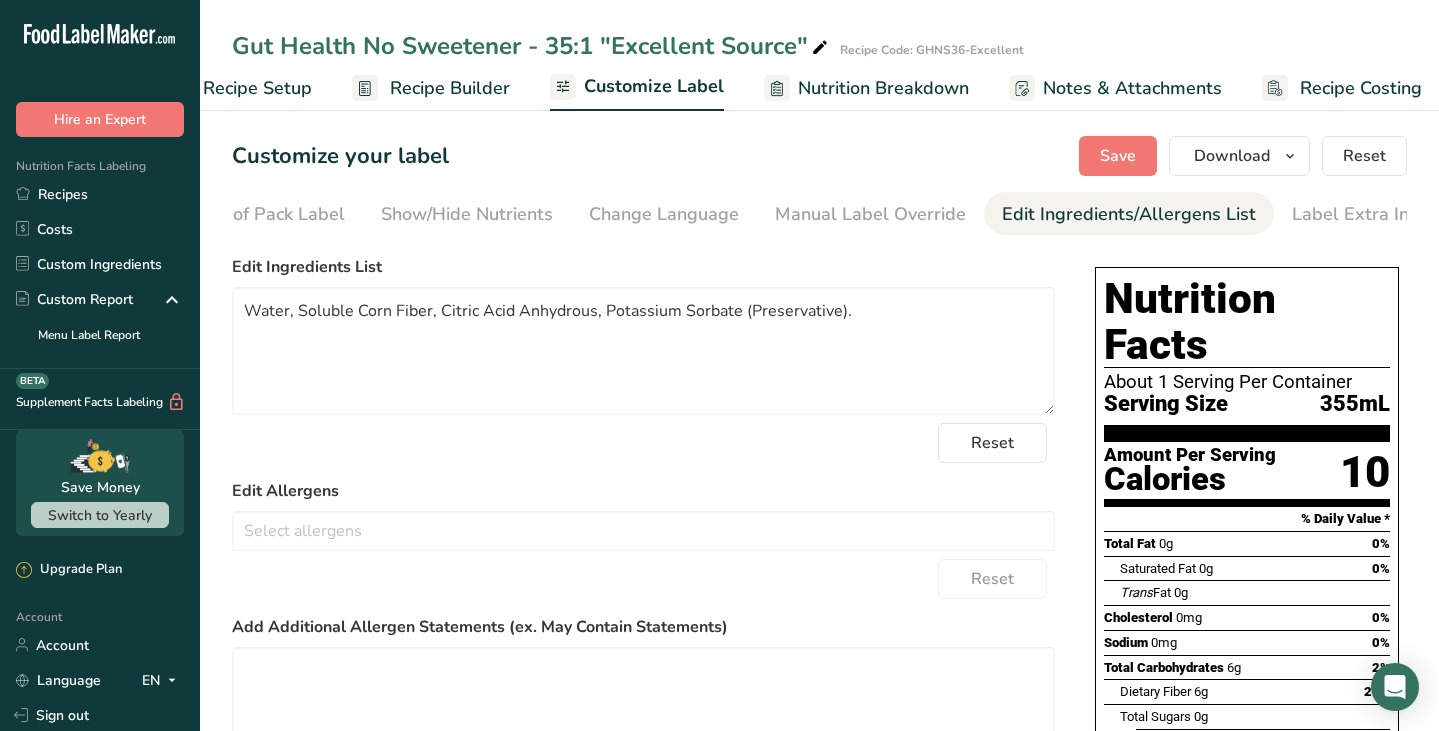 click on "Gut Health No Sweetener - 35:1 "Excellent Source"" at bounding box center [532, 46] 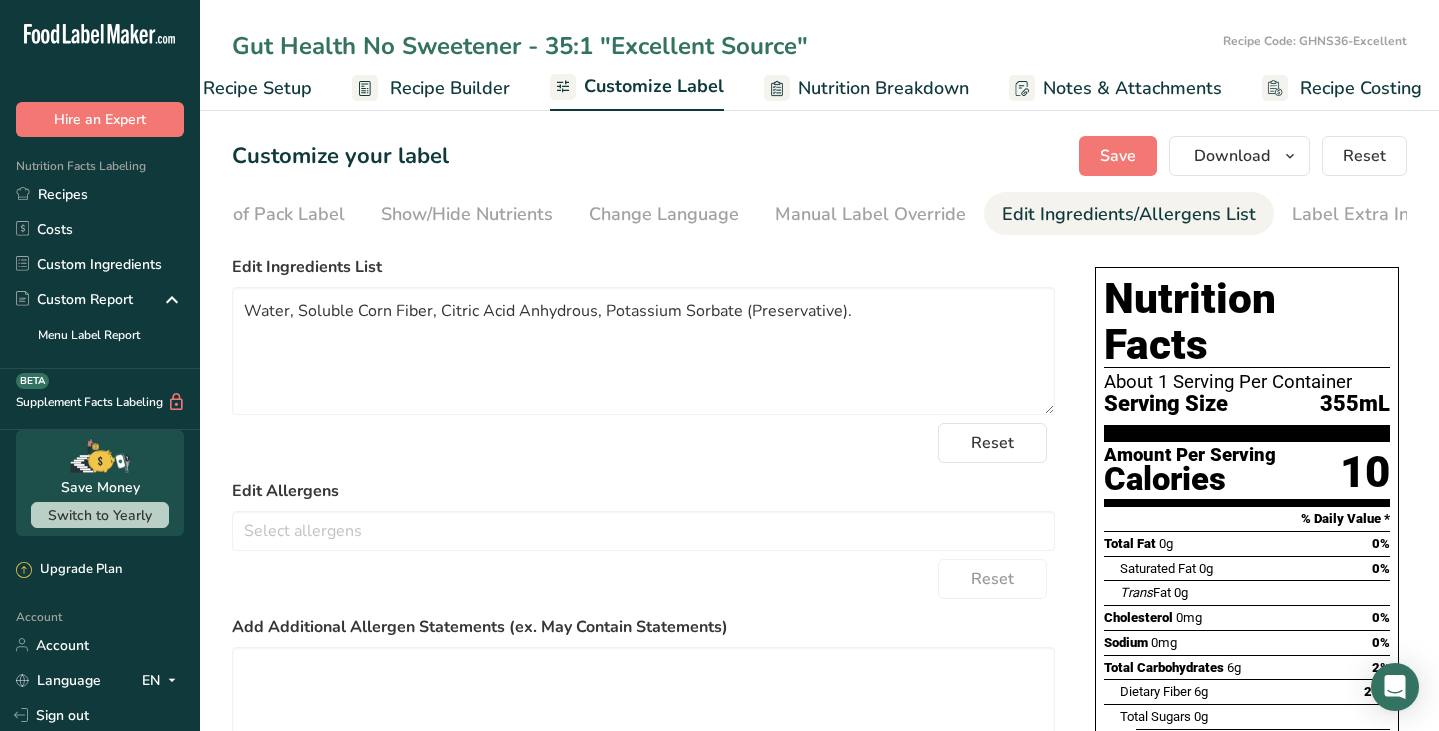 click on "Gut Health No Sweetener - 35:1 "Excellent Source"" at bounding box center (723, 46) 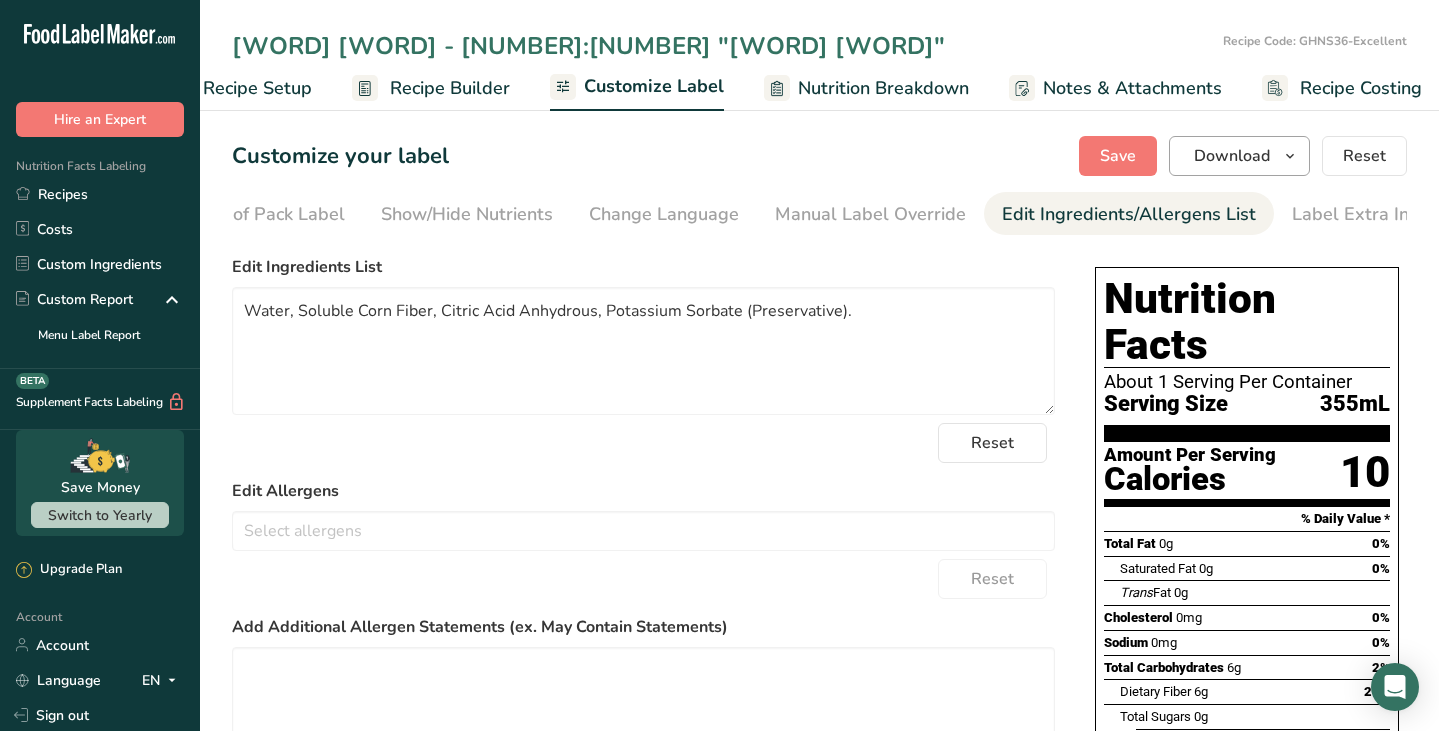 type on "[WORD] [WORD] - [NUMBER]:[NUMBER] "[WORD] [WORD]"" 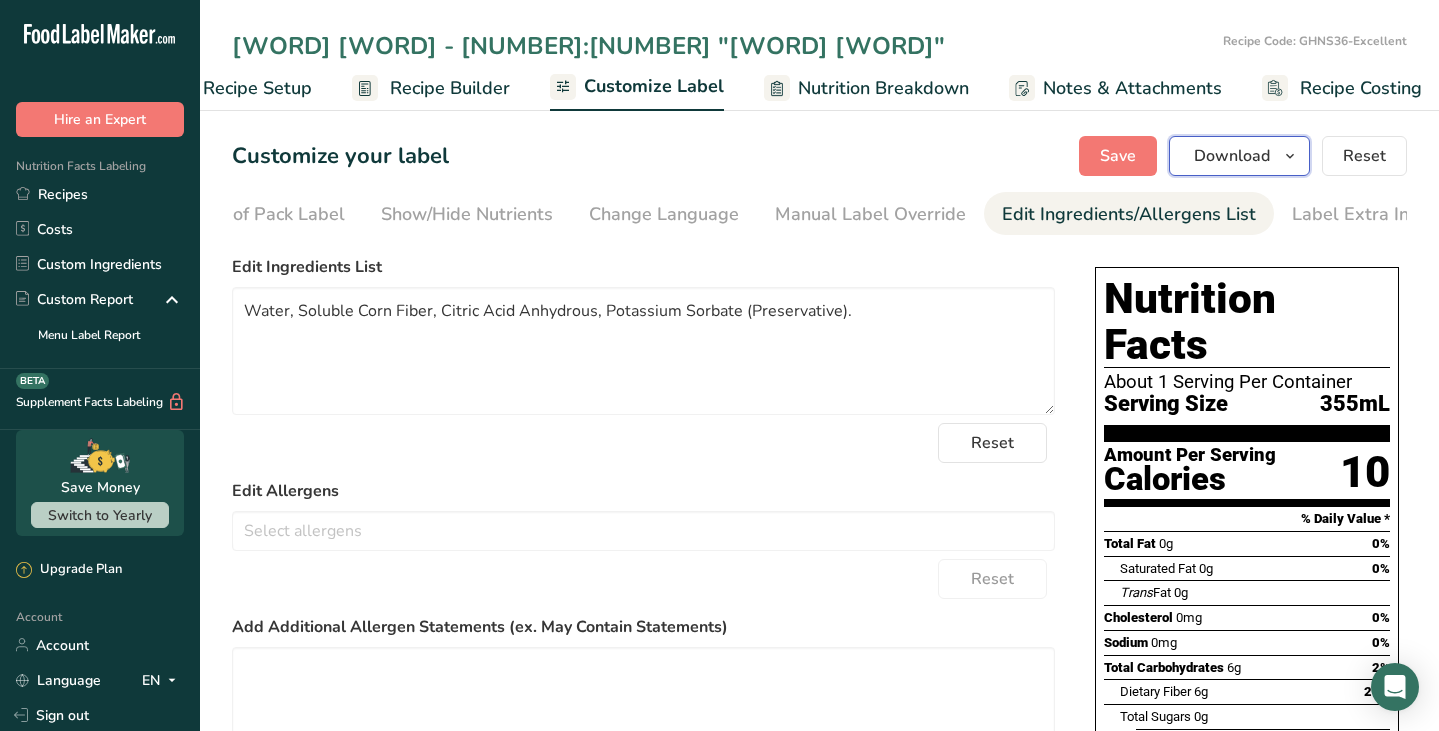 click on "Download" at bounding box center (1232, 156) 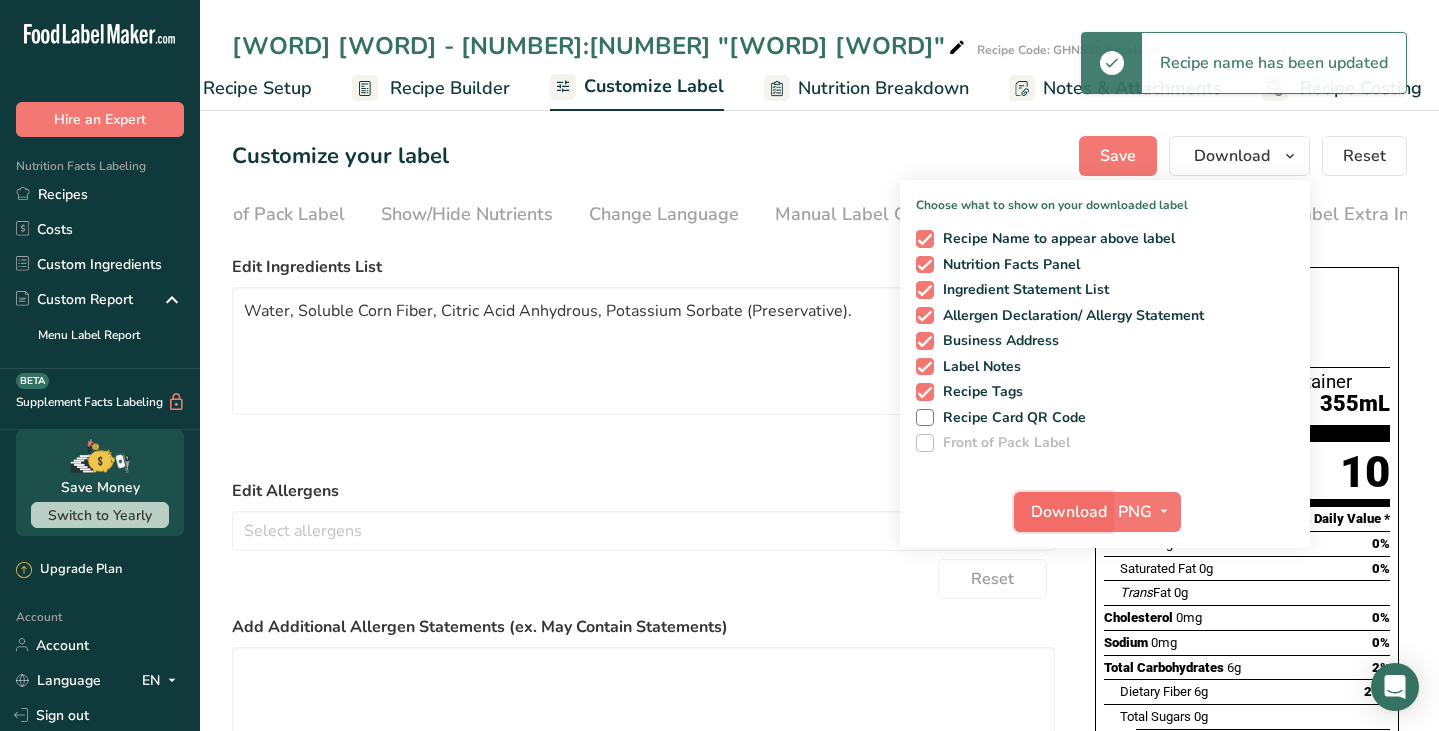 click on "Download" at bounding box center (1069, 512) 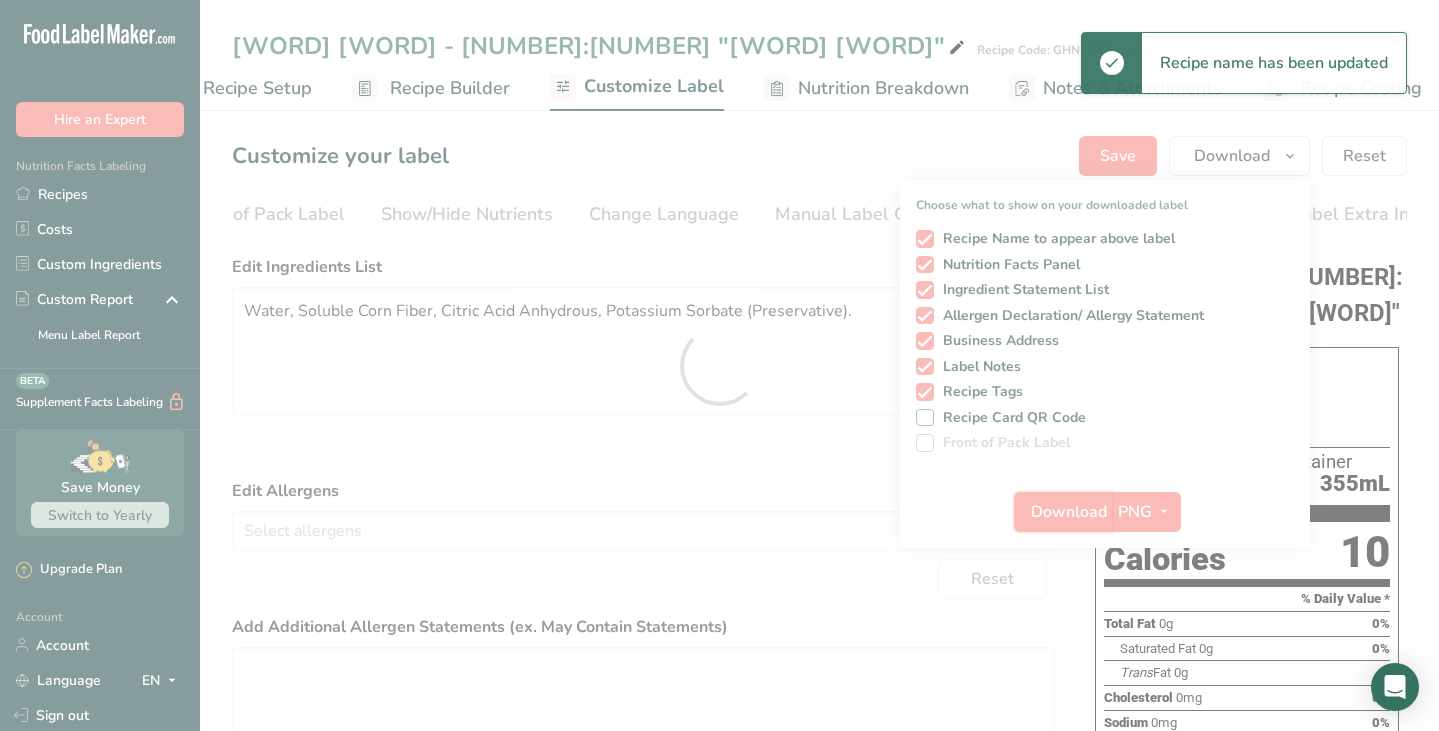 scroll, scrollTop: 0, scrollLeft: 0, axis: both 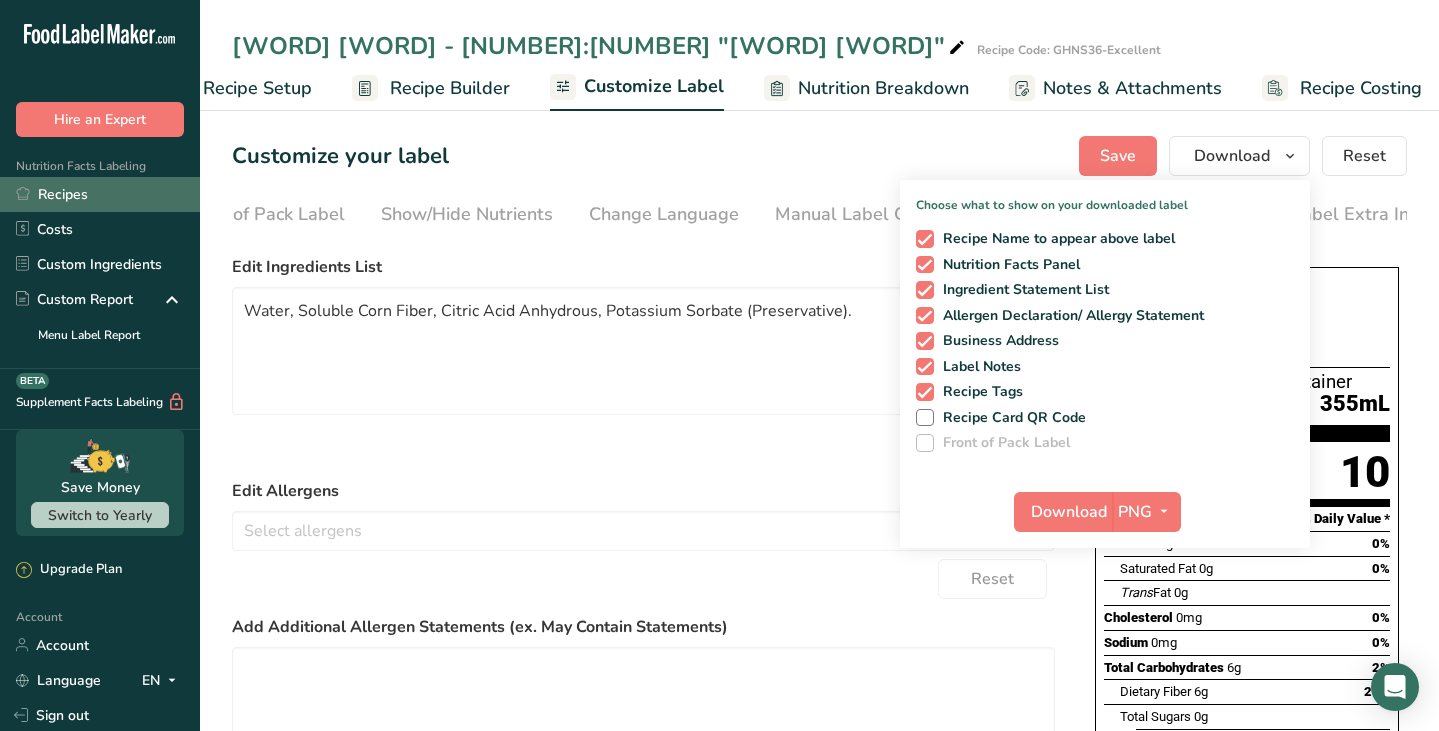 click on "Recipes" at bounding box center (100, 194) 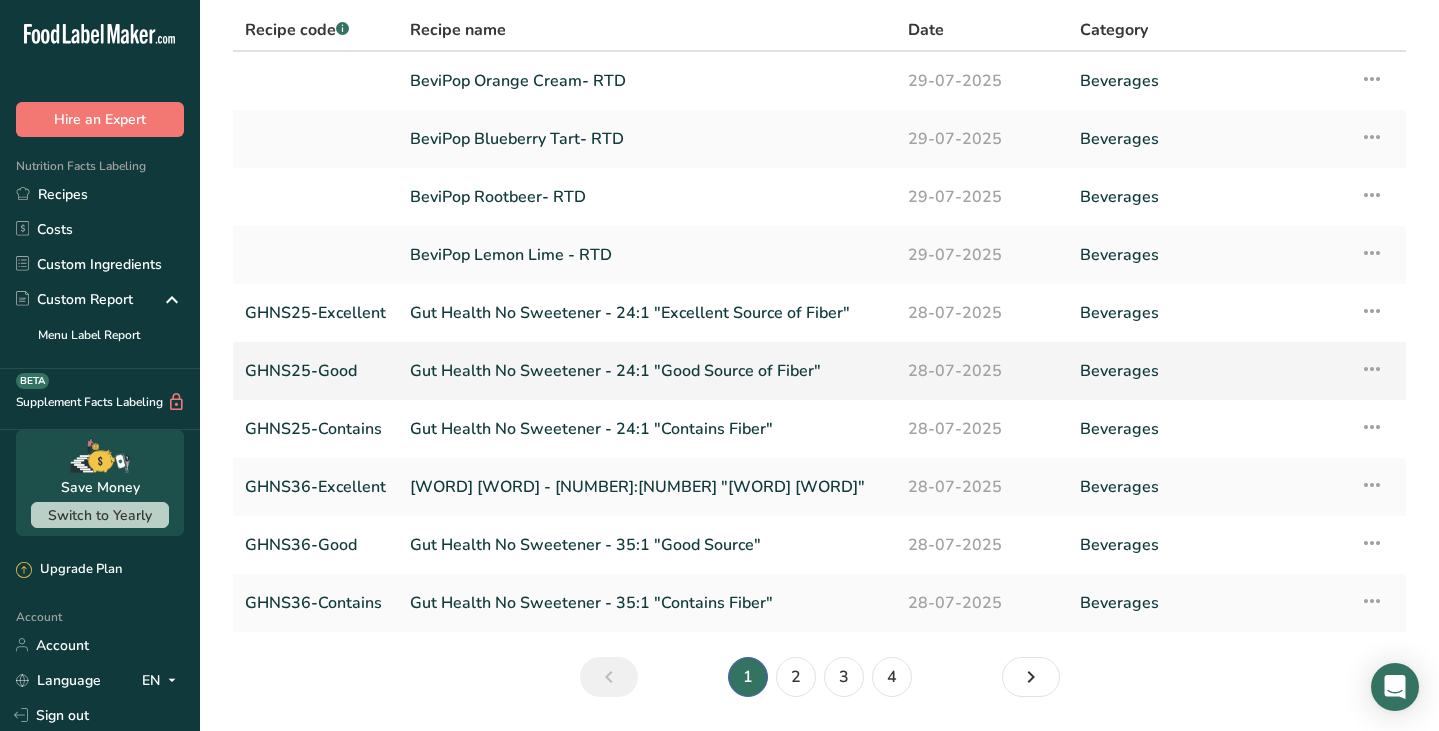 scroll, scrollTop: 88, scrollLeft: 0, axis: vertical 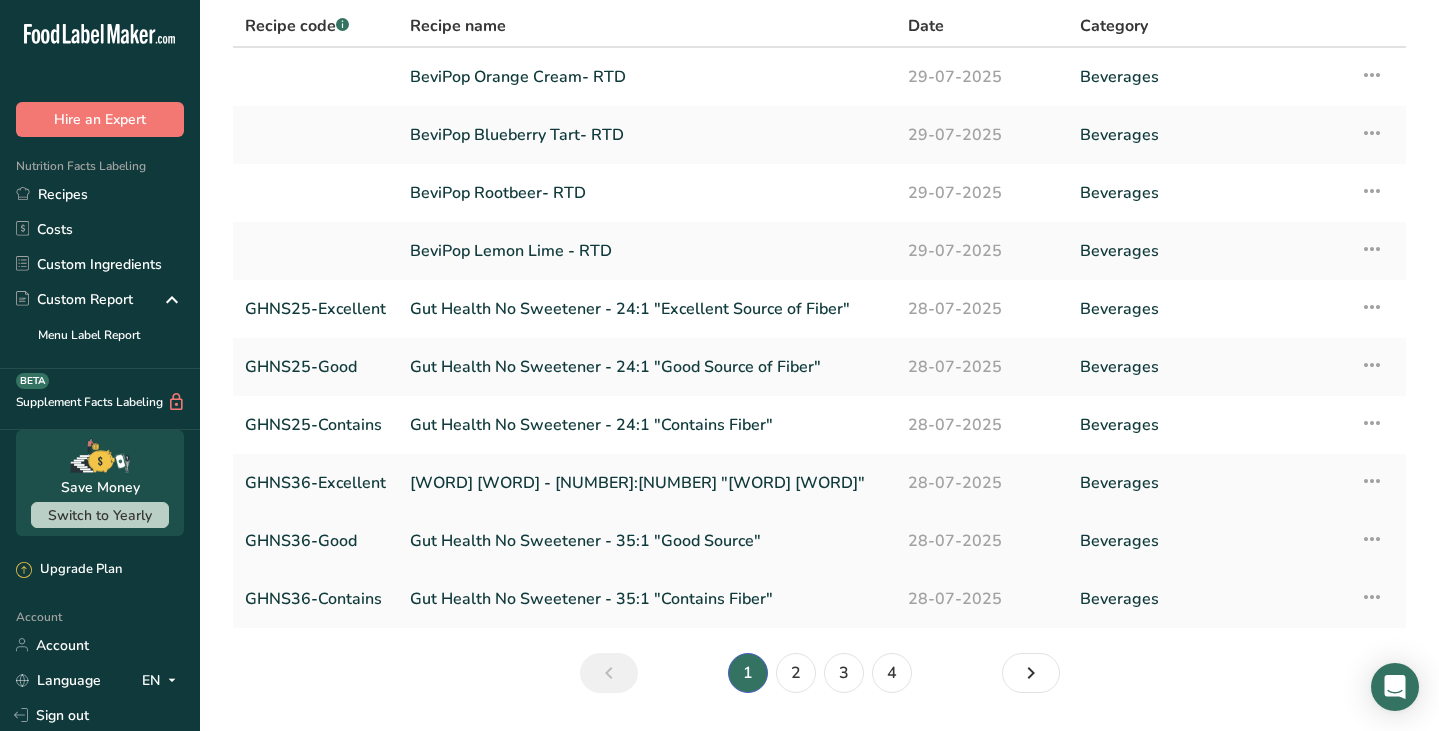 click on "Gut Health No Sweetener - 35:1 "Good Source"" at bounding box center [647, 541] 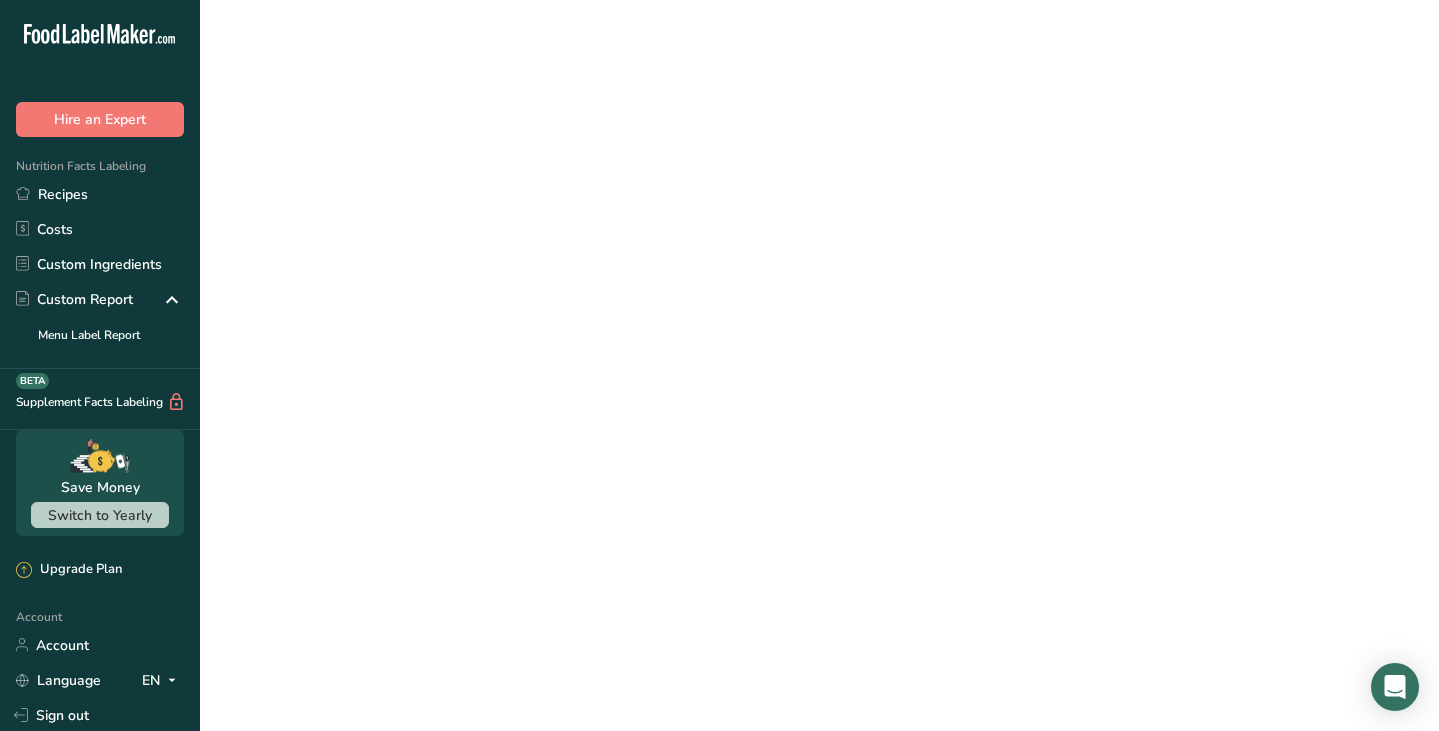 scroll, scrollTop: 0, scrollLeft: 0, axis: both 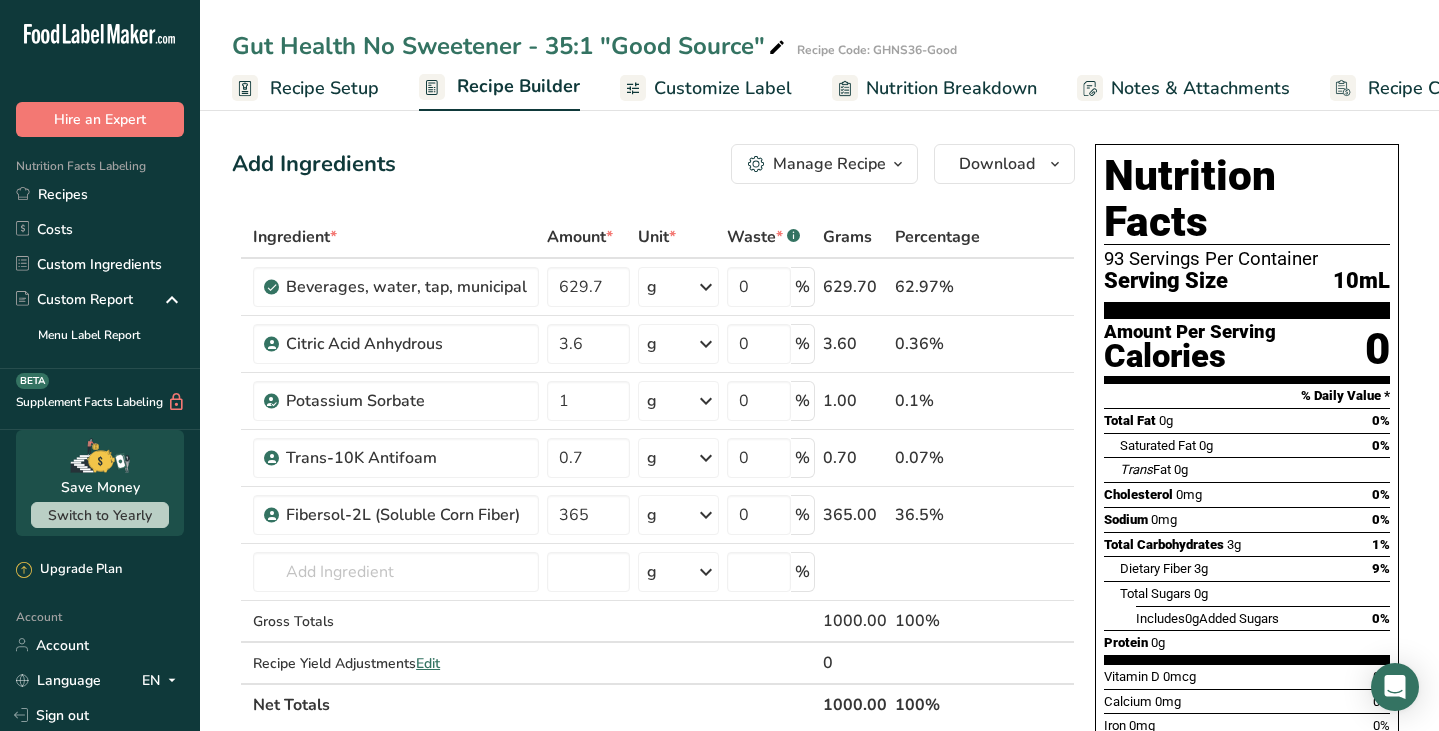 click on "Recipe Setup" at bounding box center (324, 88) 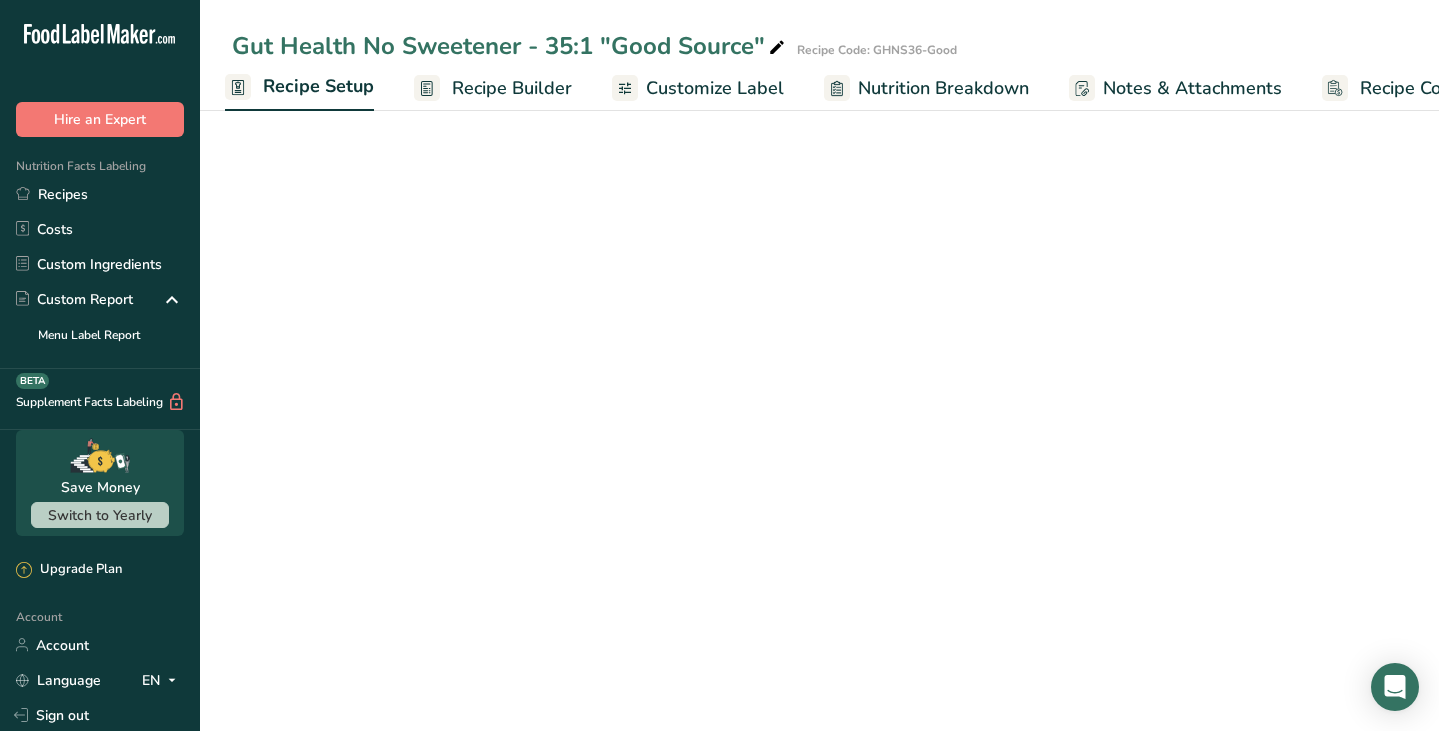 select on "22" 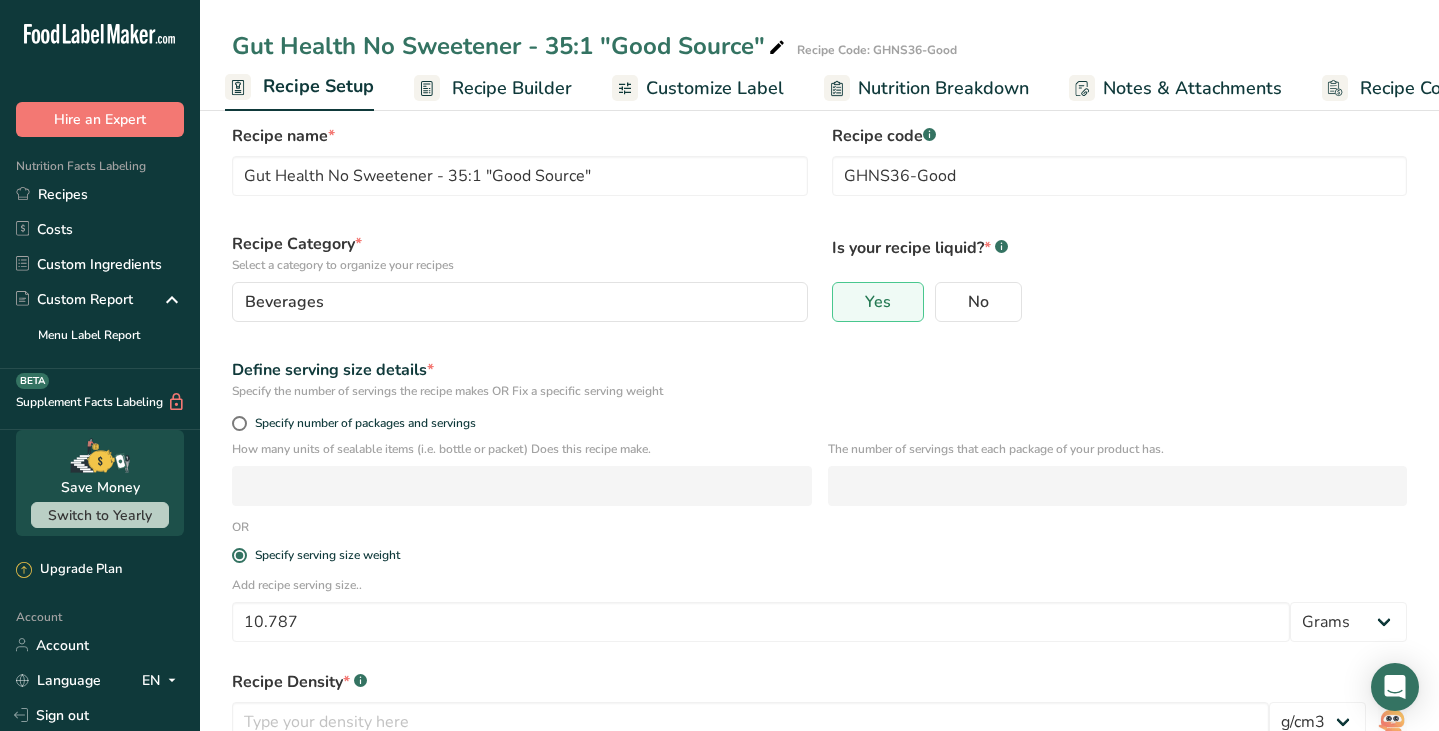 scroll, scrollTop: 167, scrollLeft: 0, axis: vertical 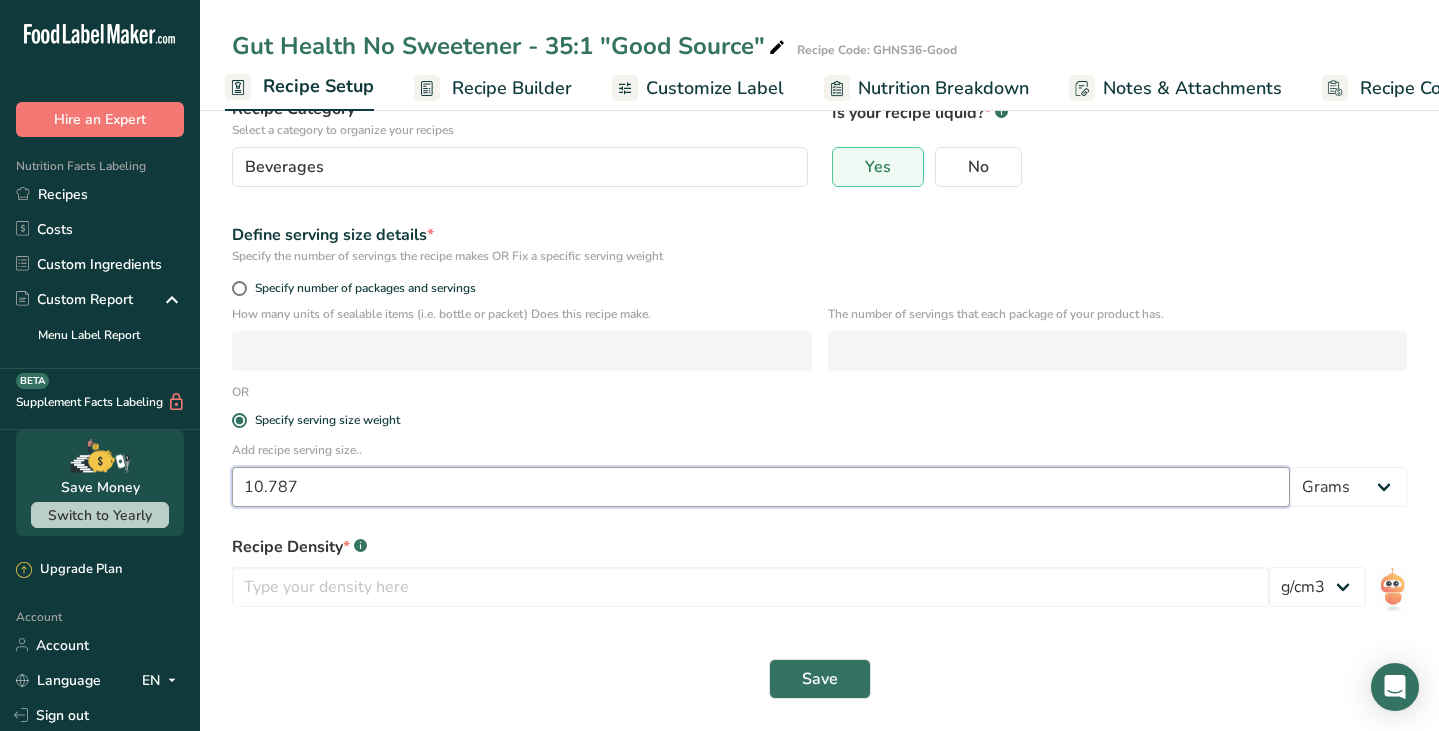 click on "10.787" at bounding box center (761, 487) 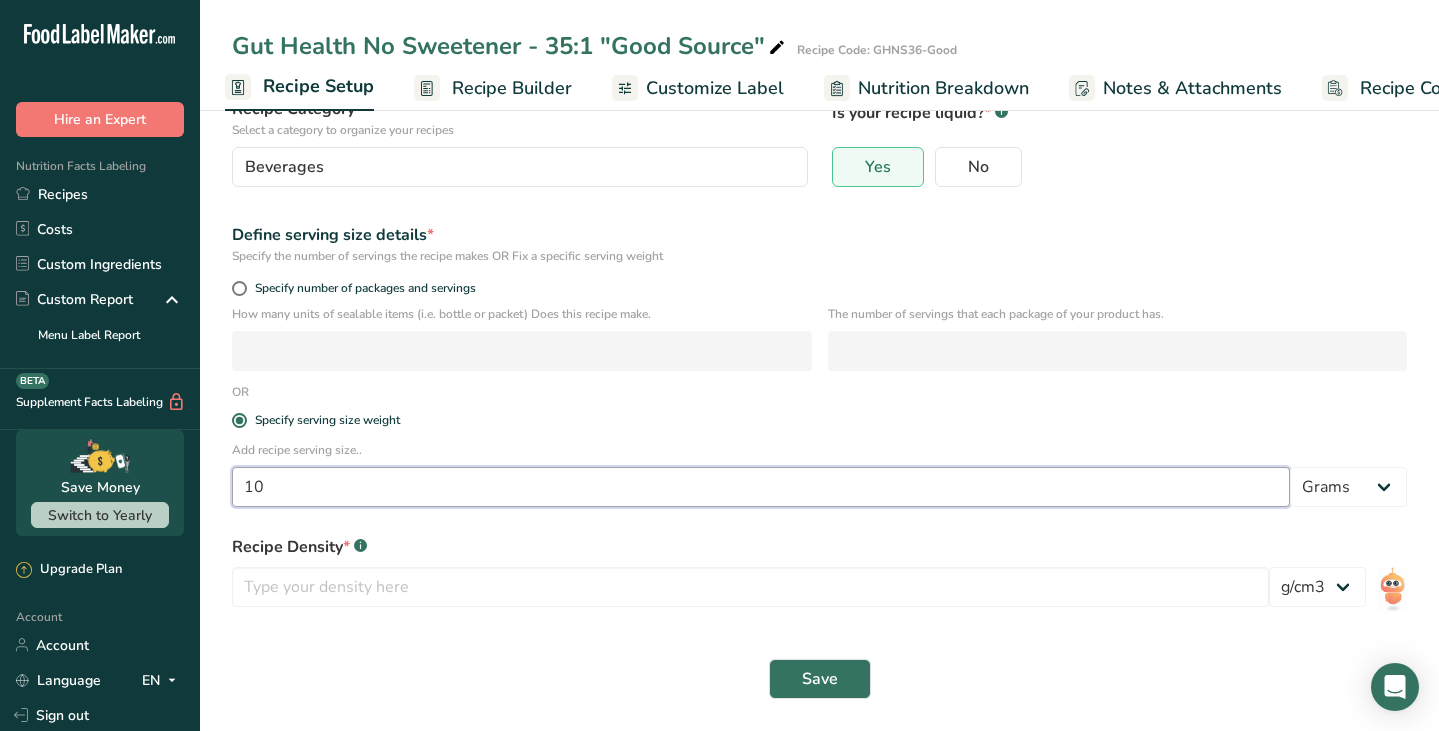 type on "1" 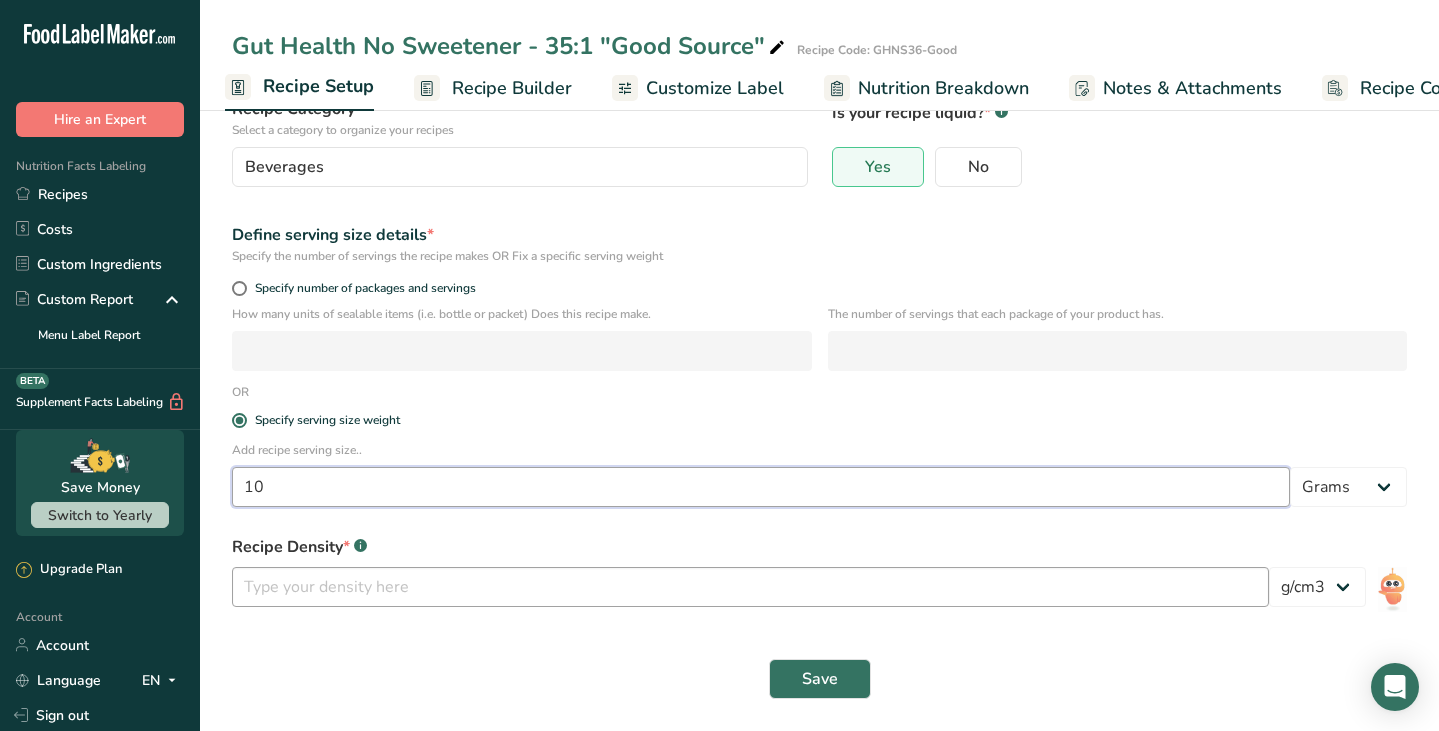 type on "[NUMBER].[NUMBER]" 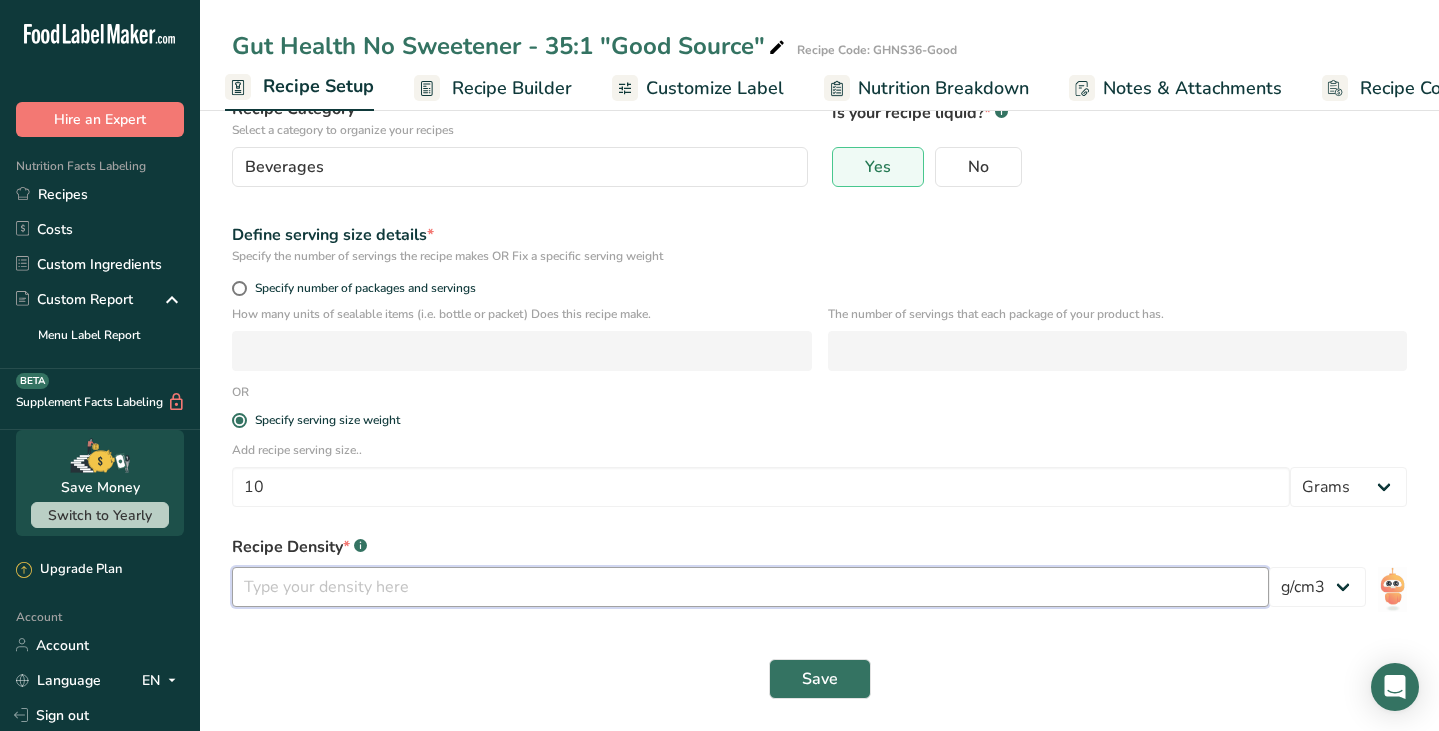 click on "[NUMBER].[NUMBER]" at bounding box center (750, 587) 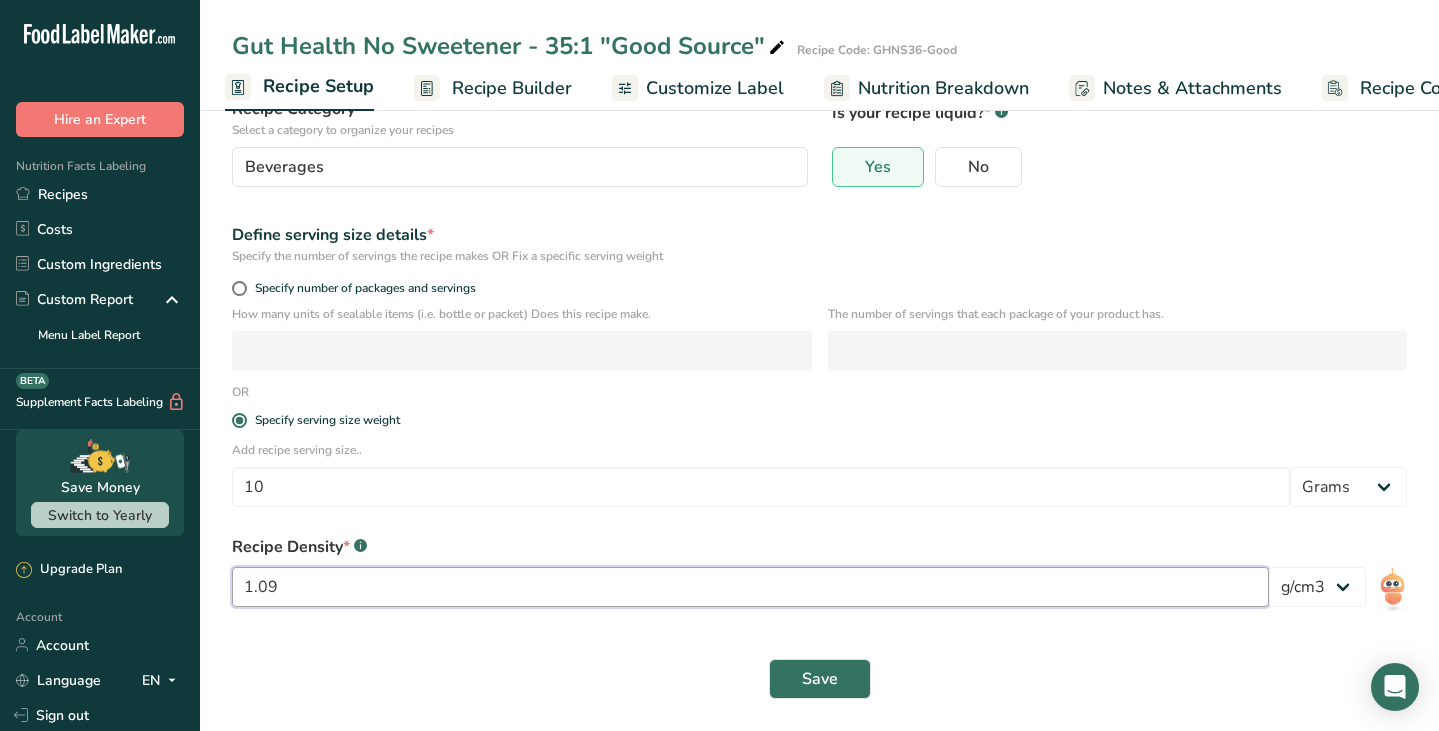 type on "1" 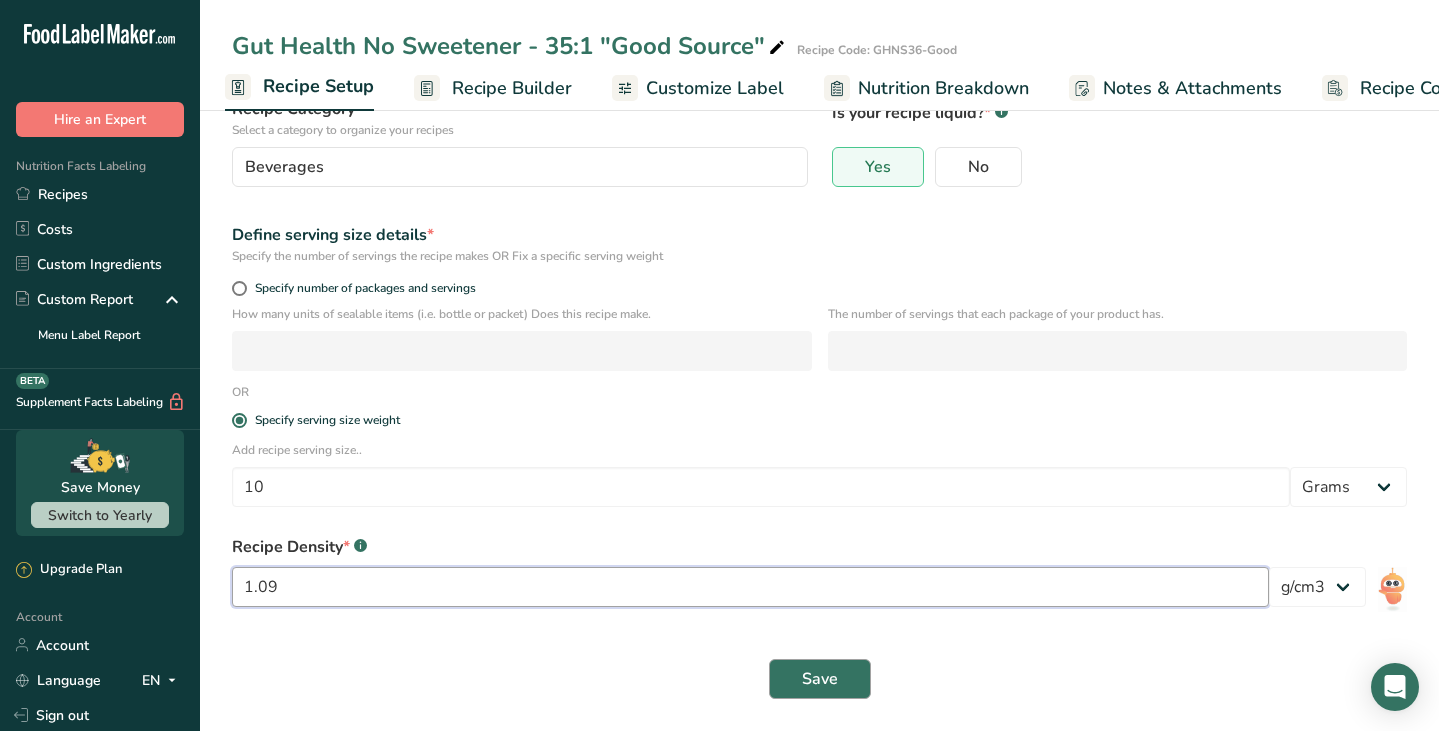 type on "[NUMBER].[NUMBER]" 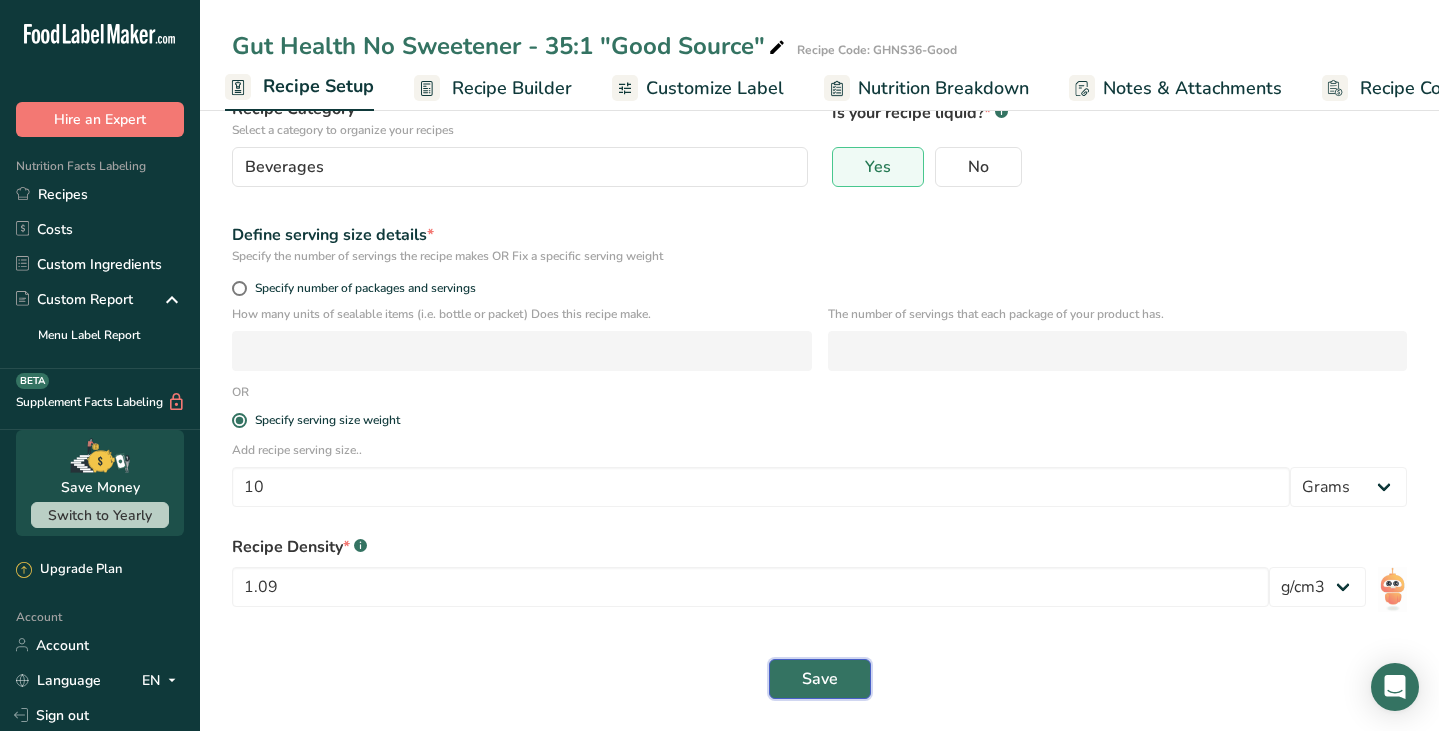 click on "Save" at bounding box center (820, 679) 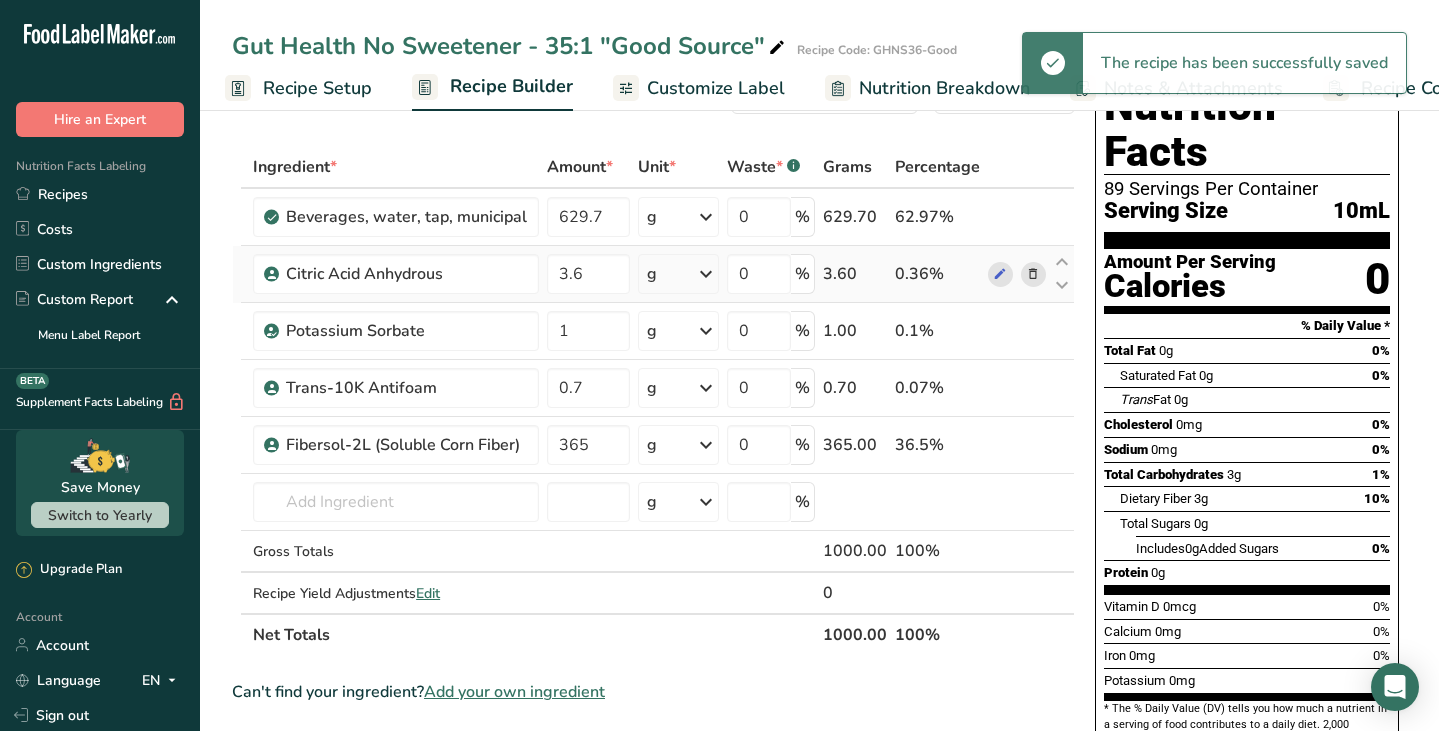 scroll, scrollTop: 50, scrollLeft: 0, axis: vertical 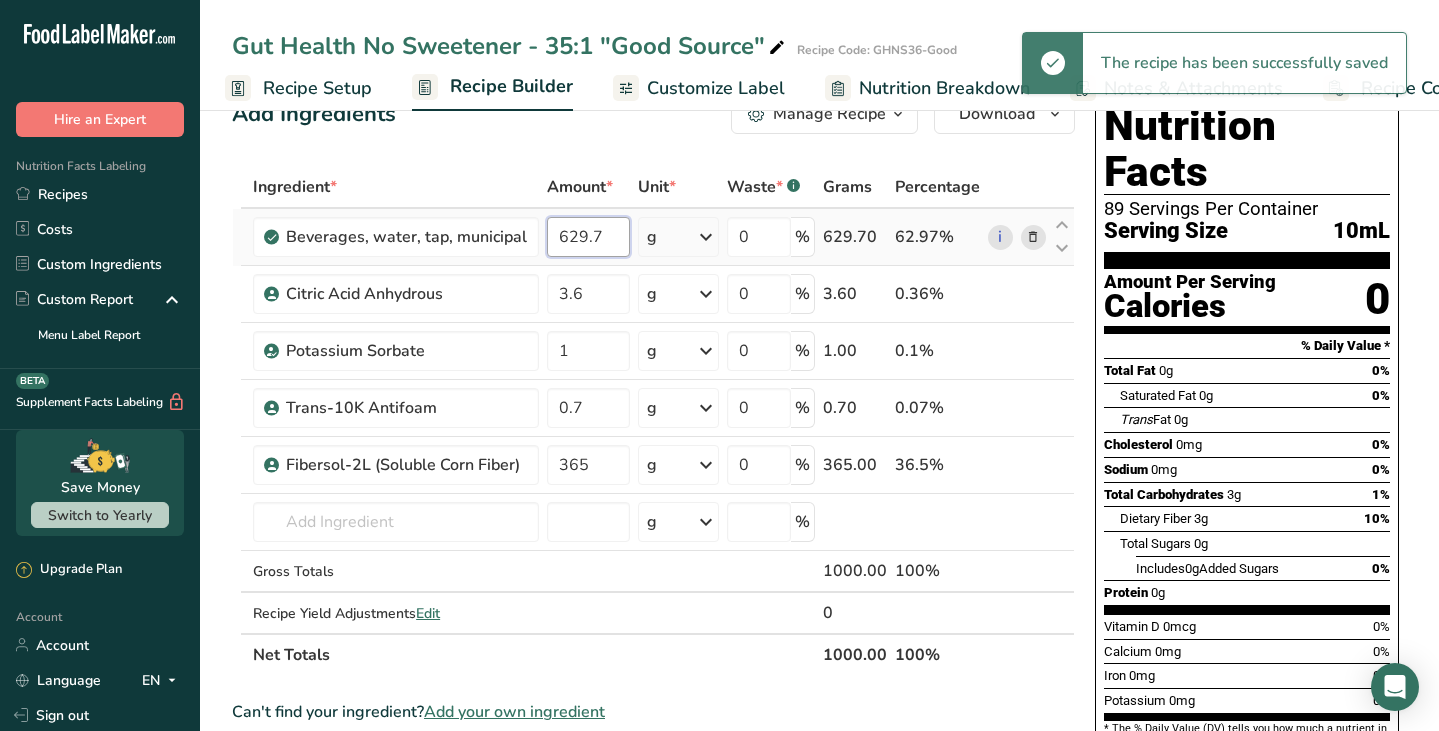 click on "629.7" at bounding box center [588, 237] 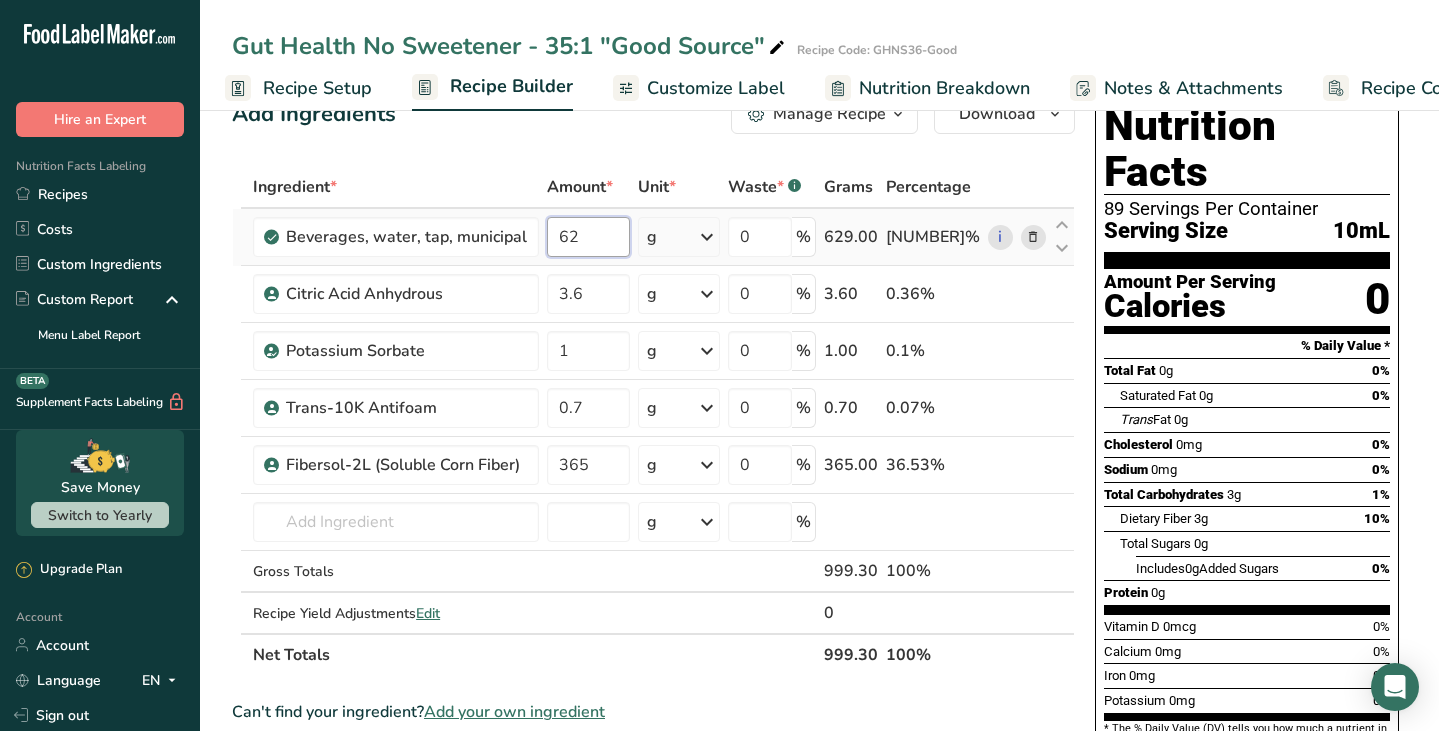 type on "6" 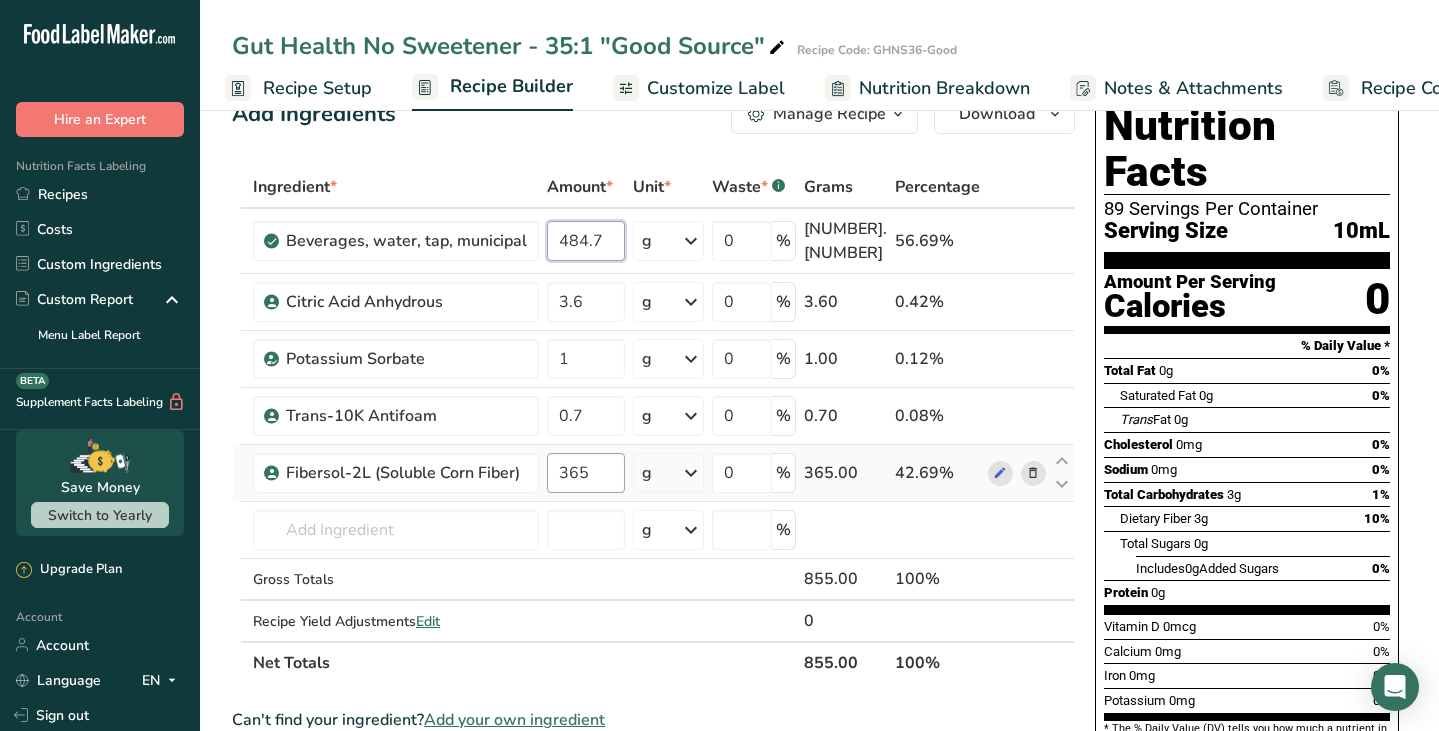 type on "484.7" 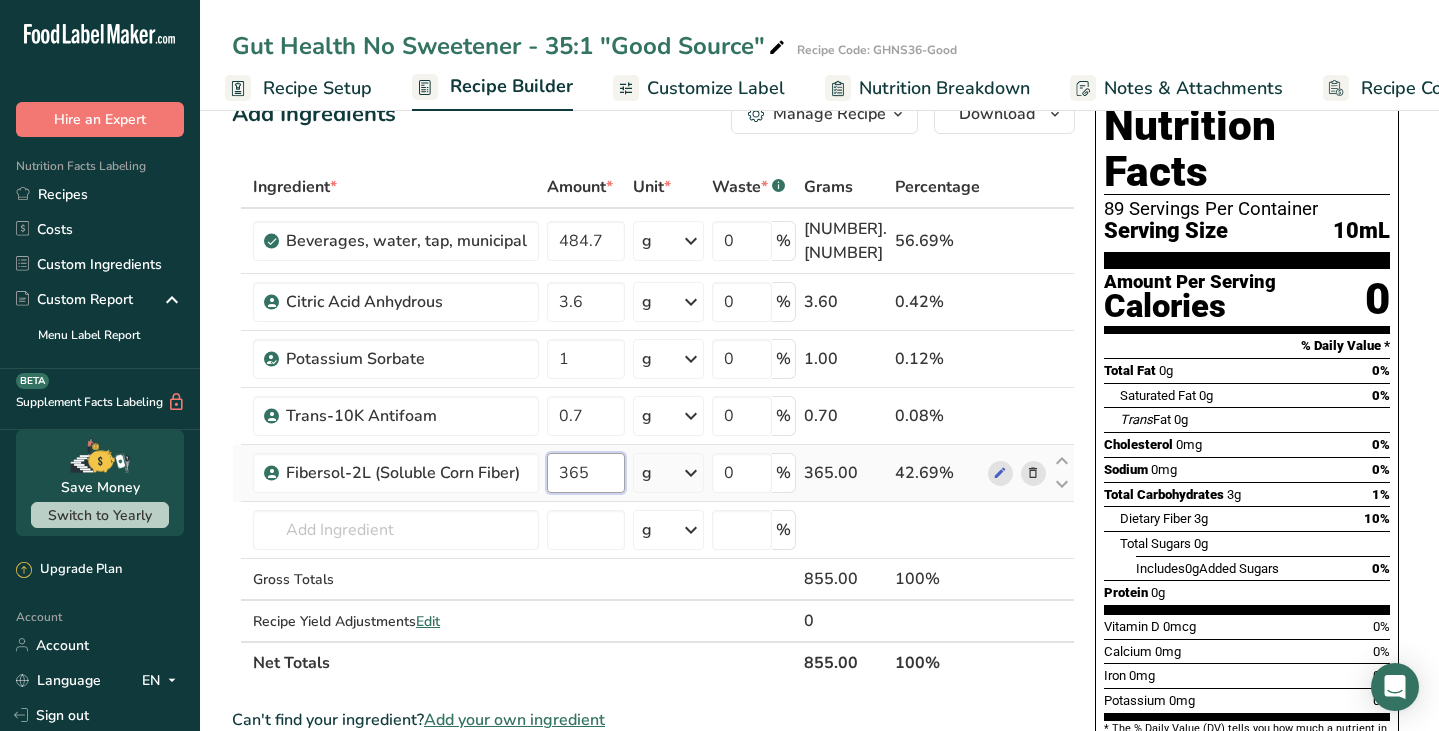 click on "Ingredient *
Amount *
Unit *
Waste *   .a-a{fill:#347362;}.b-a{fill:#fff;}          Grams
Percentage
Beverages, water, tap, municipal
[NUMBER]
g
Portions
1 fl oz
1 bottle 8 fl oz
1 liter
See more
Weight Units
g
kg
mg
See more
Volume Units
l
Volume units require a density conversion. If you know your ingredient's density enter it below. Otherwise, click on "RIA" our AI Regulatory bot - she will be able to help you
1
lb/ft3
g/cm3
Confirm
mL
1
lb/ft3
g/cm3
fl oz" at bounding box center (653, 425) 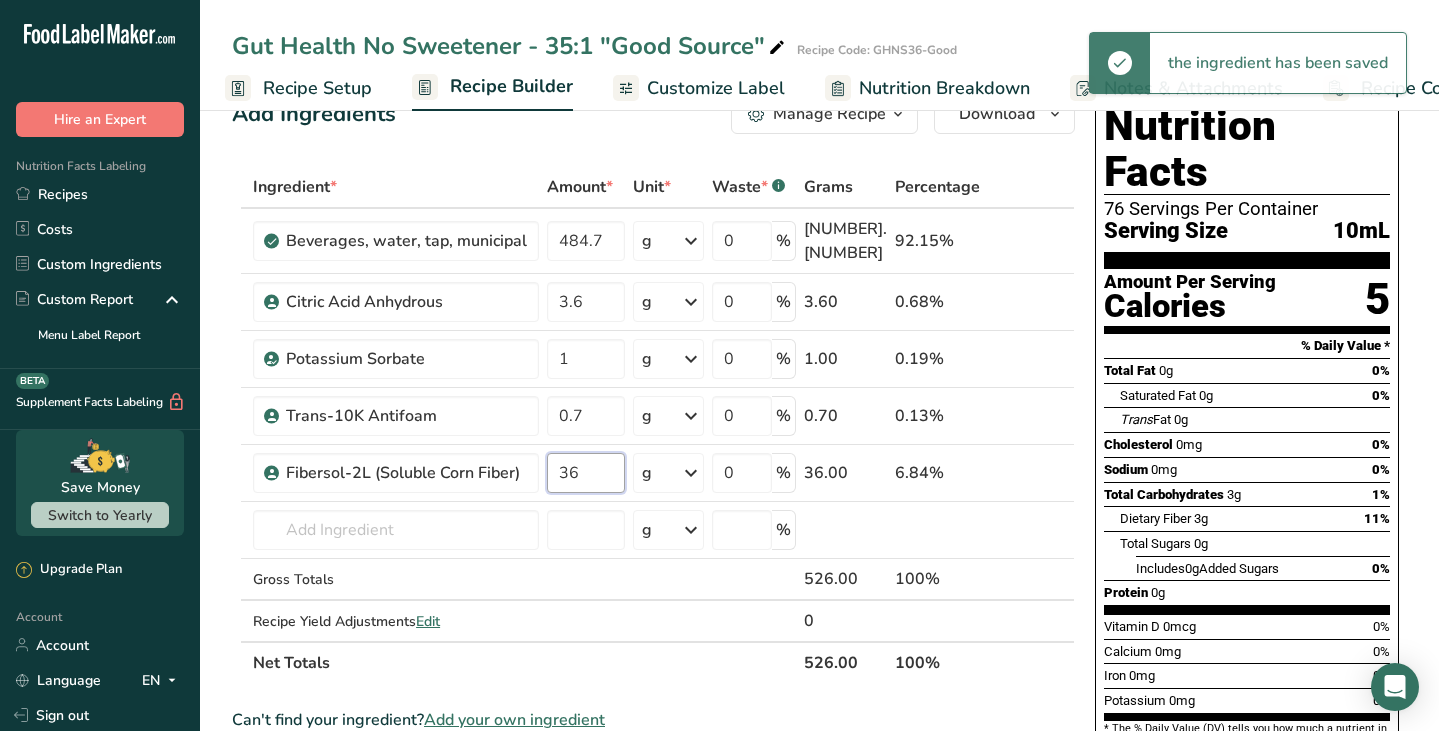 type on "3" 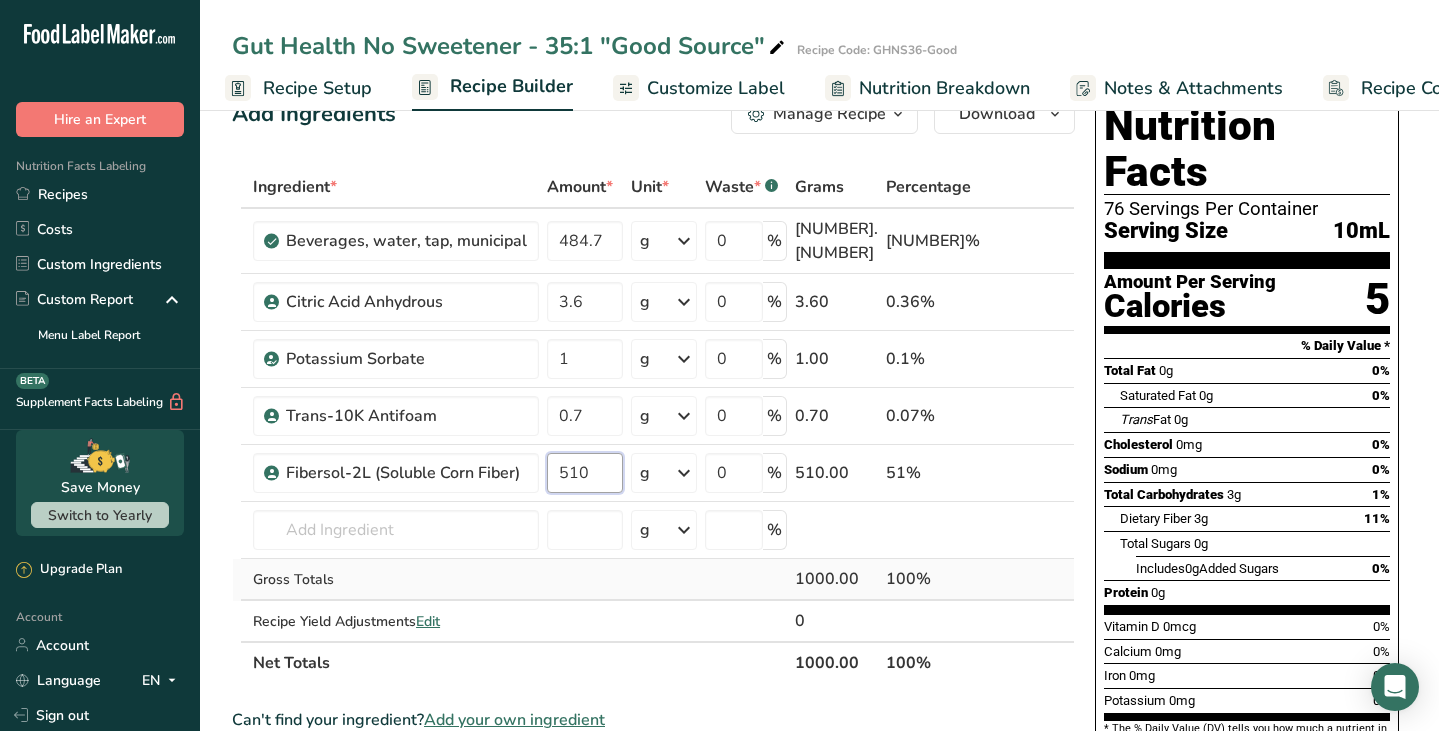 type on "510" 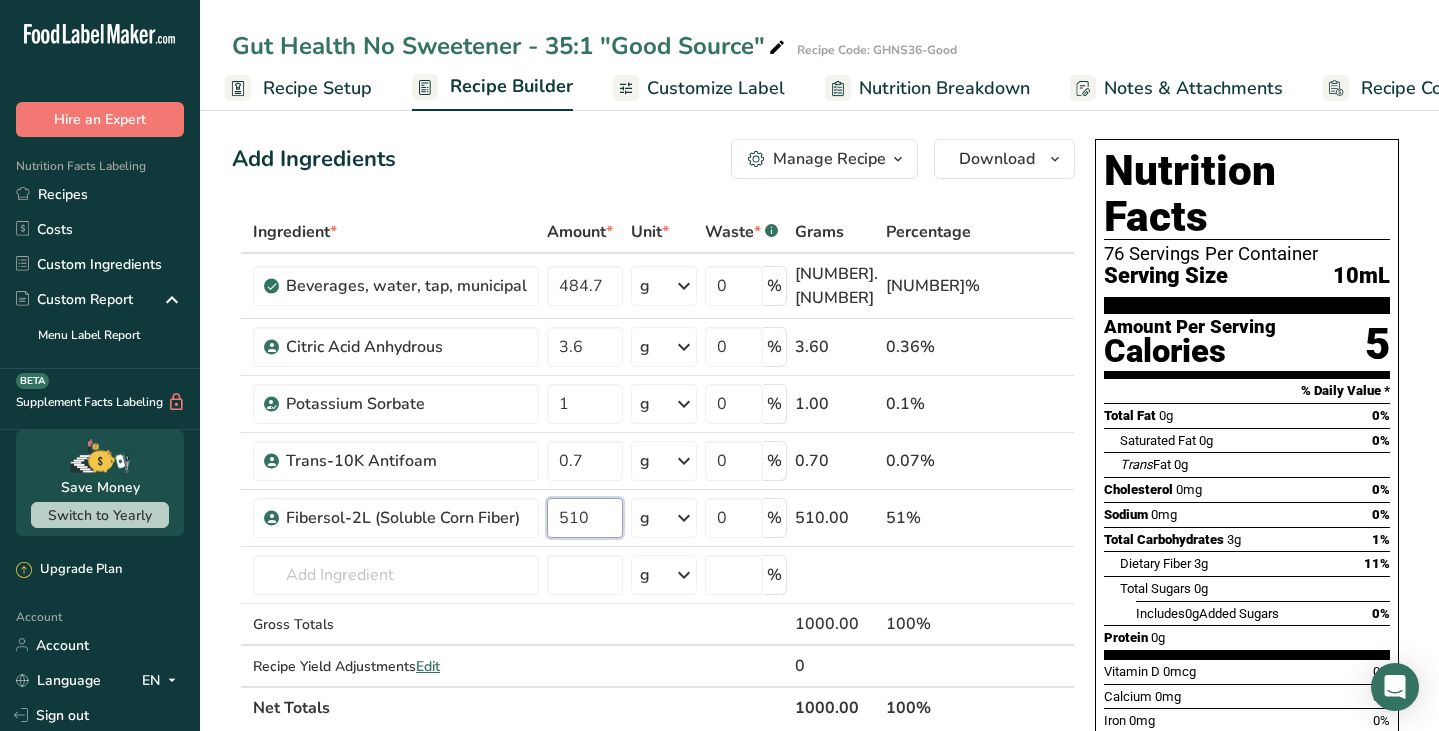 scroll, scrollTop: 0, scrollLeft: 0, axis: both 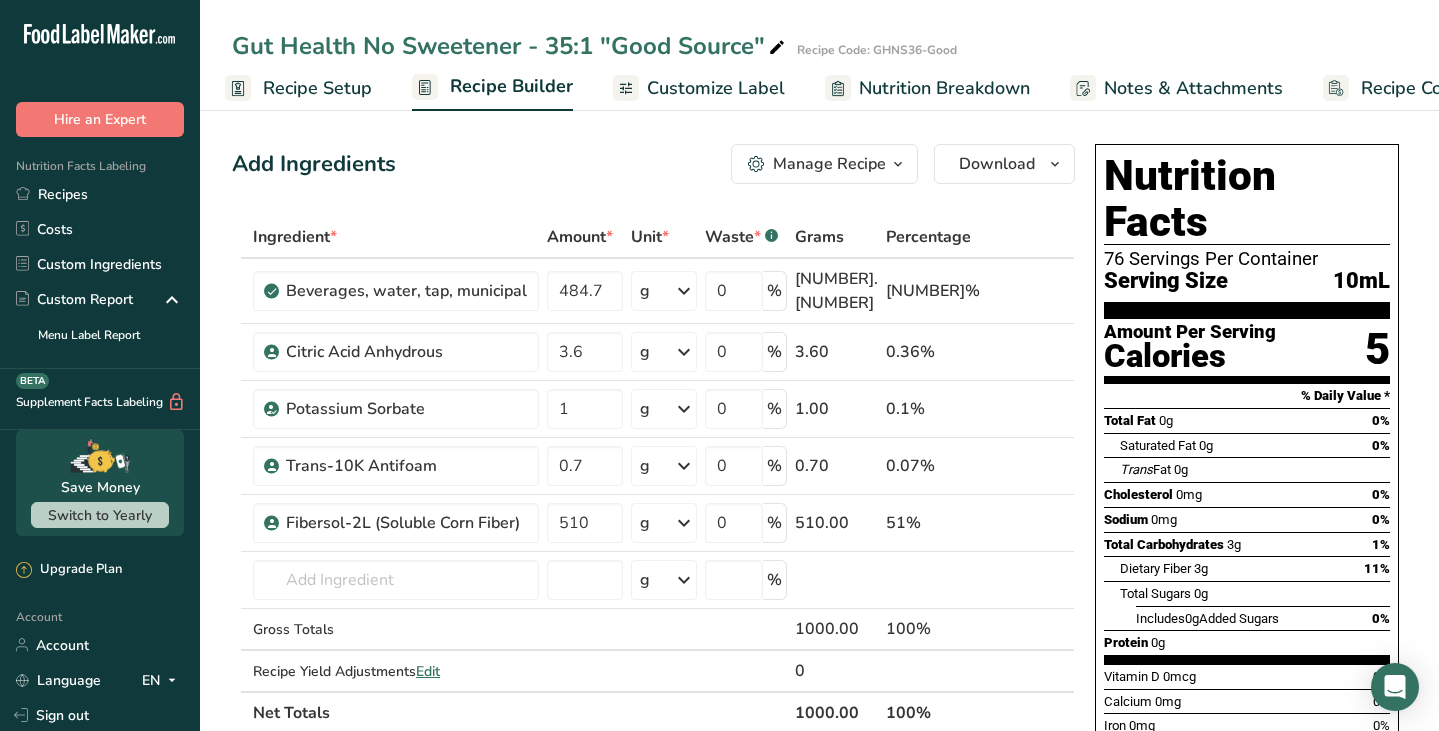 click on "Customize Label" at bounding box center (716, 88) 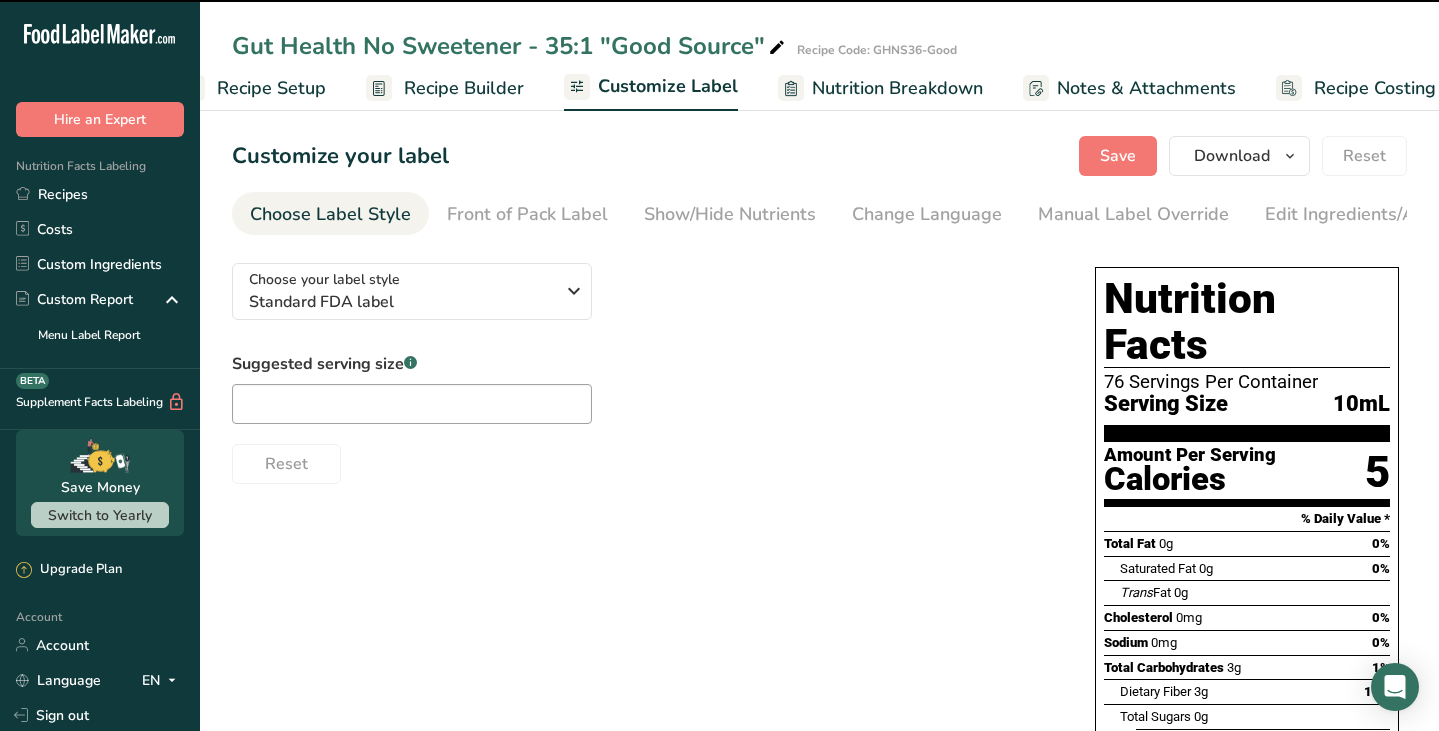 scroll, scrollTop: 0, scrollLeft: 82, axis: horizontal 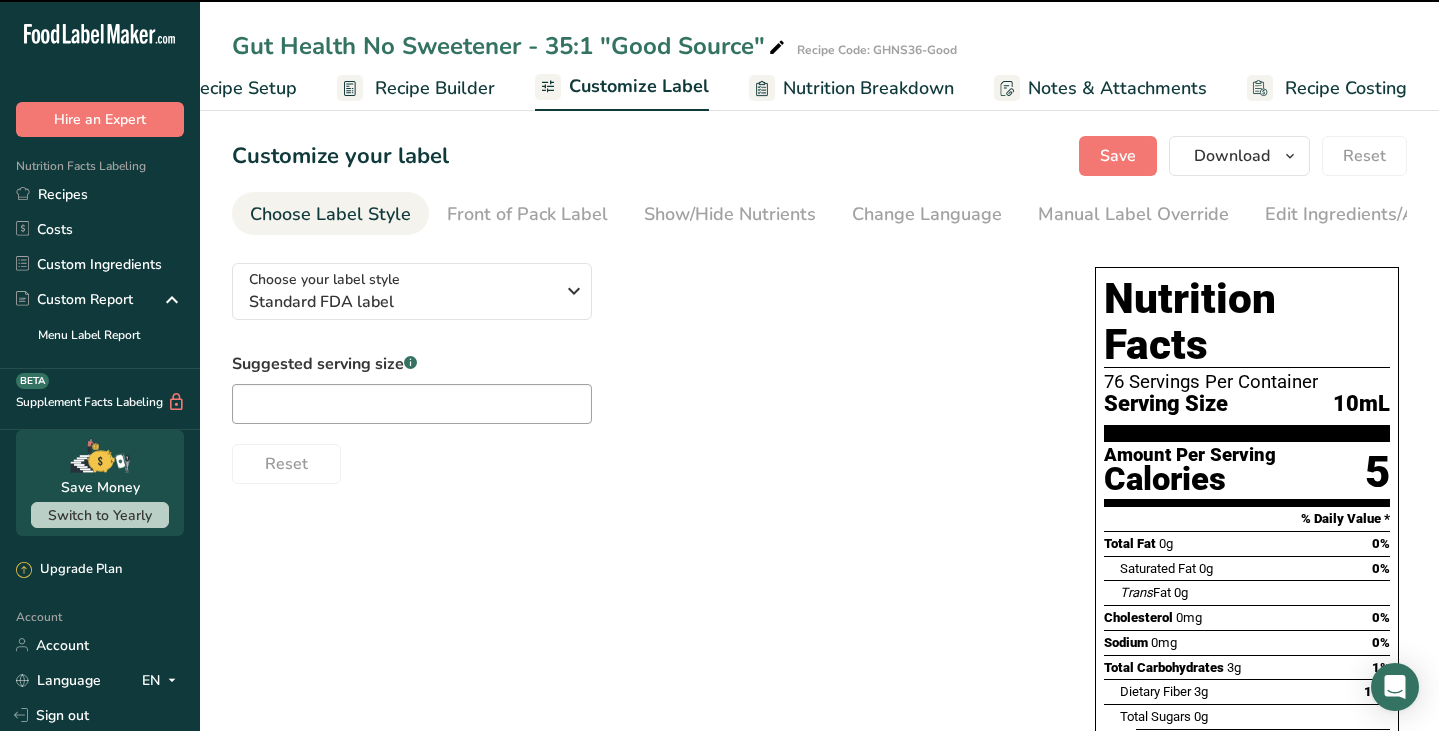 type on "89 Servings Per Container" 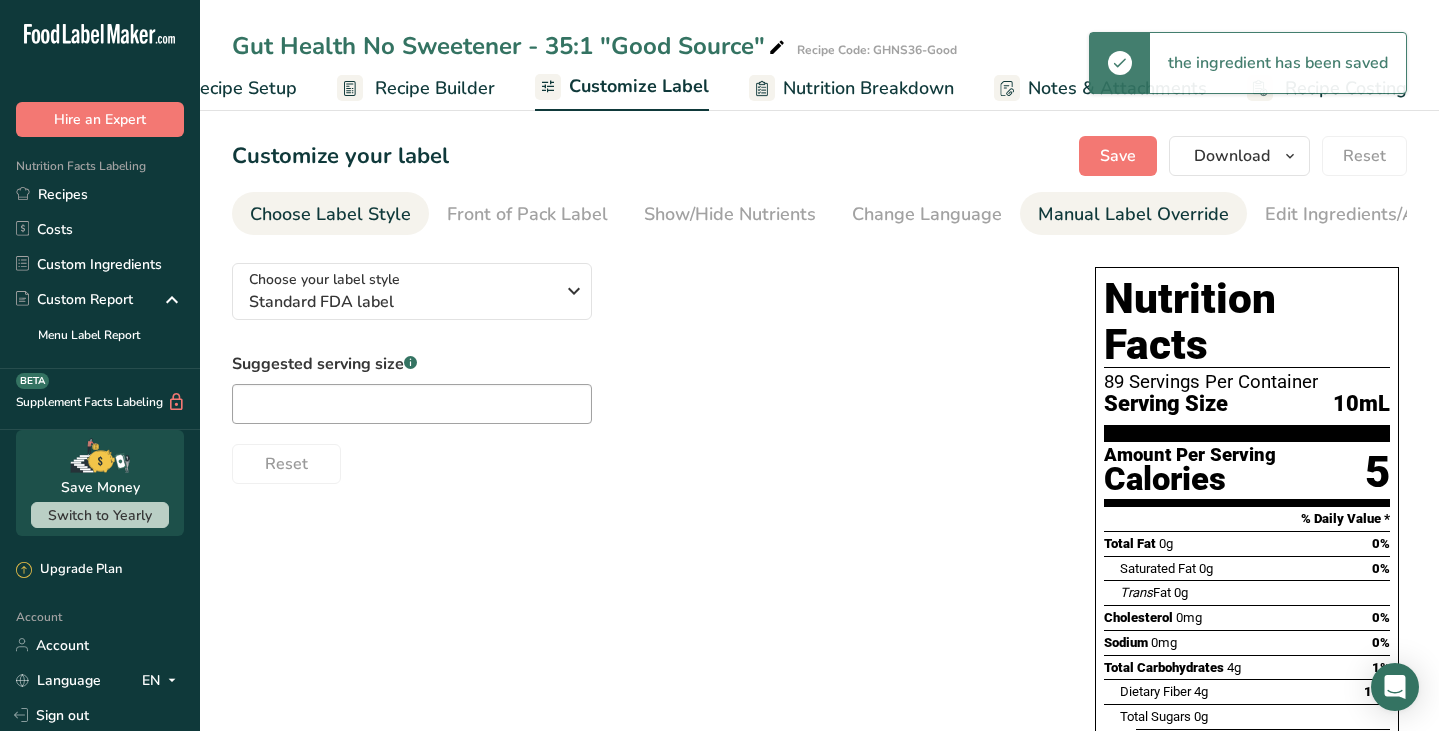 click on "Manual Label Override" at bounding box center [1133, 214] 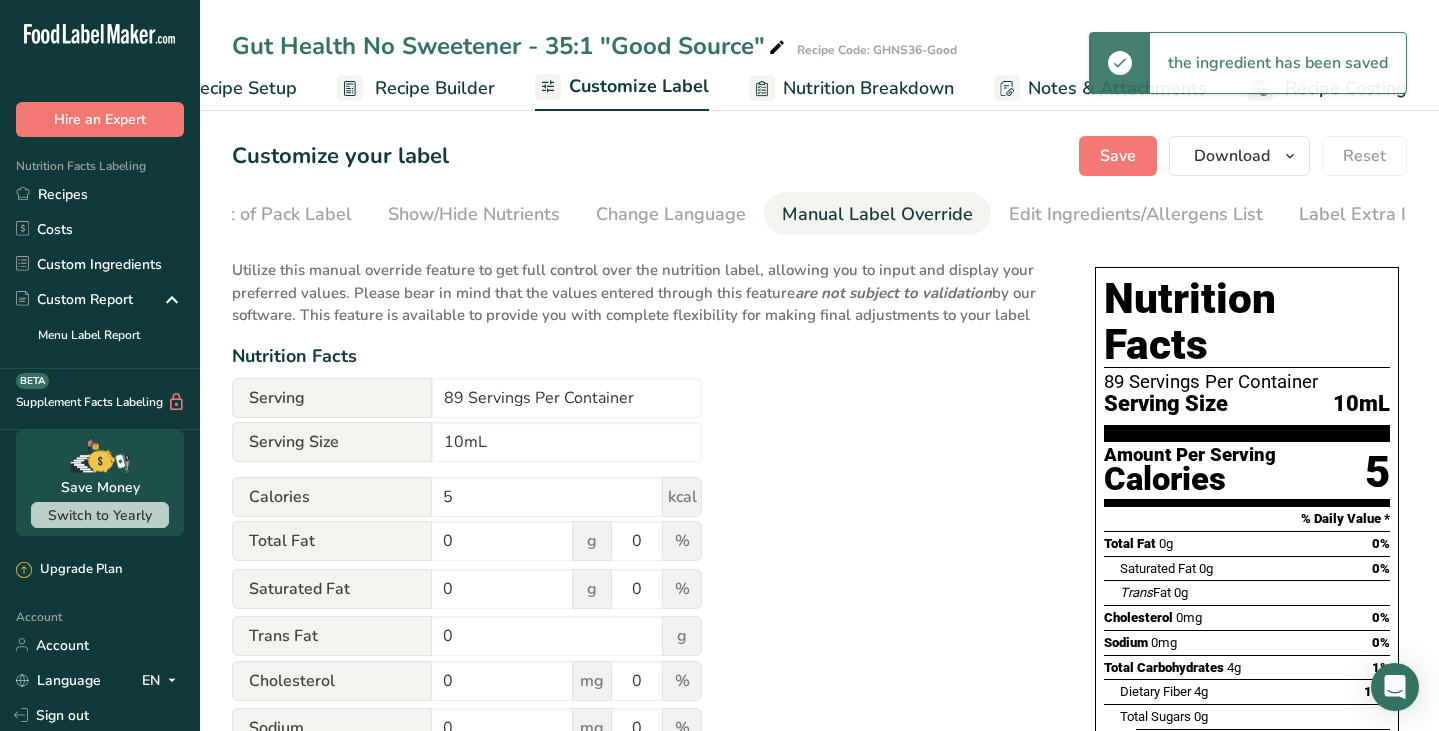 scroll, scrollTop: 0, scrollLeft: 278, axis: horizontal 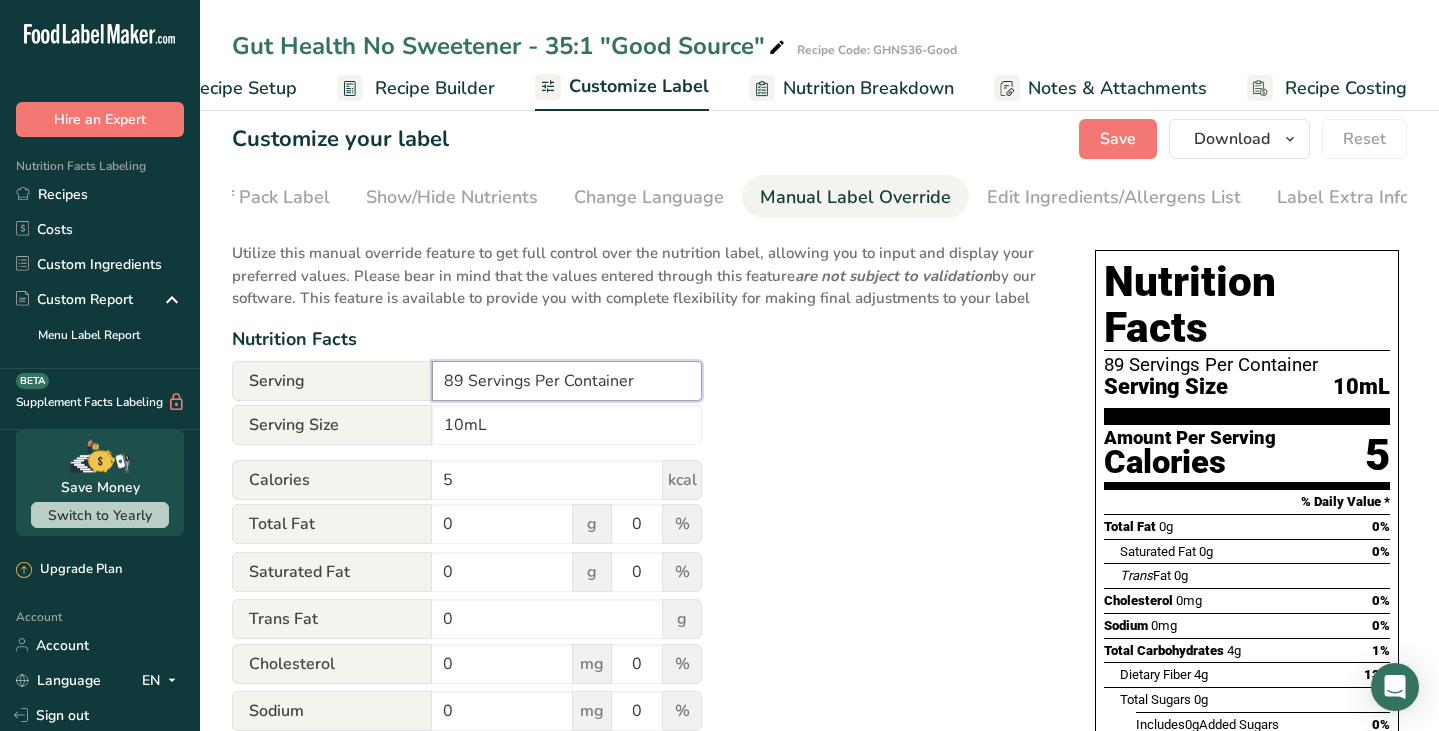 drag, startPoint x: 658, startPoint y: 387, endPoint x: 357, endPoint y: 358, distance: 302.39377 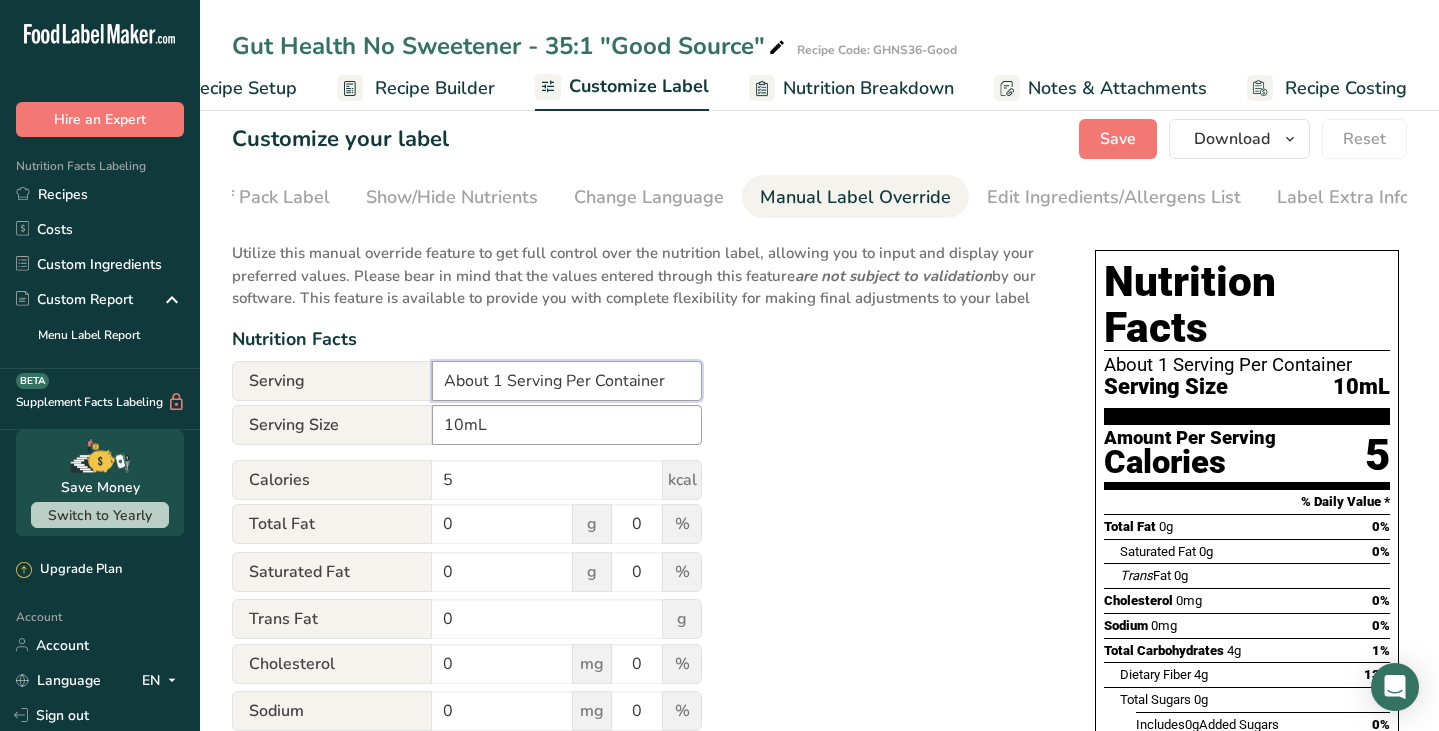 type on "About 1 Serving Per Container" 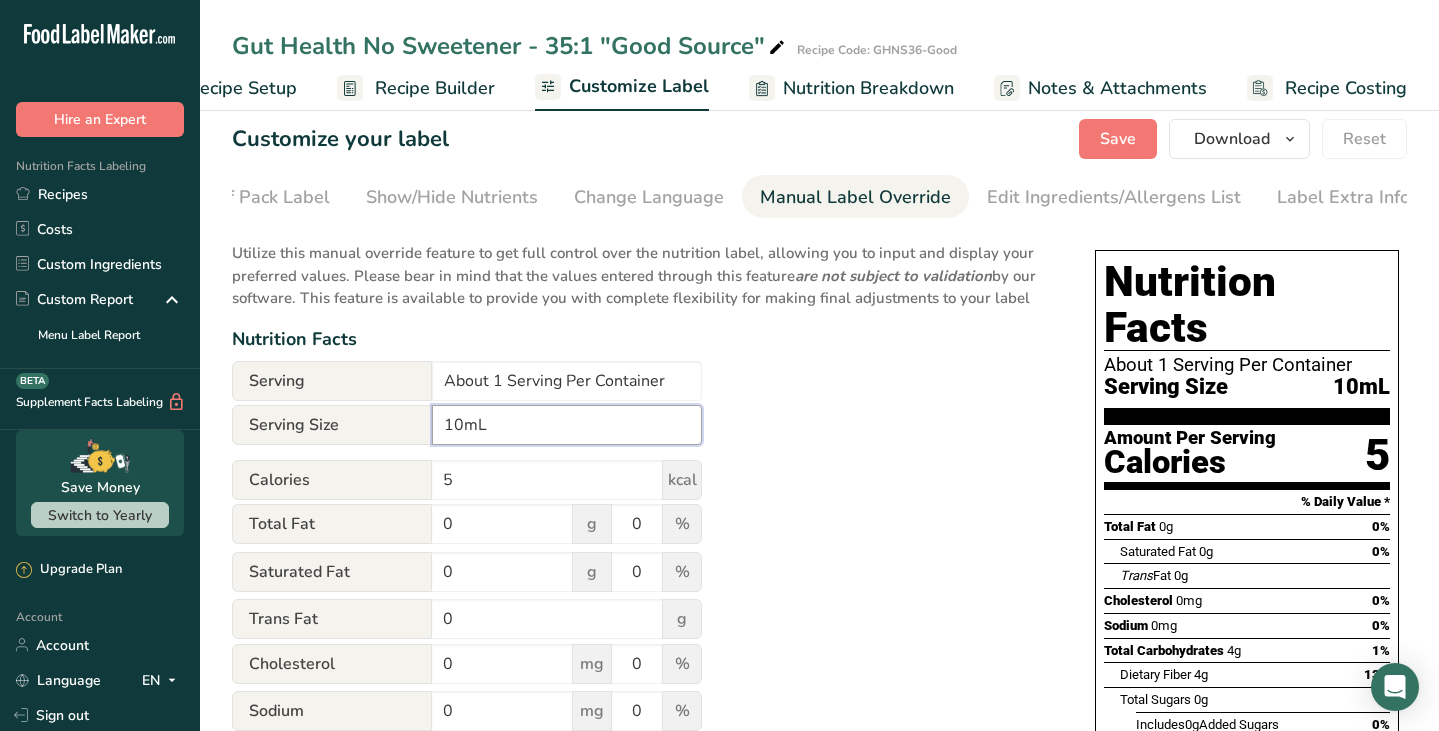 drag, startPoint x: 541, startPoint y: 432, endPoint x: 383, endPoint y: 403, distance: 160.63934 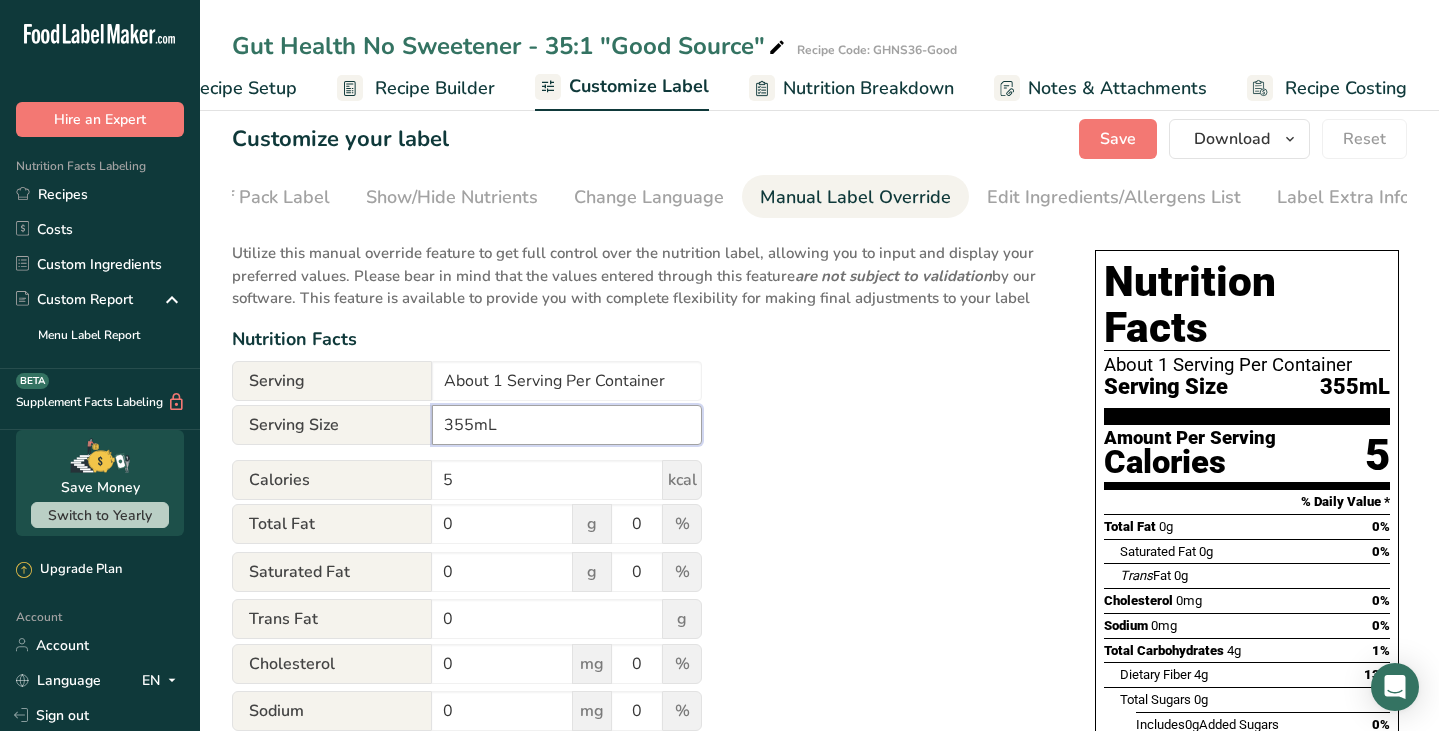 type on "355mL" 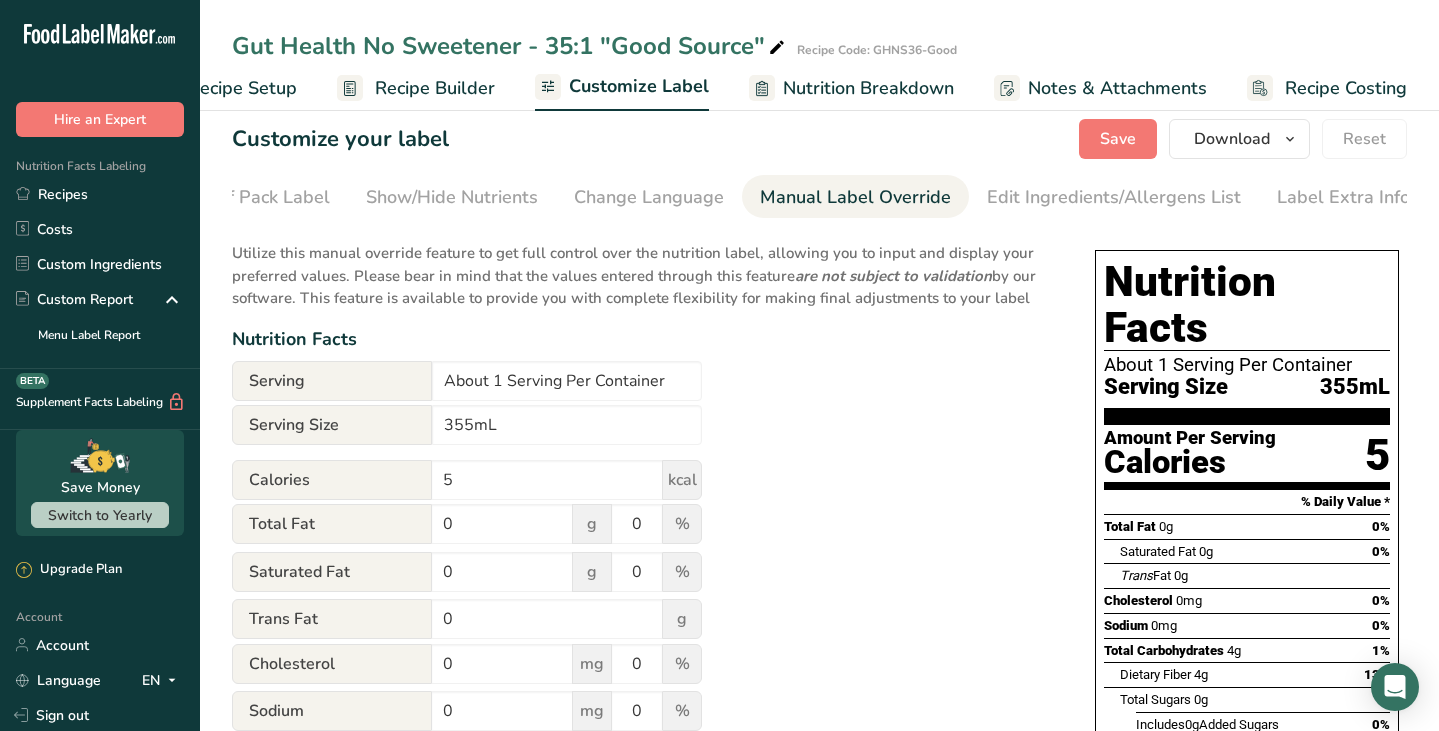click on "Utilize this manual override feature to get full control over the nutrition label, allowing you to input and display your preferred values. Please bear in mind that the values entered through this feature
are not subject to validation
by our software. This feature is available to provide you with complete flexibility for making final adjustments to your label
Nutrition Facts
Serving
About [NUMBER] [WORD] Per Container
Serving Size
[NUMBER][WORD]
Calories
[NUMBER]
kcal
Total Fat
[NUMBER]
g
[NUMBER]
%
Saturated Fat
[NUMBER]
g
[NUMBER]
%
Trans Fat
[NUMBER]
g
Cholesterol
[NUMBER]
mg
[NUMBER]
%
Sodium
[NUMBER]
mg
[NUMBER]
%
[NUMBER]     [NUMBER]" at bounding box center (643, 720) 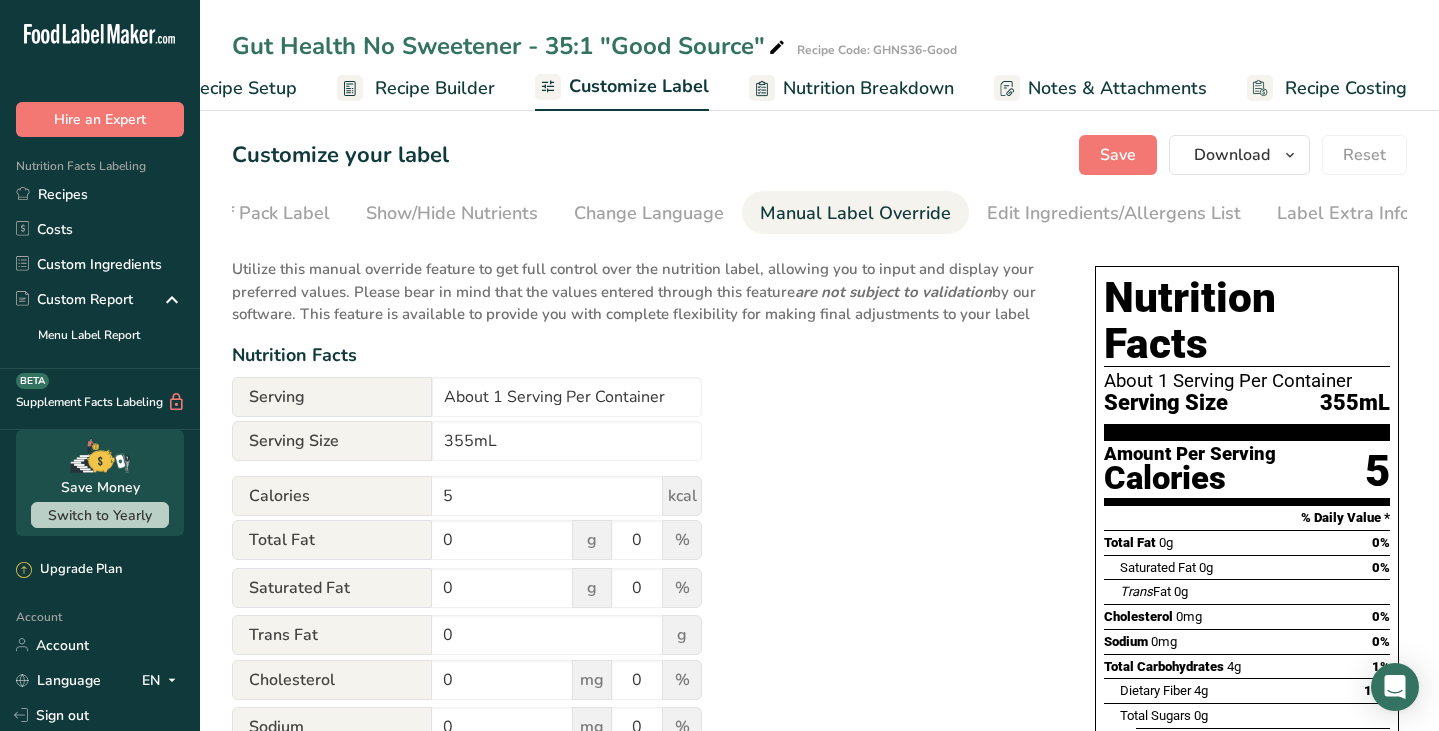 scroll, scrollTop: 0, scrollLeft: 0, axis: both 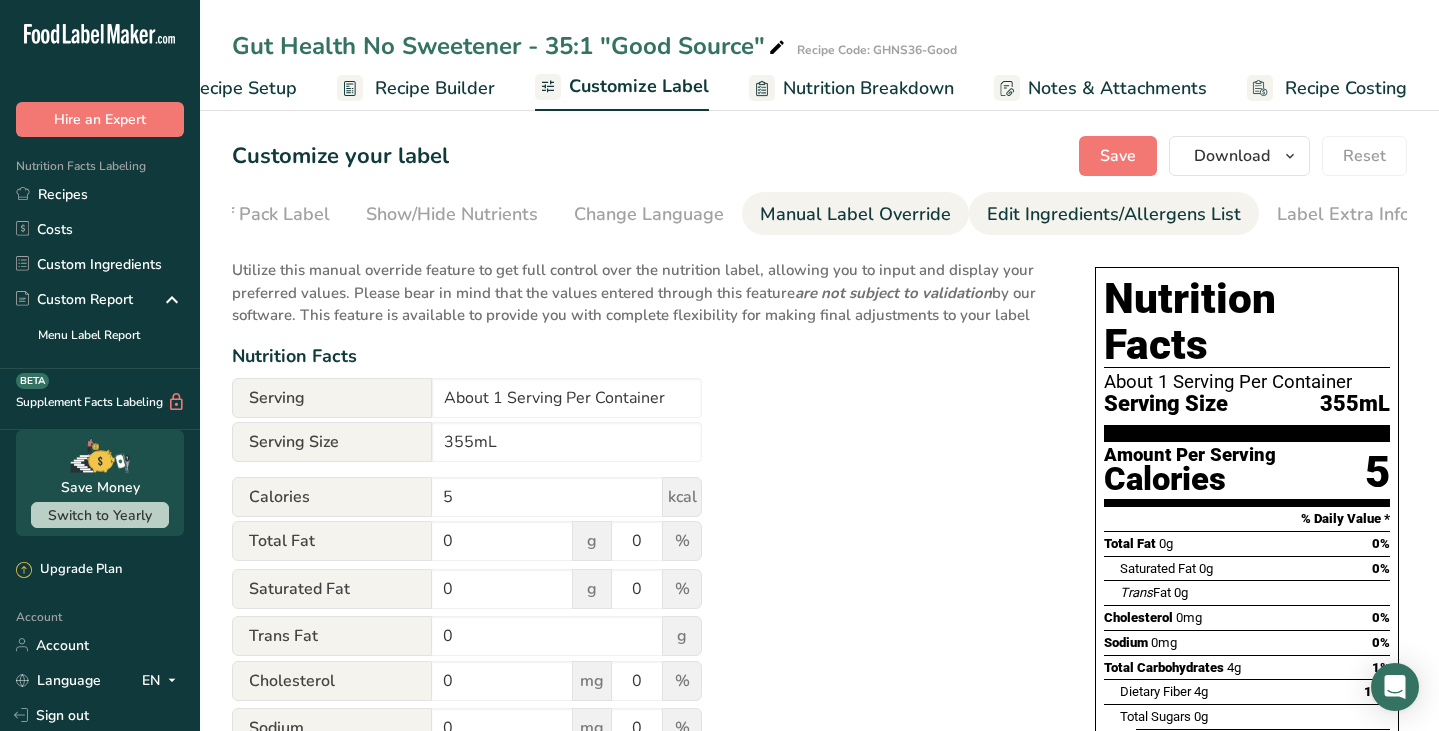 click on "Edit Ingredients/Allergens List" at bounding box center [1114, 214] 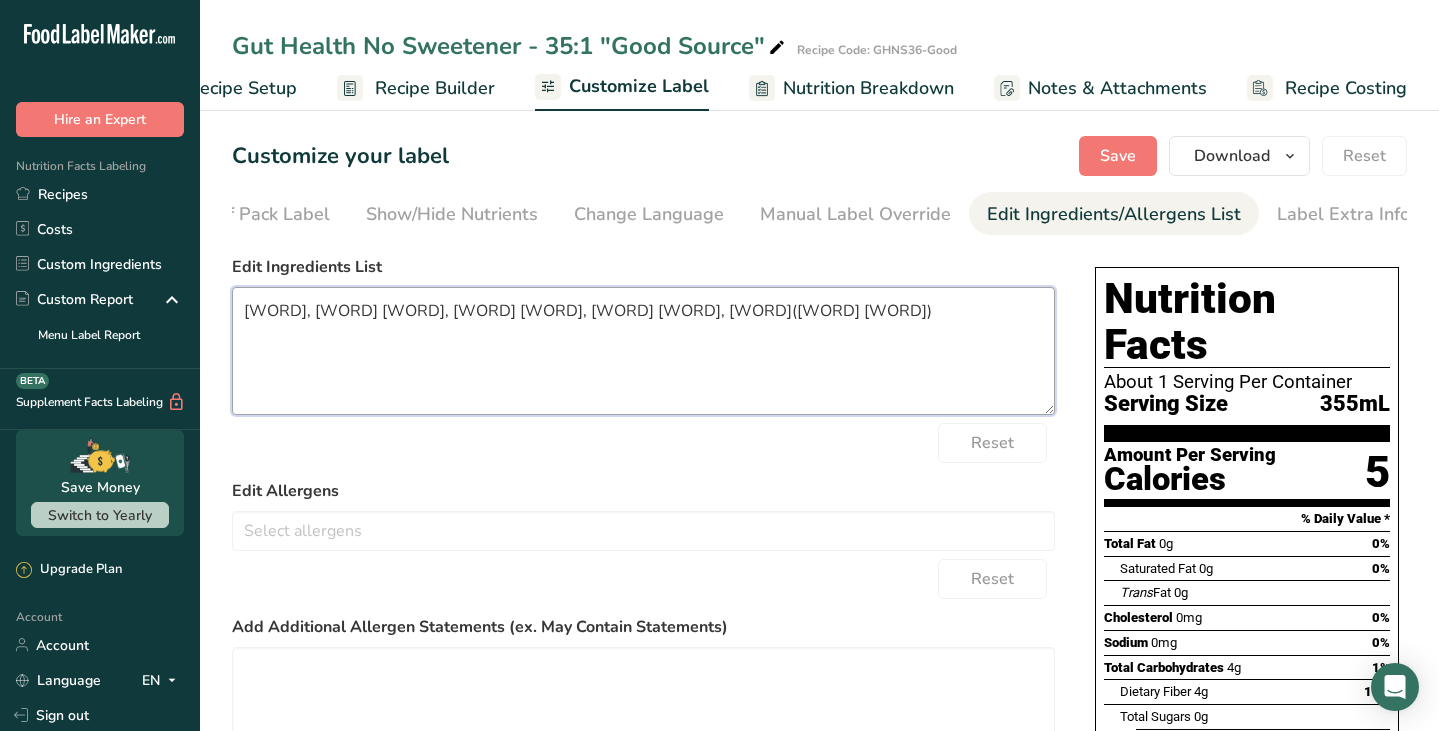 click on "[WORD], [WORD] [WORD], [WORD] [WORD], [WORD] [WORD], [WORD]([WORD] [WORD])" at bounding box center [643, 351] 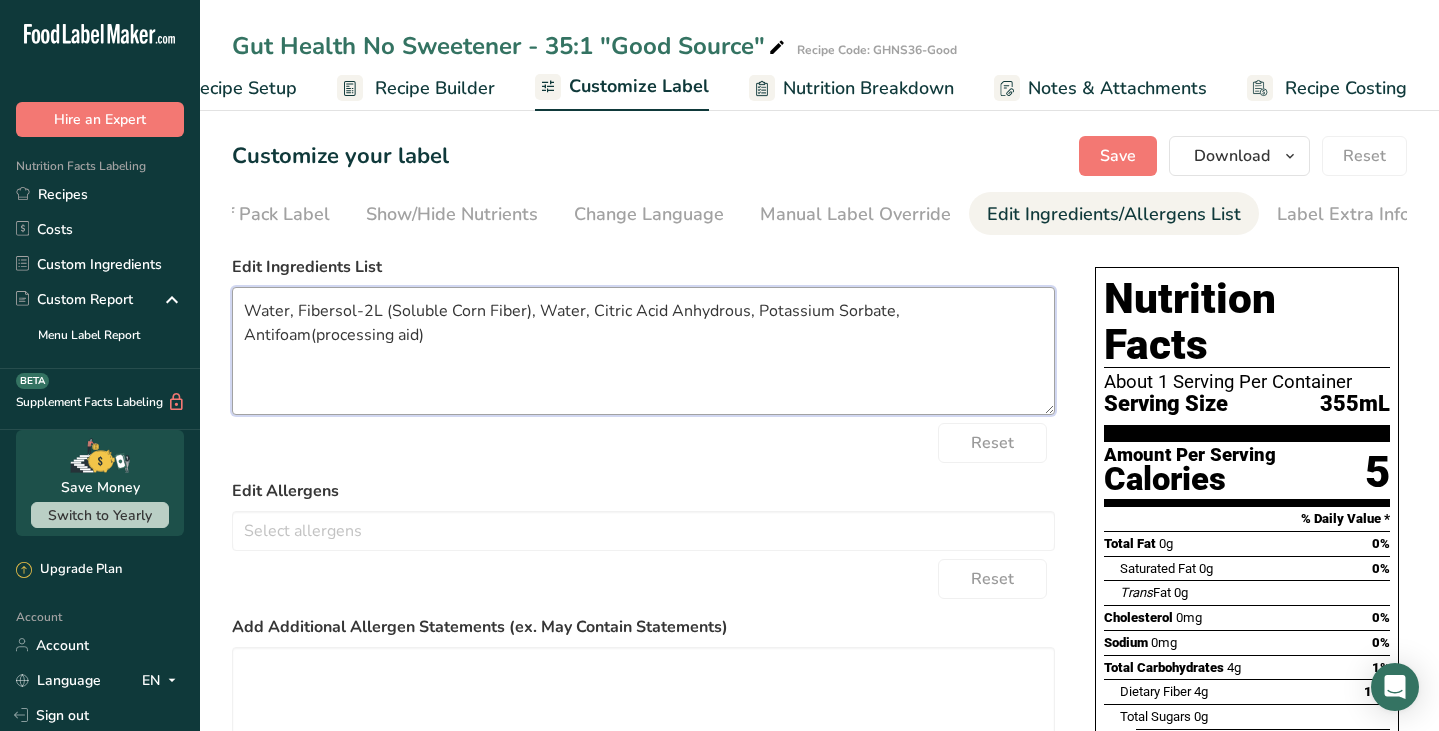 click on "Water, Fibersol-2L (Soluble Corn Fiber), Water, Citric Acid Anhydrous, Potassium Sorbate, Antifoam(processing aid)" at bounding box center [643, 351] 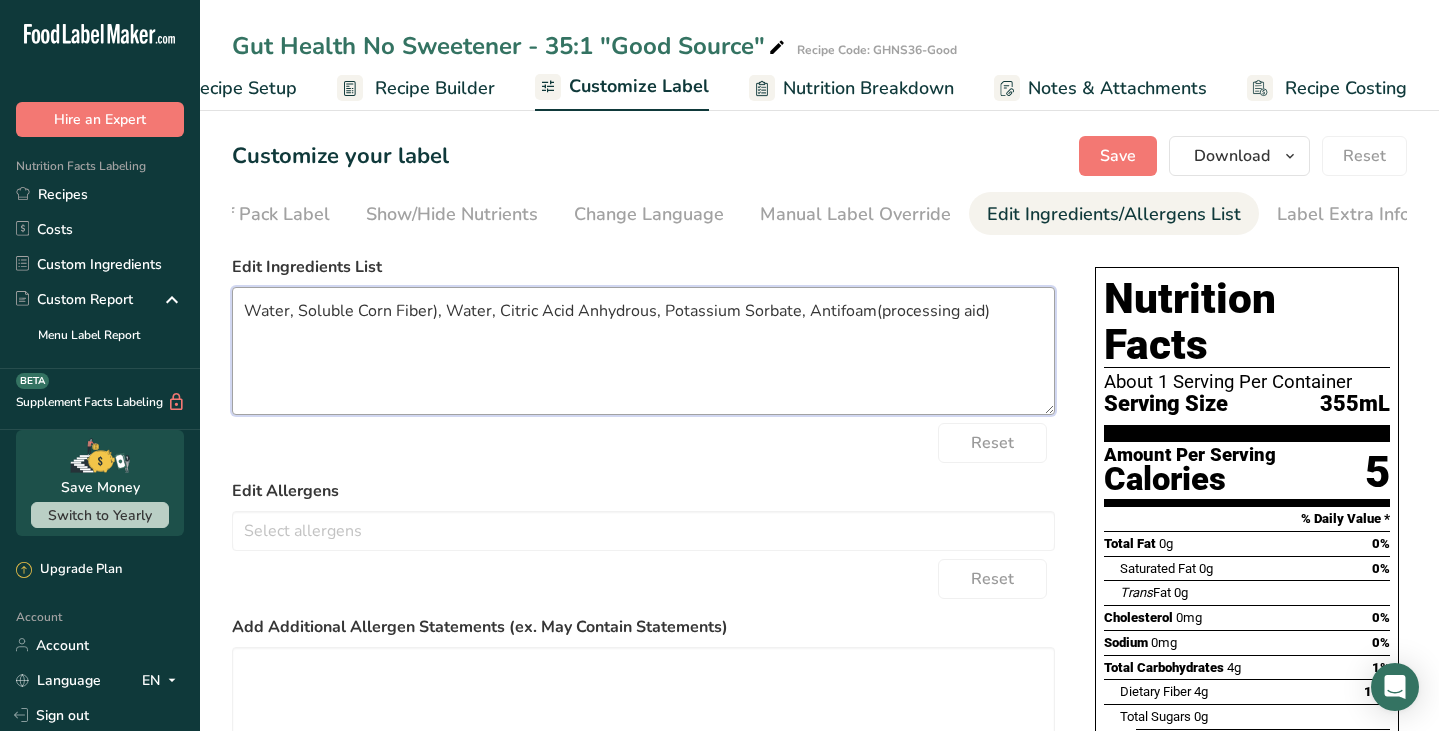 click on "Water, Soluble Corn Fiber), Water, Citric Acid Anhydrous, Potassium Sorbate, Antifoam(processing aid)" at bounding box center (643, 351) 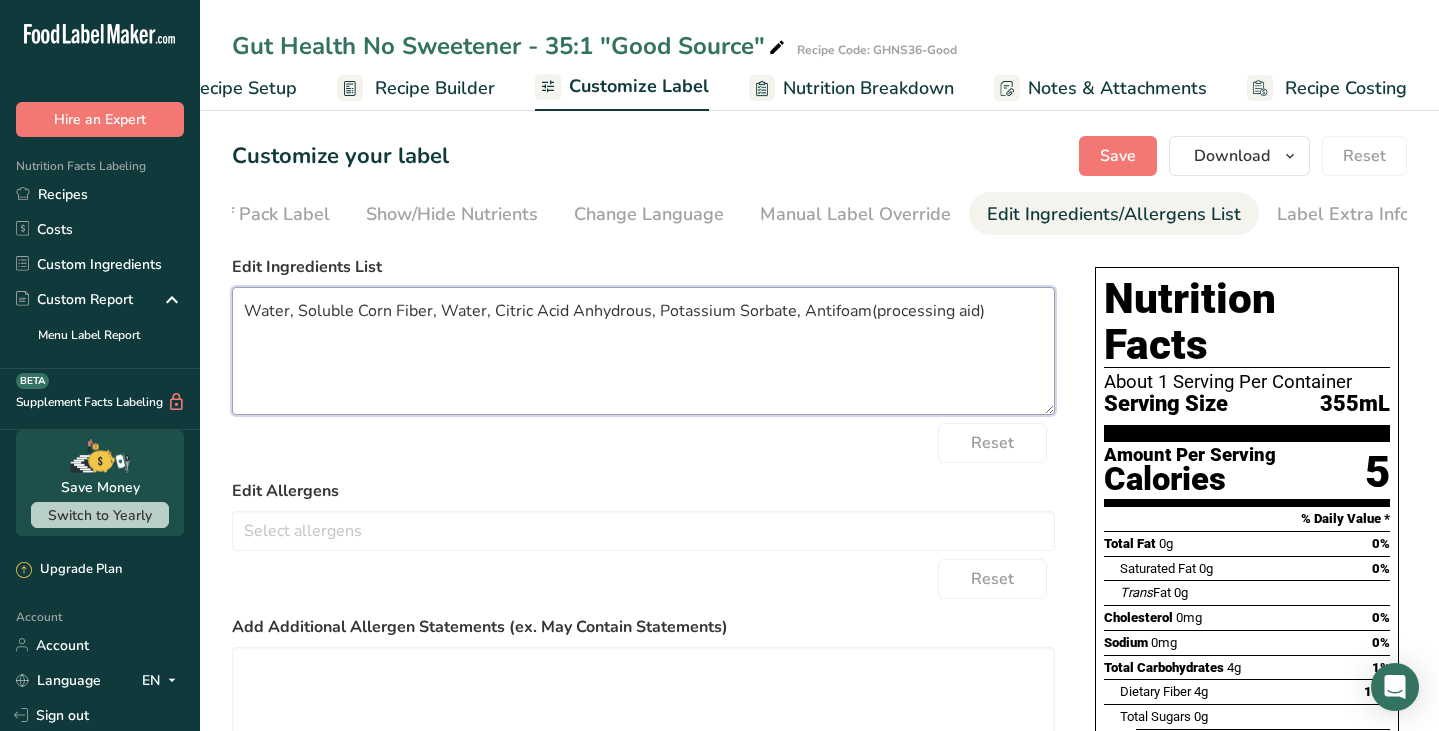 click on "Water, Soluble Corn Fiber, Water, Citric Acid Anhydrous, Potassium Sorbate, Antifoam(processing aid)" at bounding box center (643, 351) 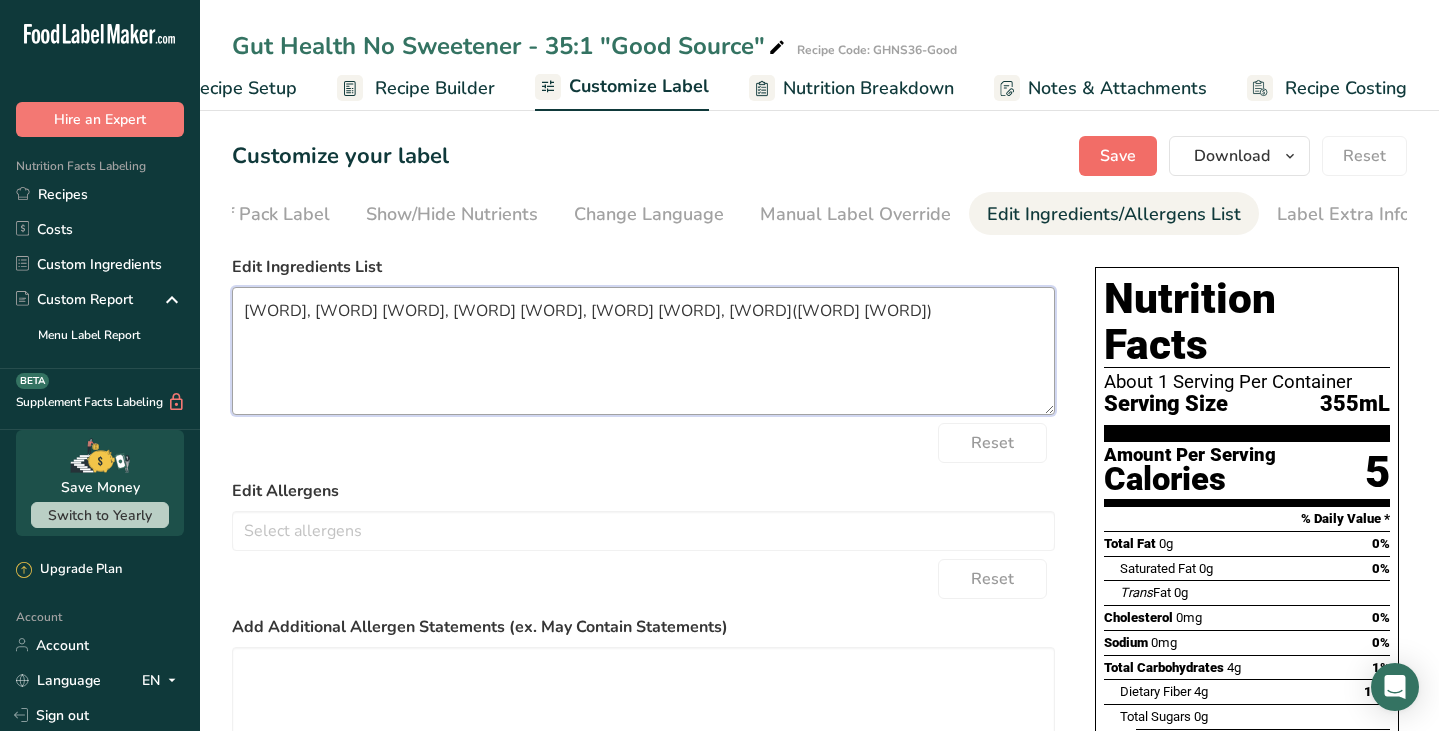 type on "[WORD], [WORD] [WORD], [WORD] [WORD], [WORD] [WORD], [WORD]([WORD] [WORD])" 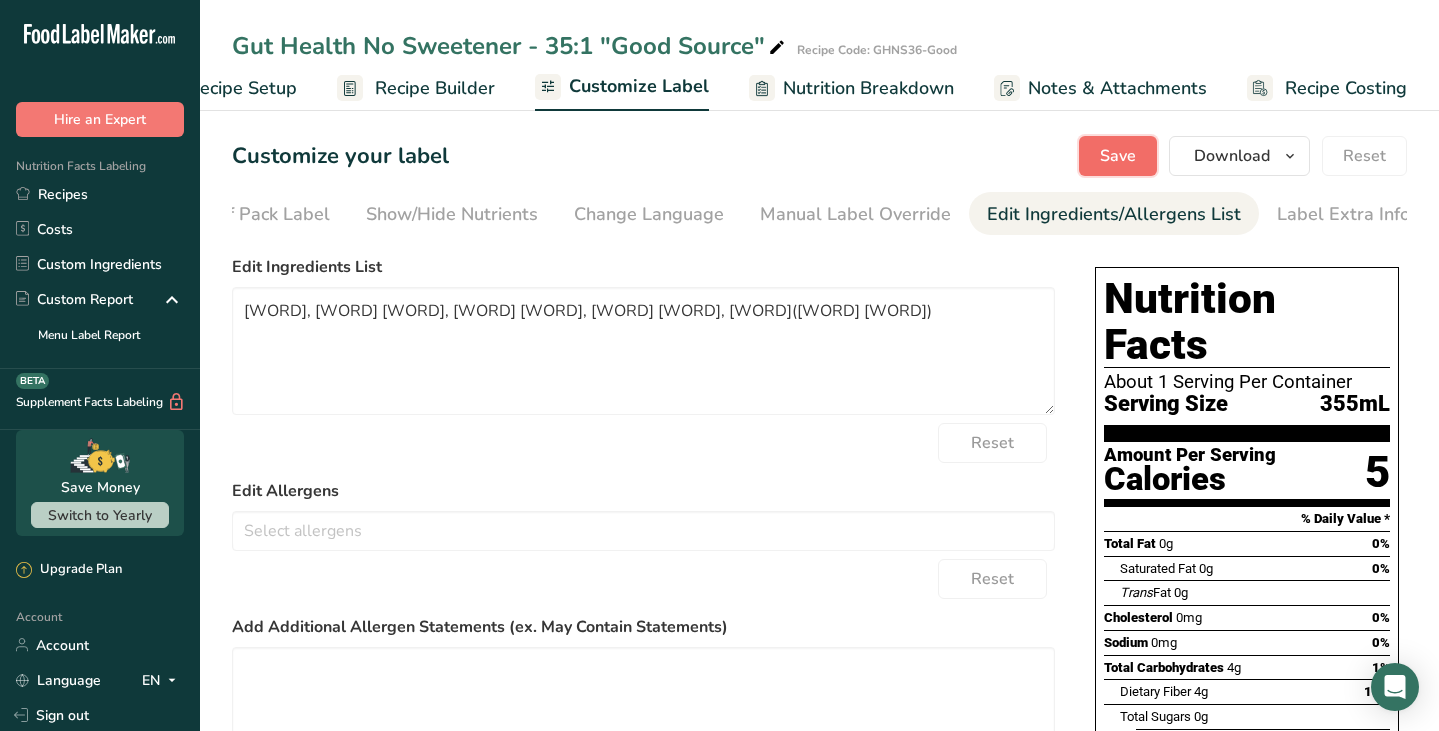 click on "Save" at bounding box center (1118, 156) 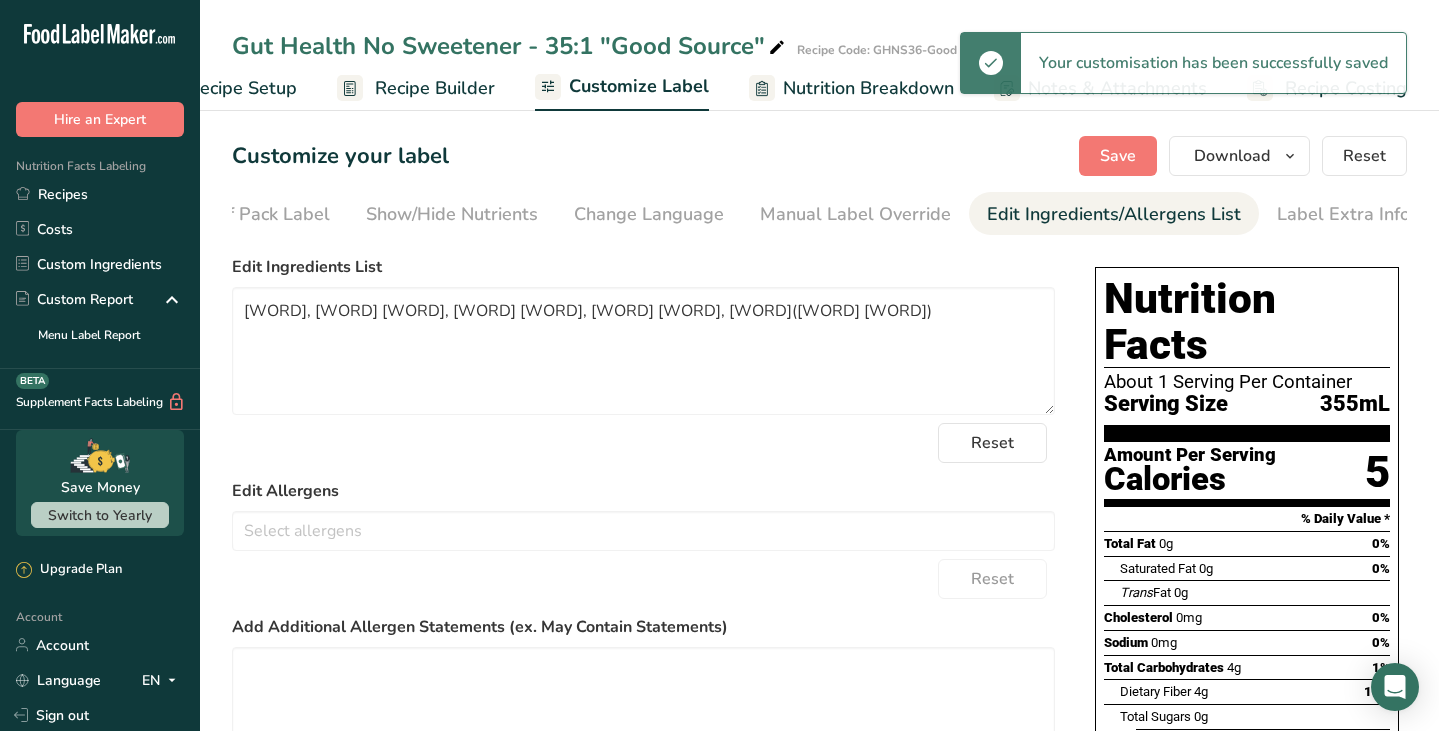 click at bounding box center [777, 48] 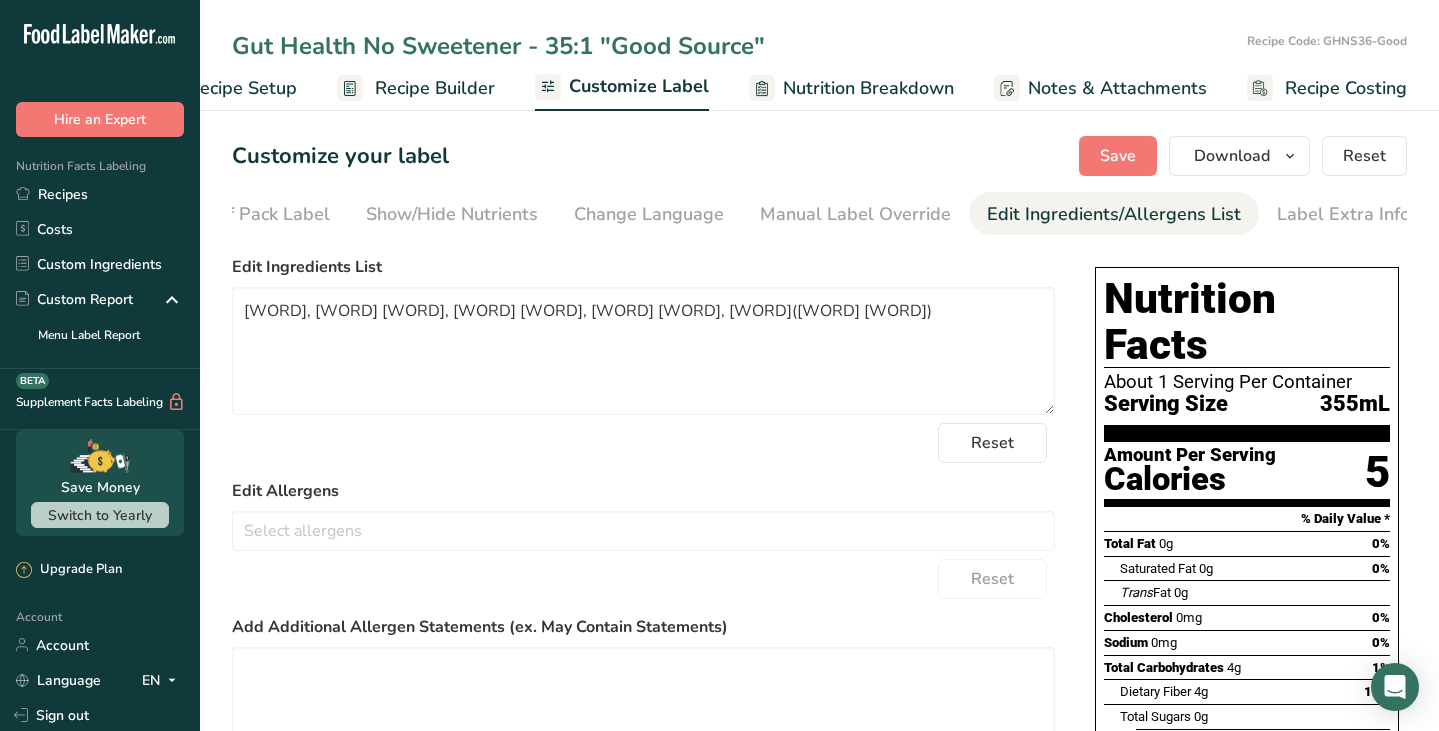 click on "Gut Health No Sweetener - 35:1 "Good Source"" at bounding box center (735, 46) 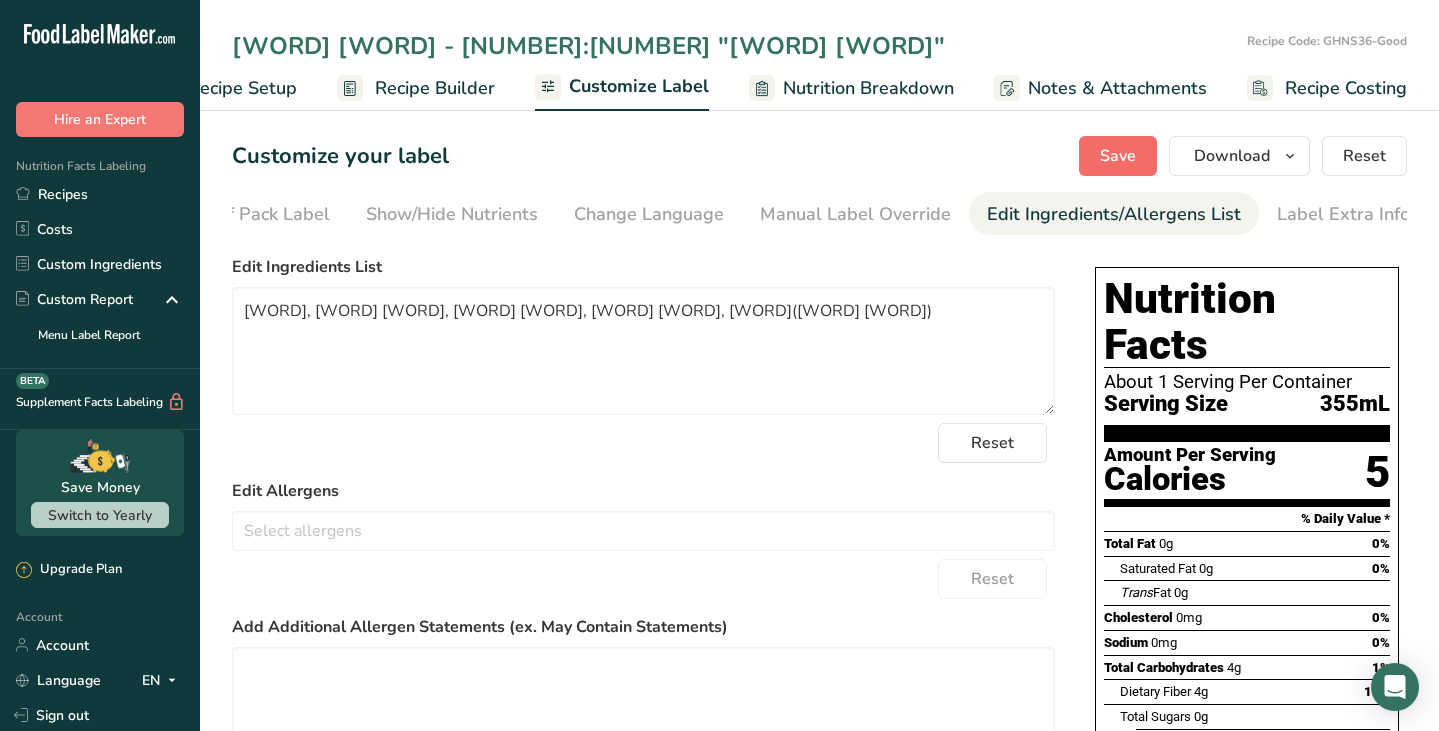 type on "[WORD] [WORD] - [NUMBER]:[NUMBER] "[WORD] [WORD]"" 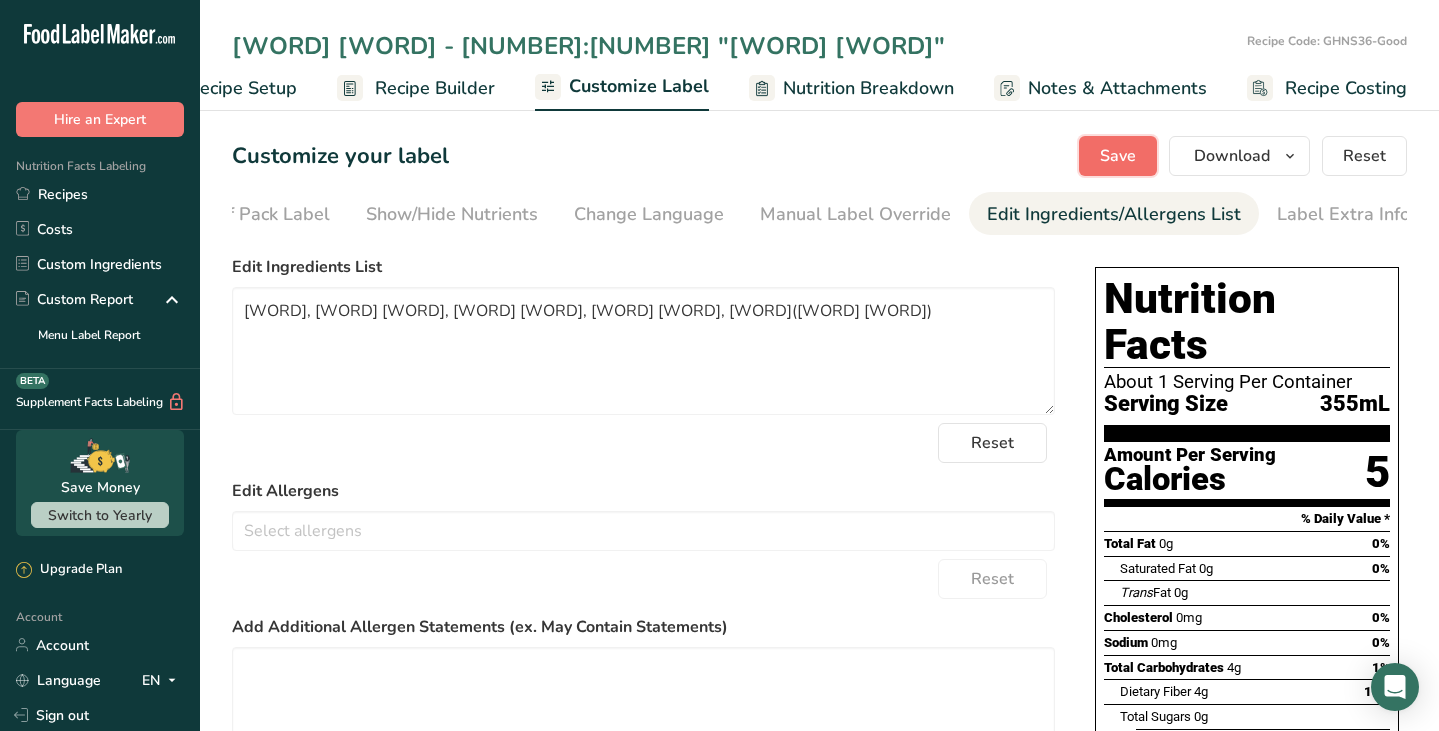 click on "Save" at bounding box center (1118, 156) 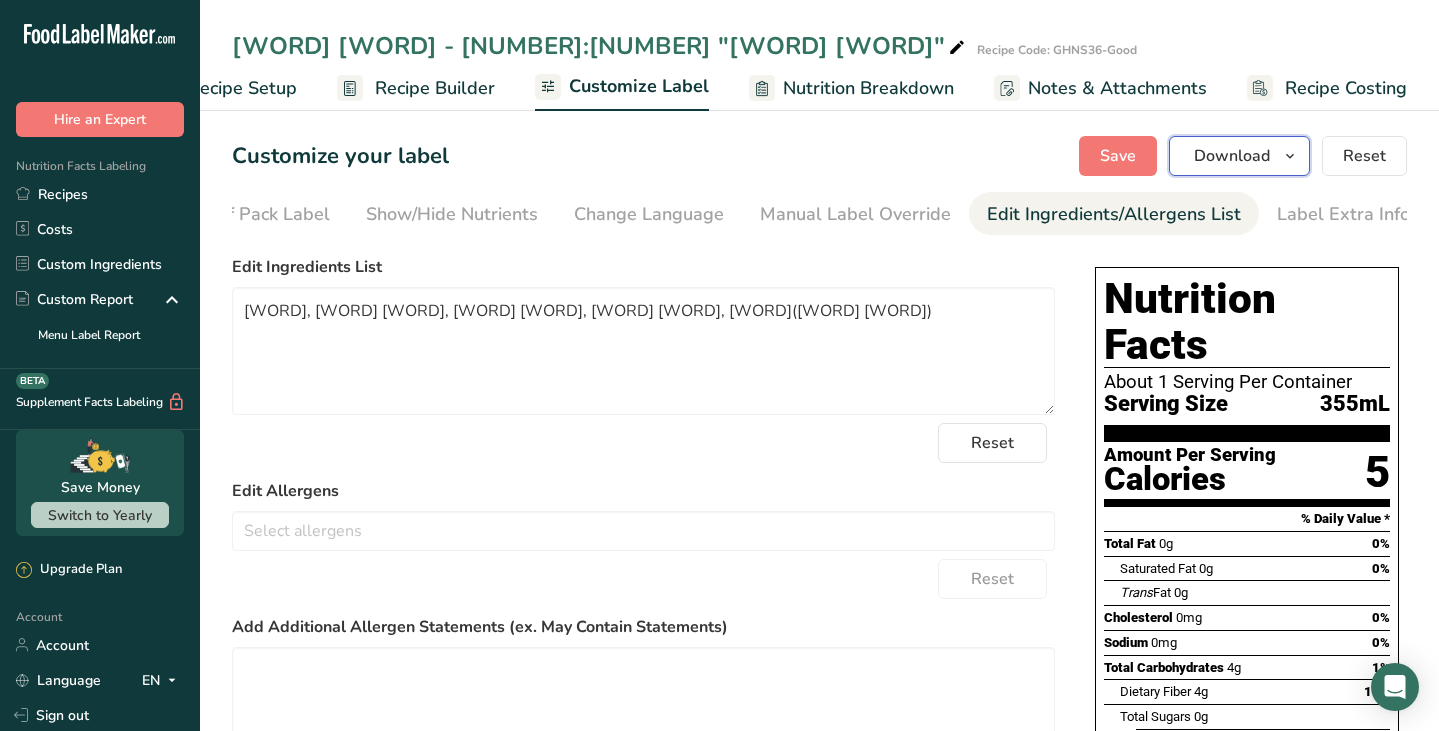 click on "Download" at bounding box center (1232, 156) 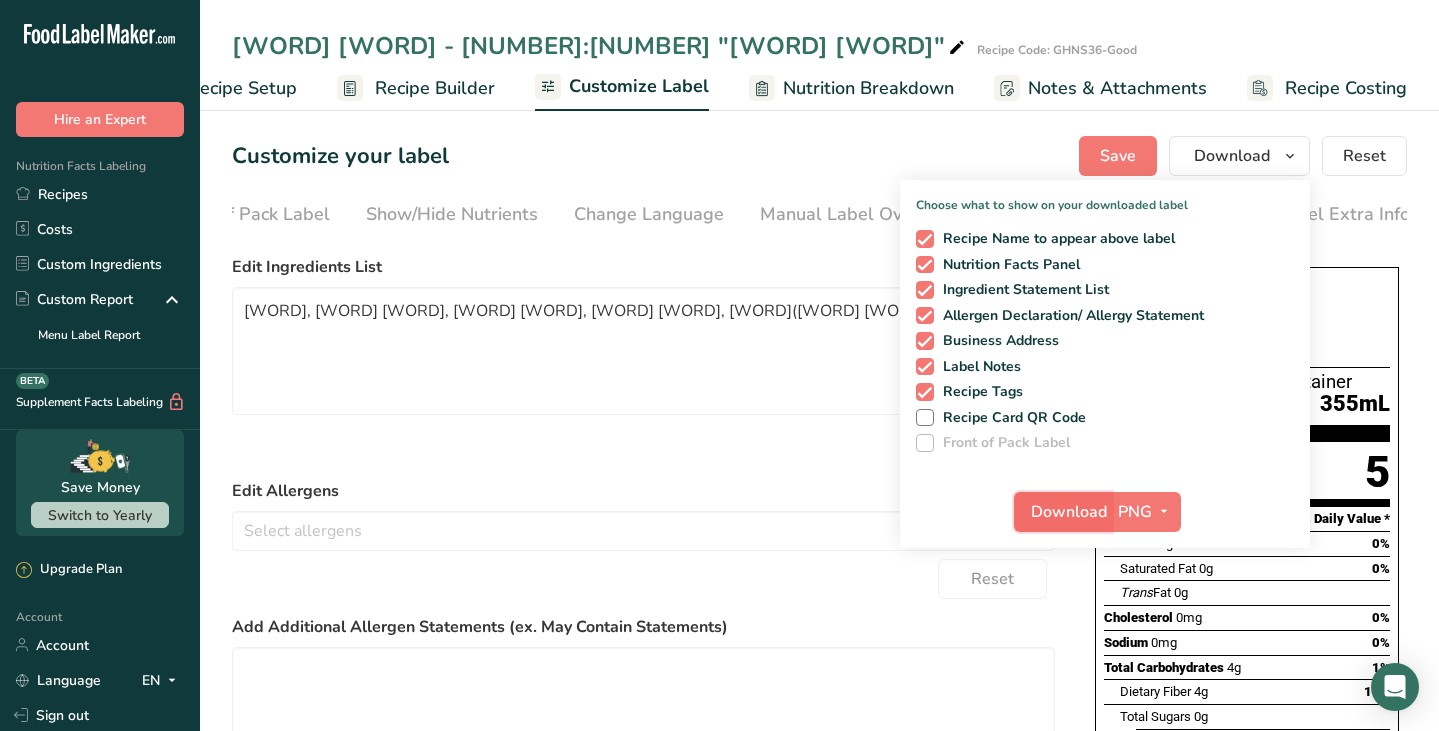 click on "Download" at bounding box center (1069, 512) 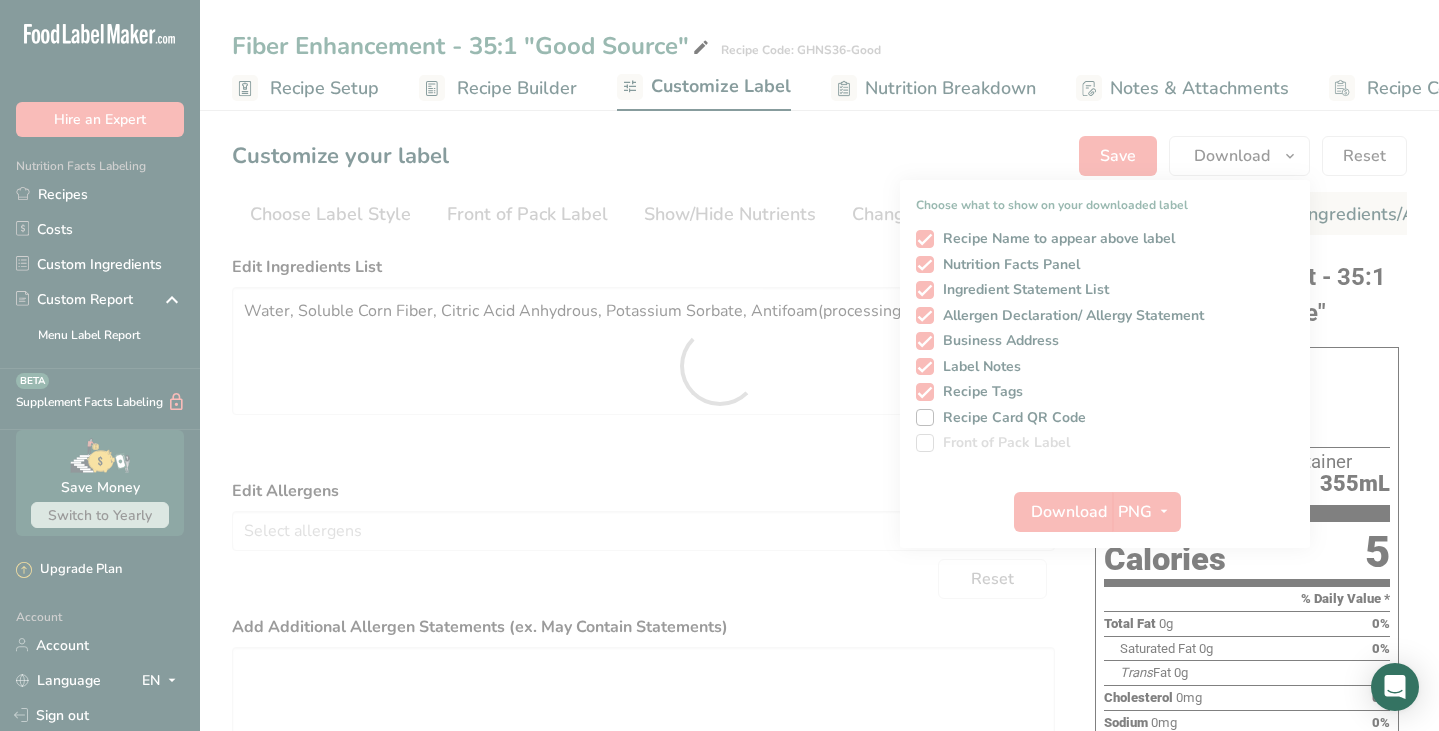 scroll, scrollTop: 0, scrollLeft: 0, axis: both 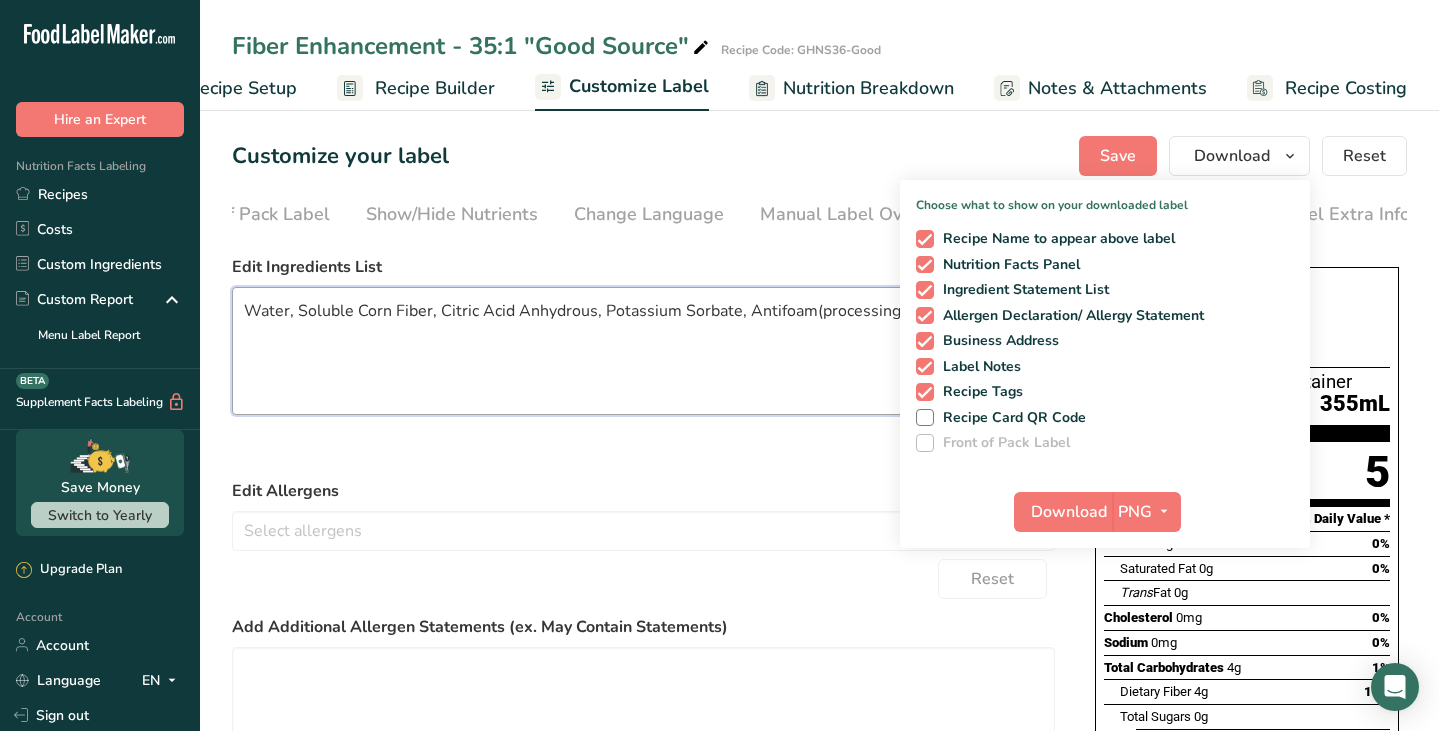 click on "[WORD], [WORD] [WORD], [WORD] [WORD], [WORD] [WORD], [WORD]([WORD] [WORD])" at bounding box center (643, 351) 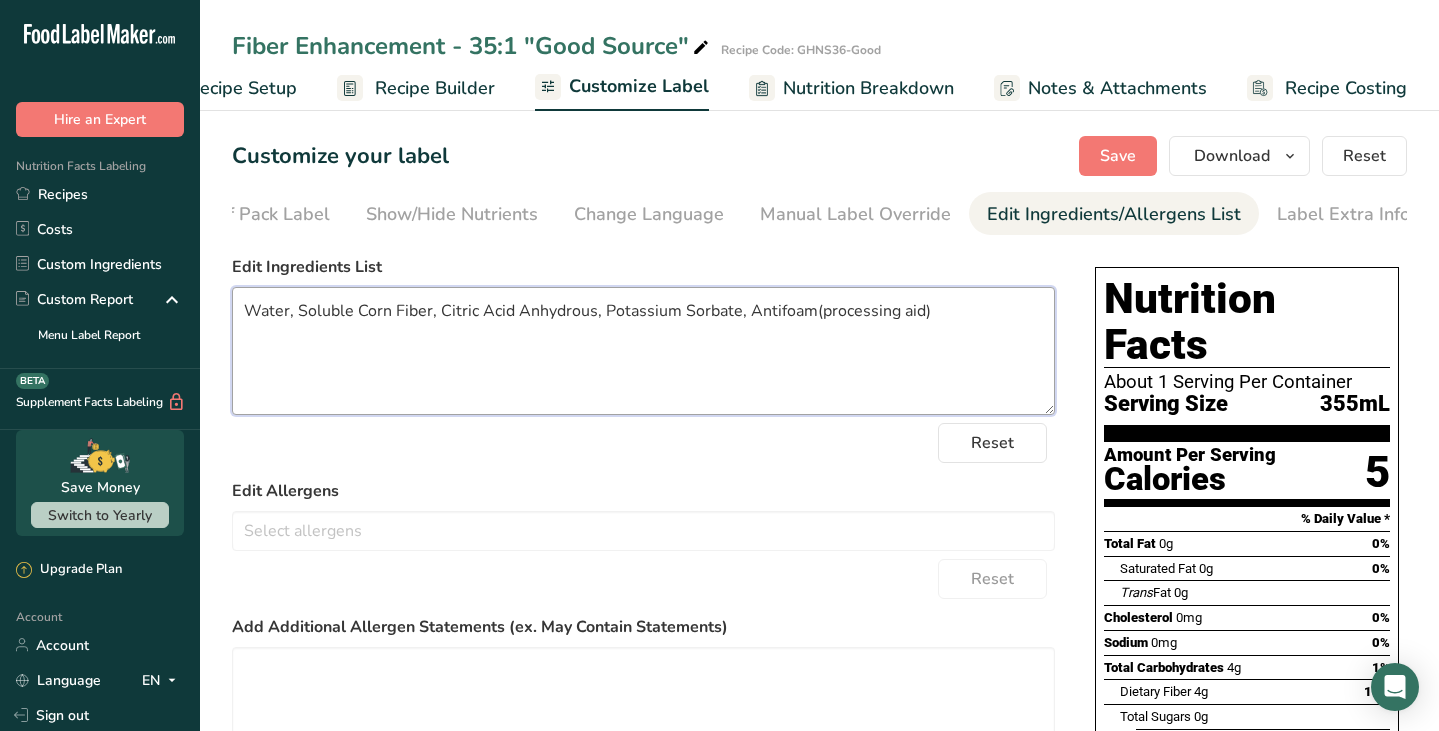 drag, startPoint x: 746, startPoint y: 321, endPoint x: 914, endPoint y: 394, distance: 183.17477 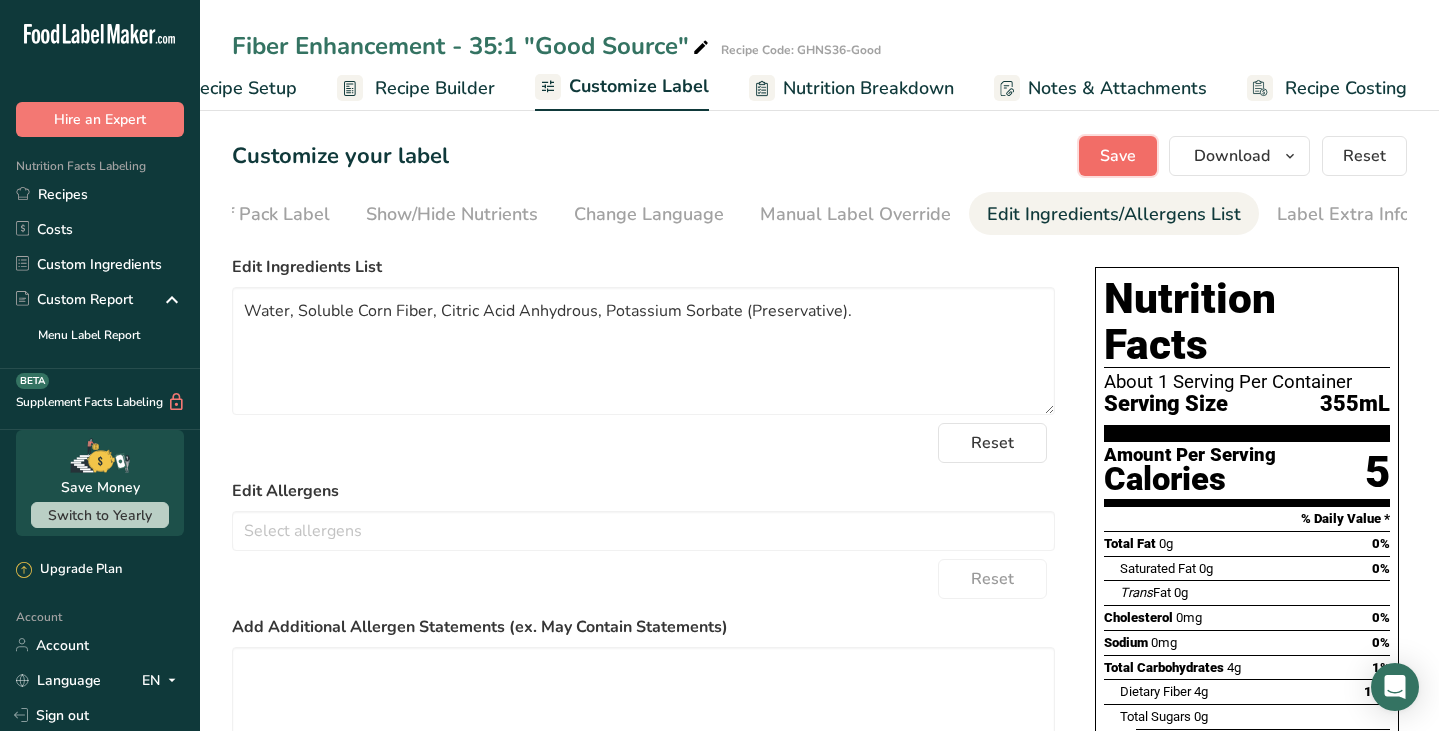 click on "Save" at bounding box center [1118, 156] 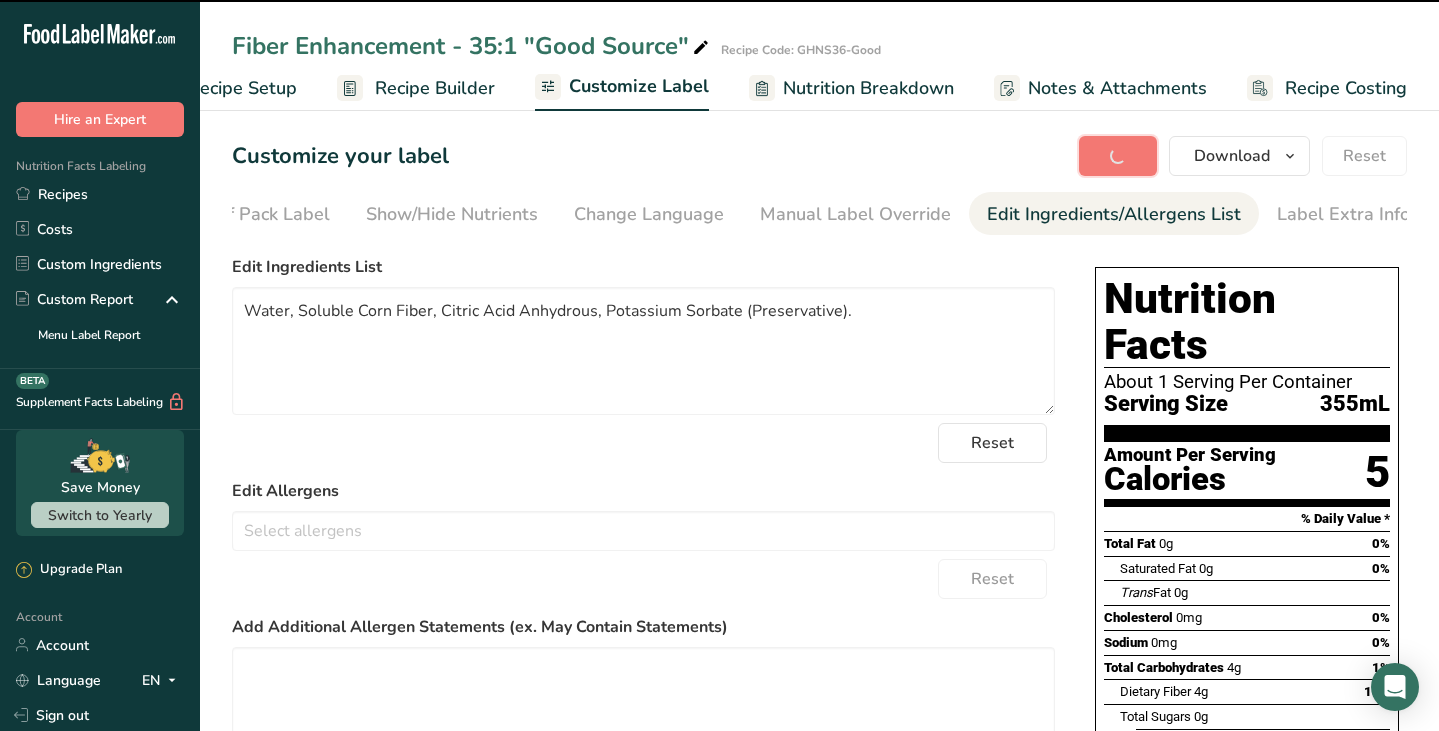 type on "Water, Soluble Corn Fiber, Citric Acid Anhydrous, Potassium Sorbate (Preservative)." 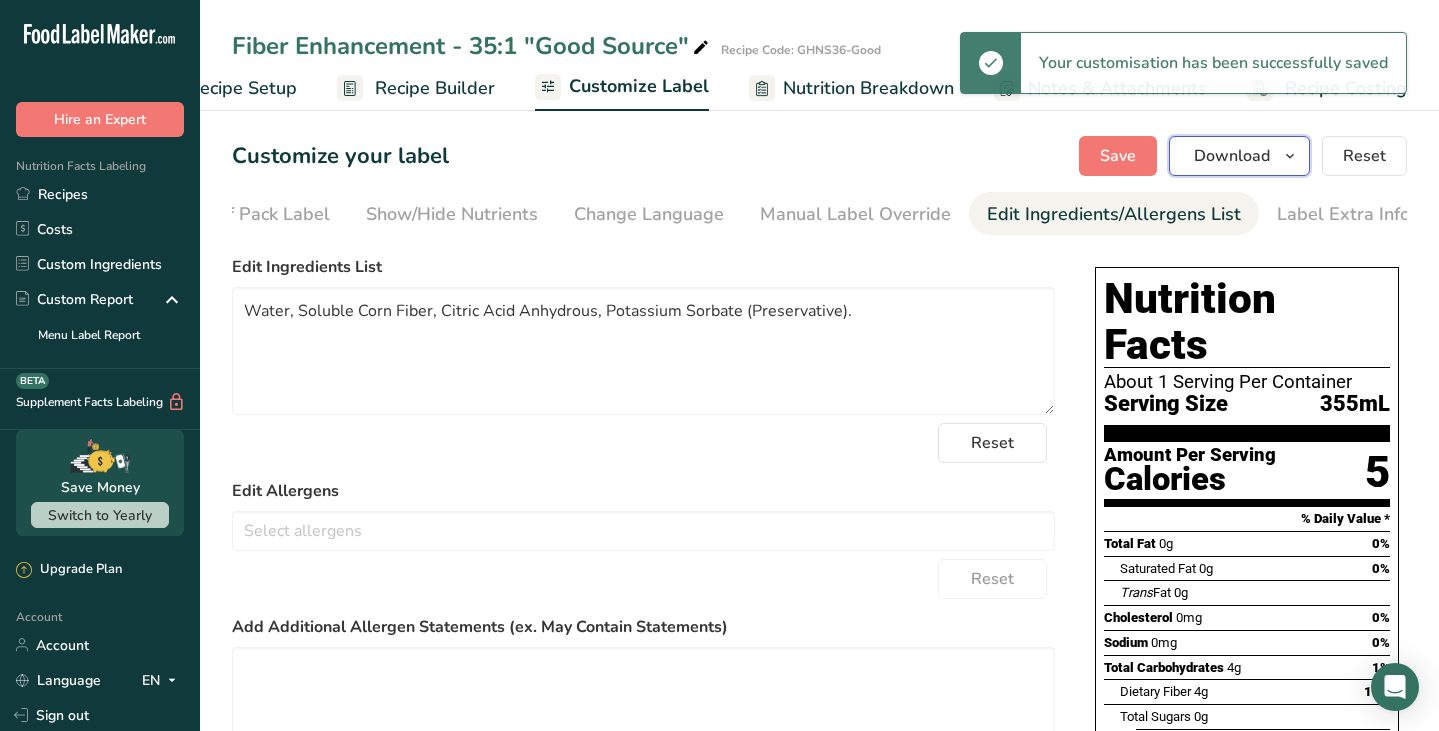 click on "Download" at bounding box center [1232, 156] 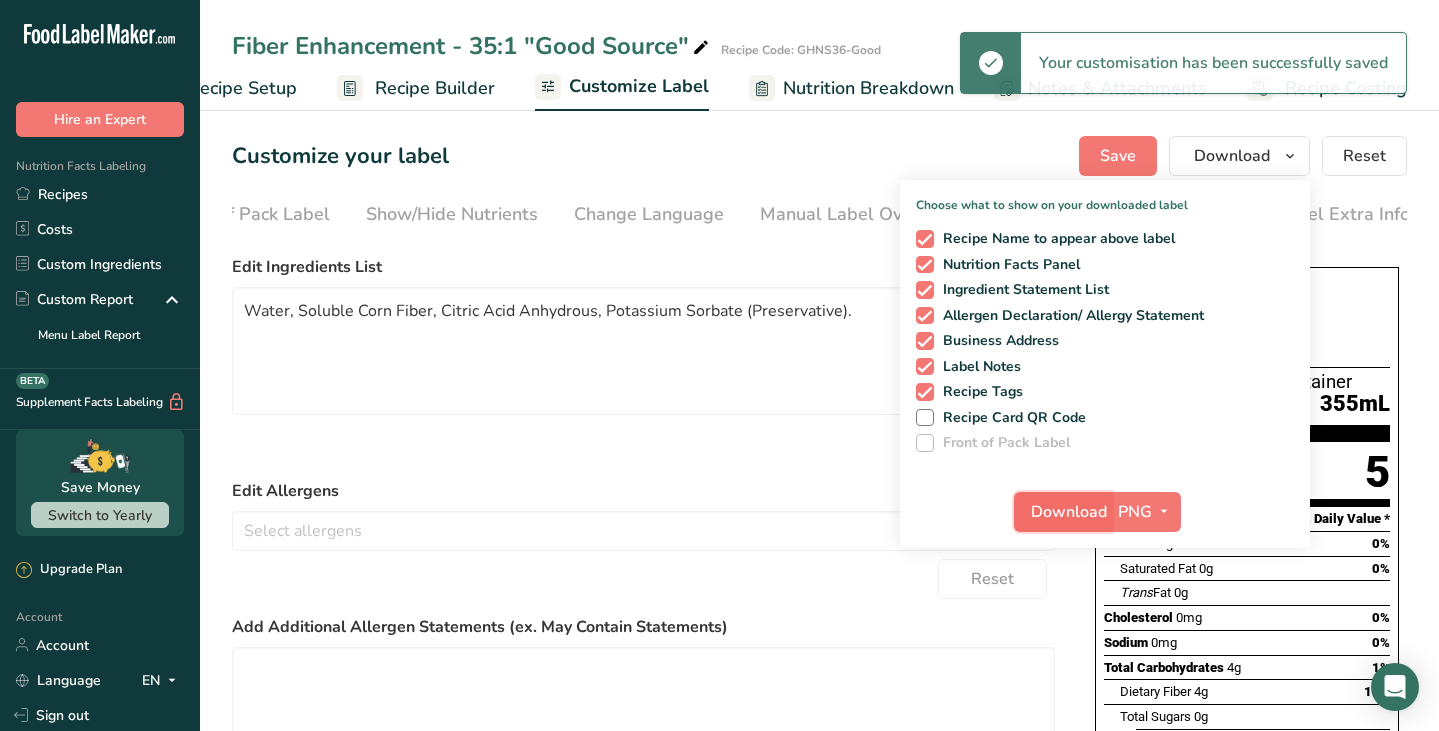 click on "Download" at bounding box center (1069, 512) 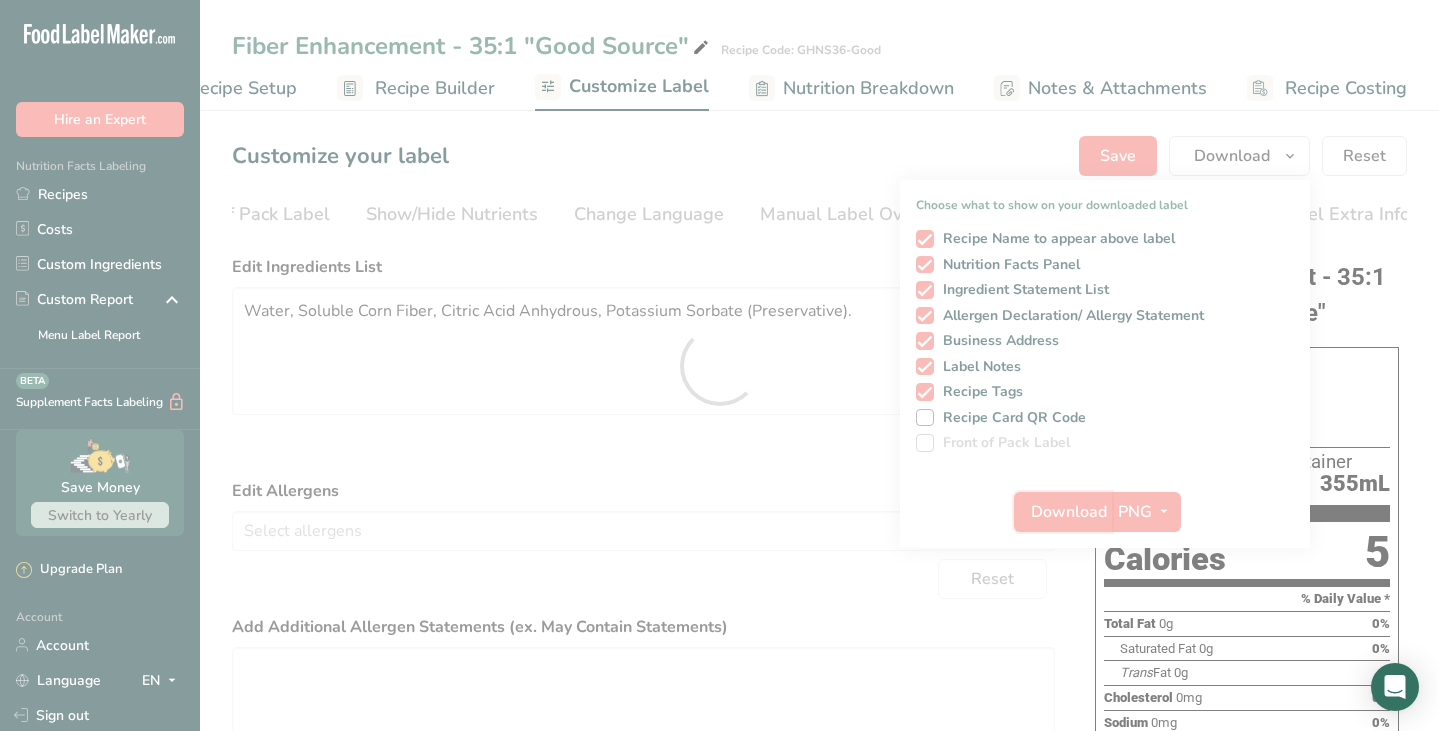 scroll, scrollTop: 0, scrollLeft: 0, axis: both 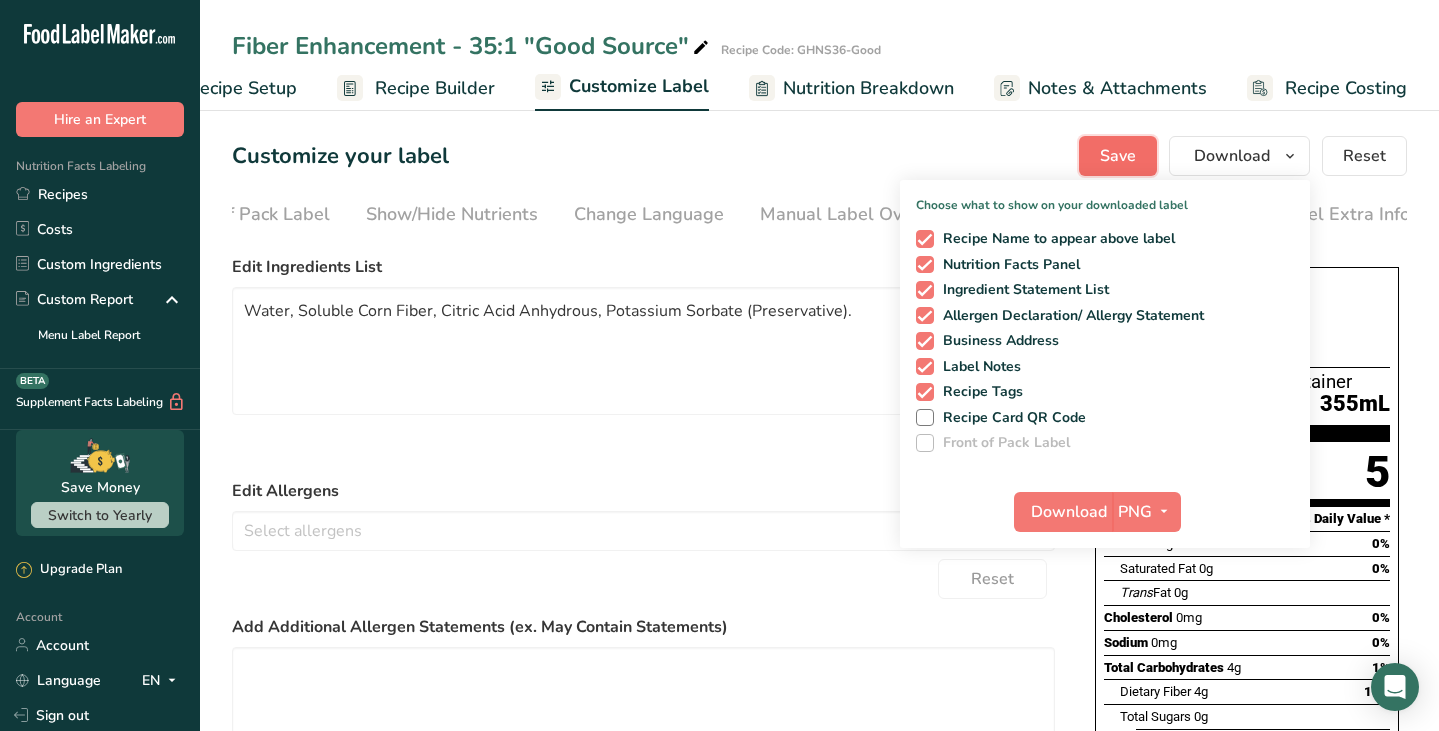 click on "Save" at bounding box center [1118, 156] 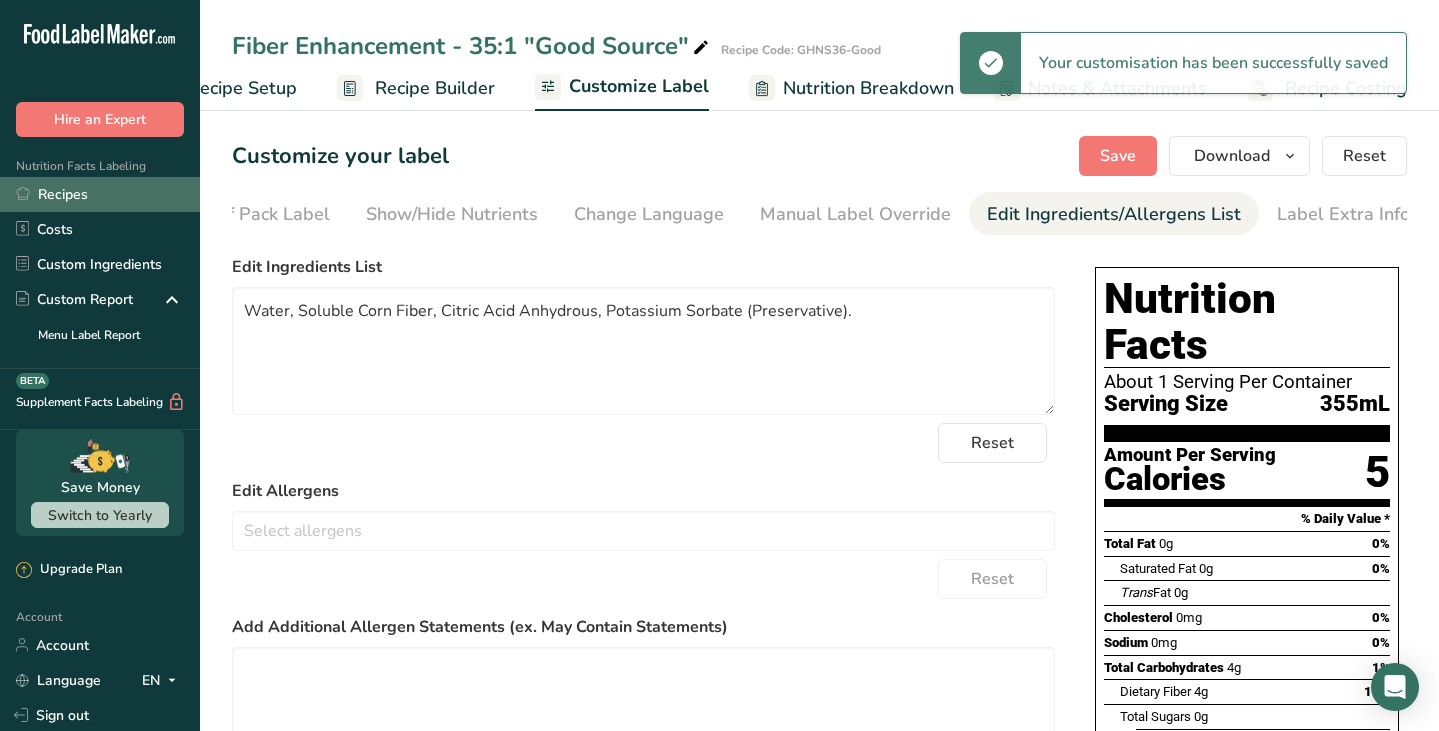 click on "Recipes" at bounding box center [100, 194] 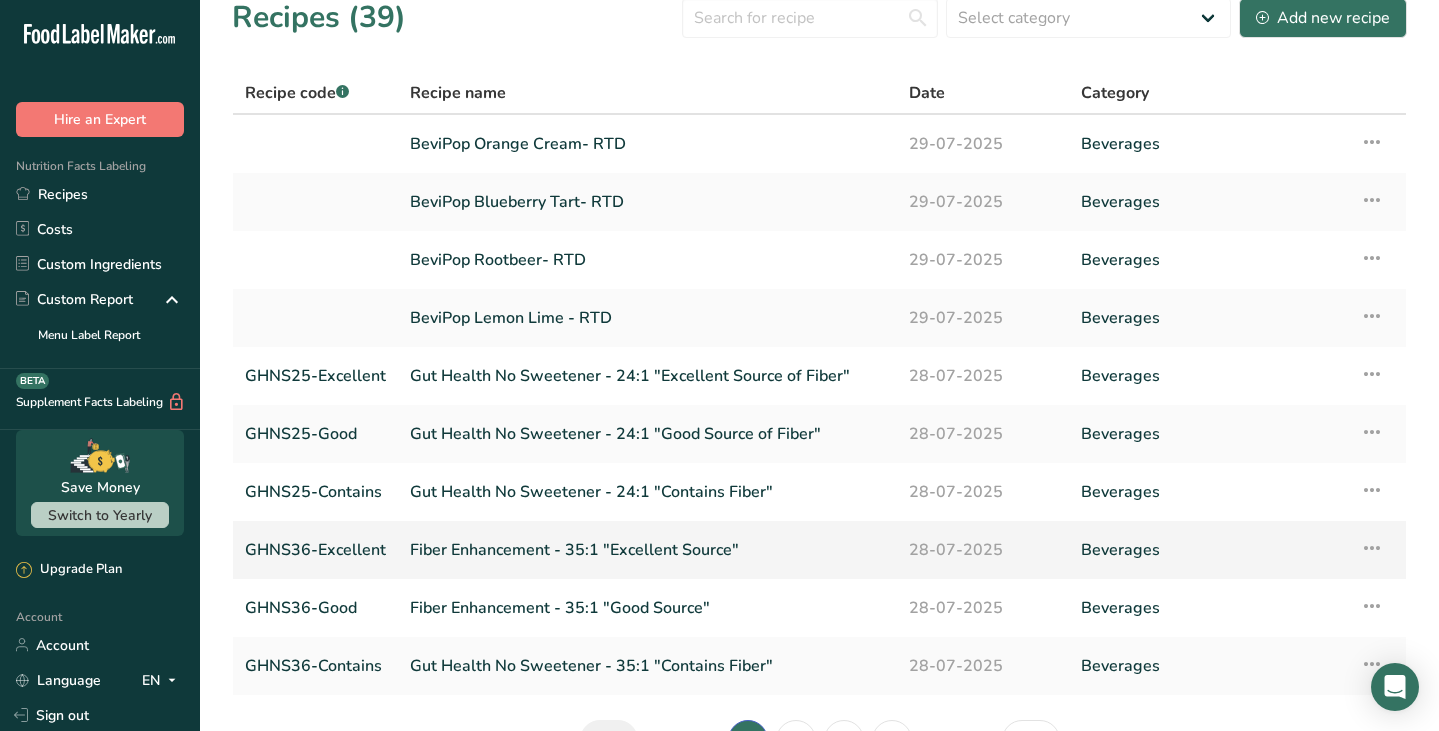 scroll, scrollTop: 0, scrollLeft: 0, axis: both 